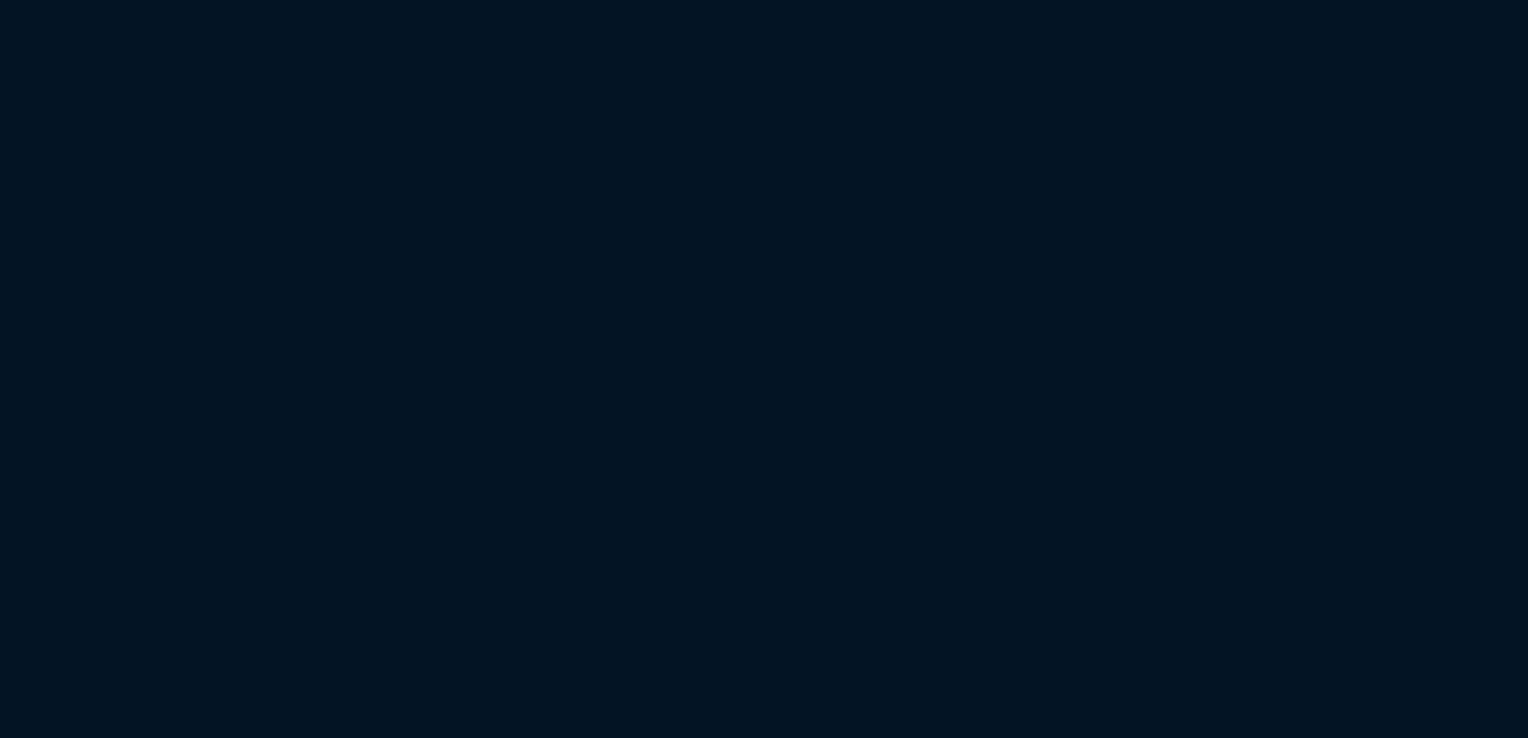 scroll, scrollTop: 0, scrollLeft: 0, axis: both 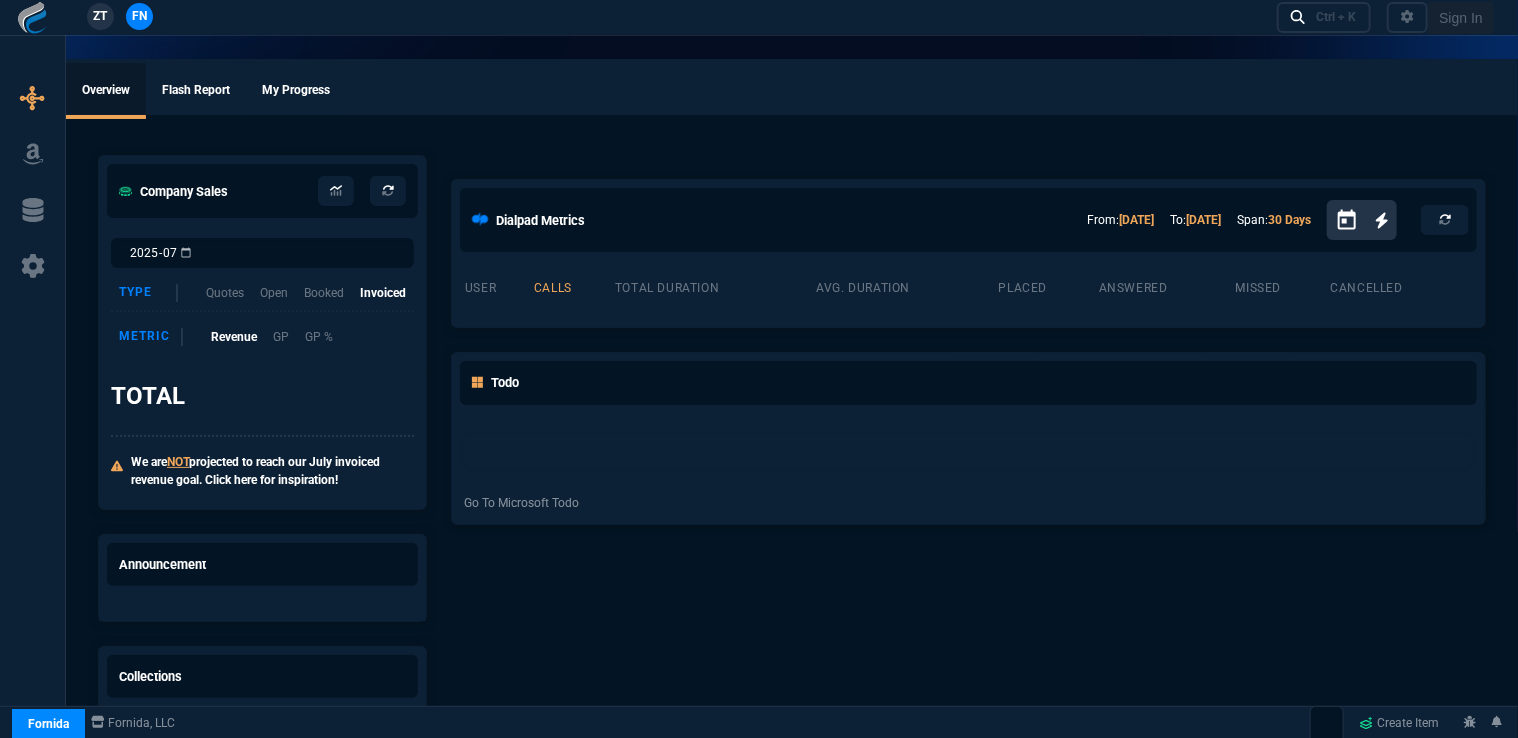 select on "16: [PERSON_NAME]" 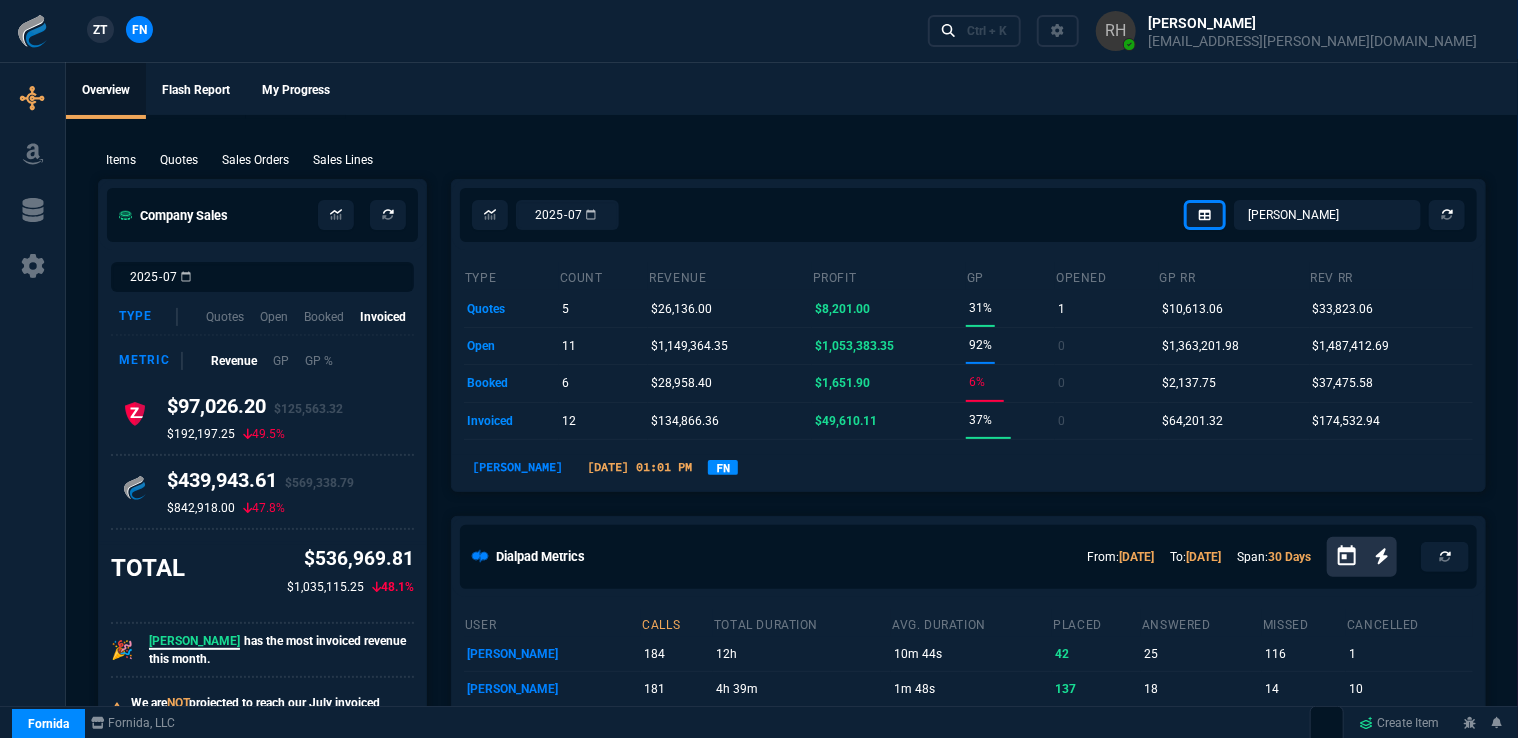 drag, startPoint x: 174, startPoint y: 158, endPoint x: 488, endPoint y: 158, distance: 314 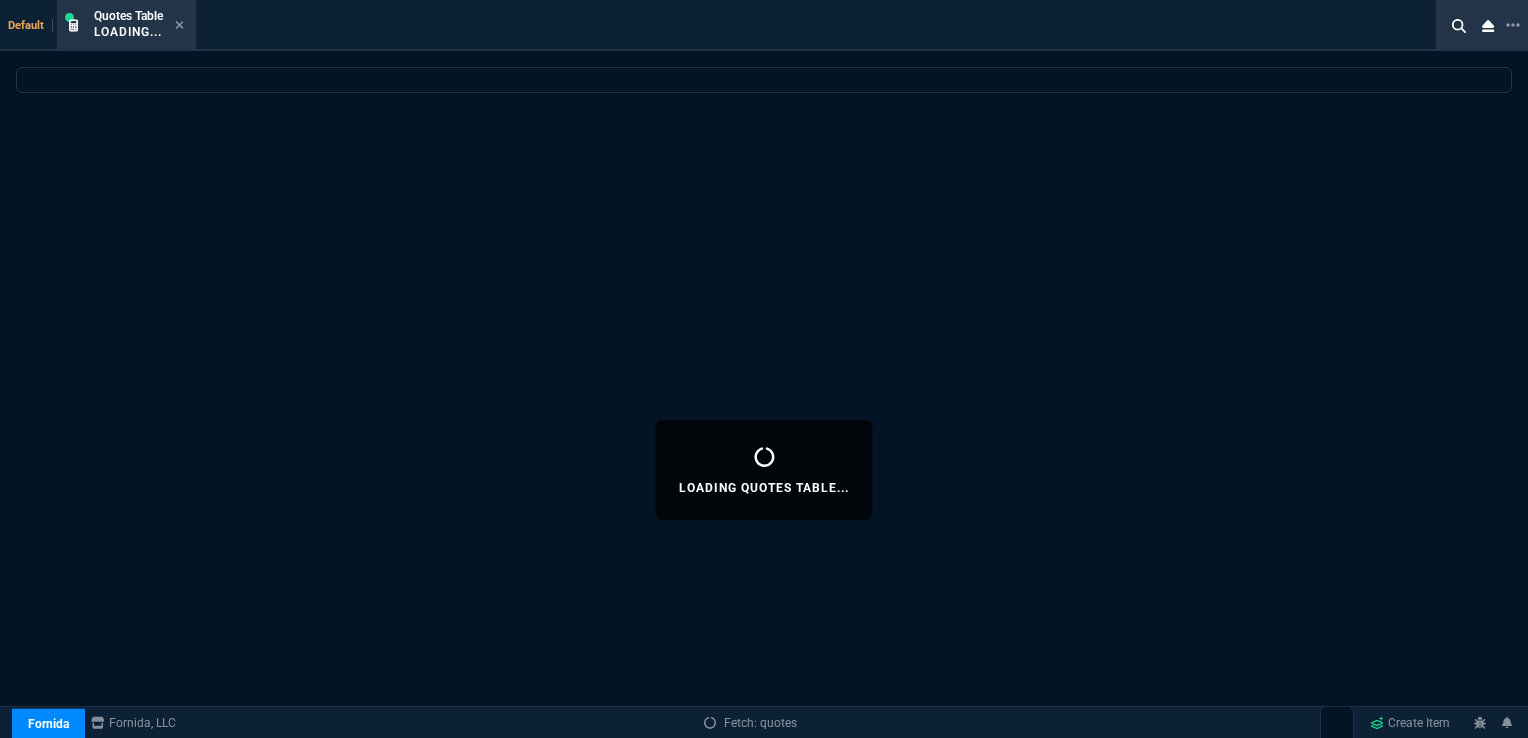 select 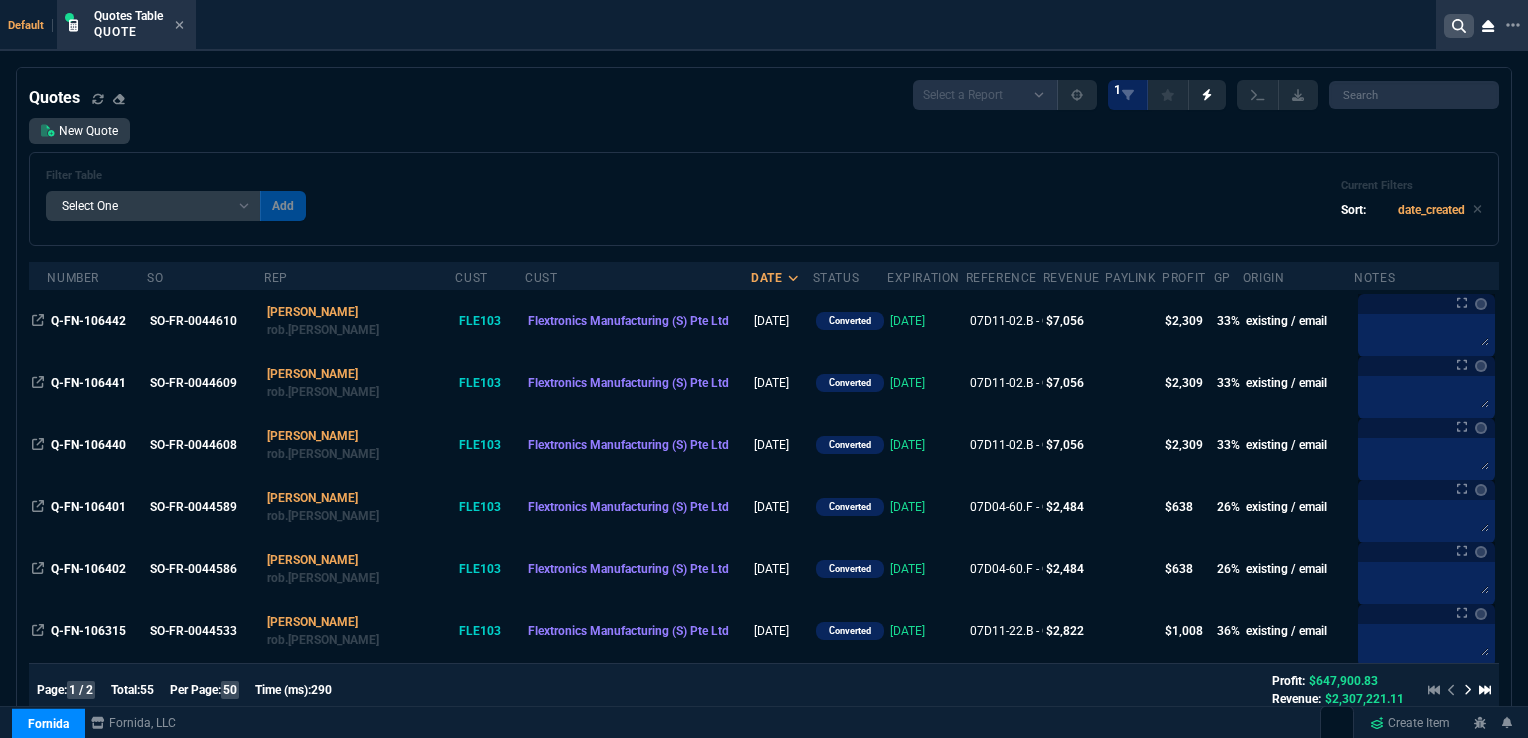 click 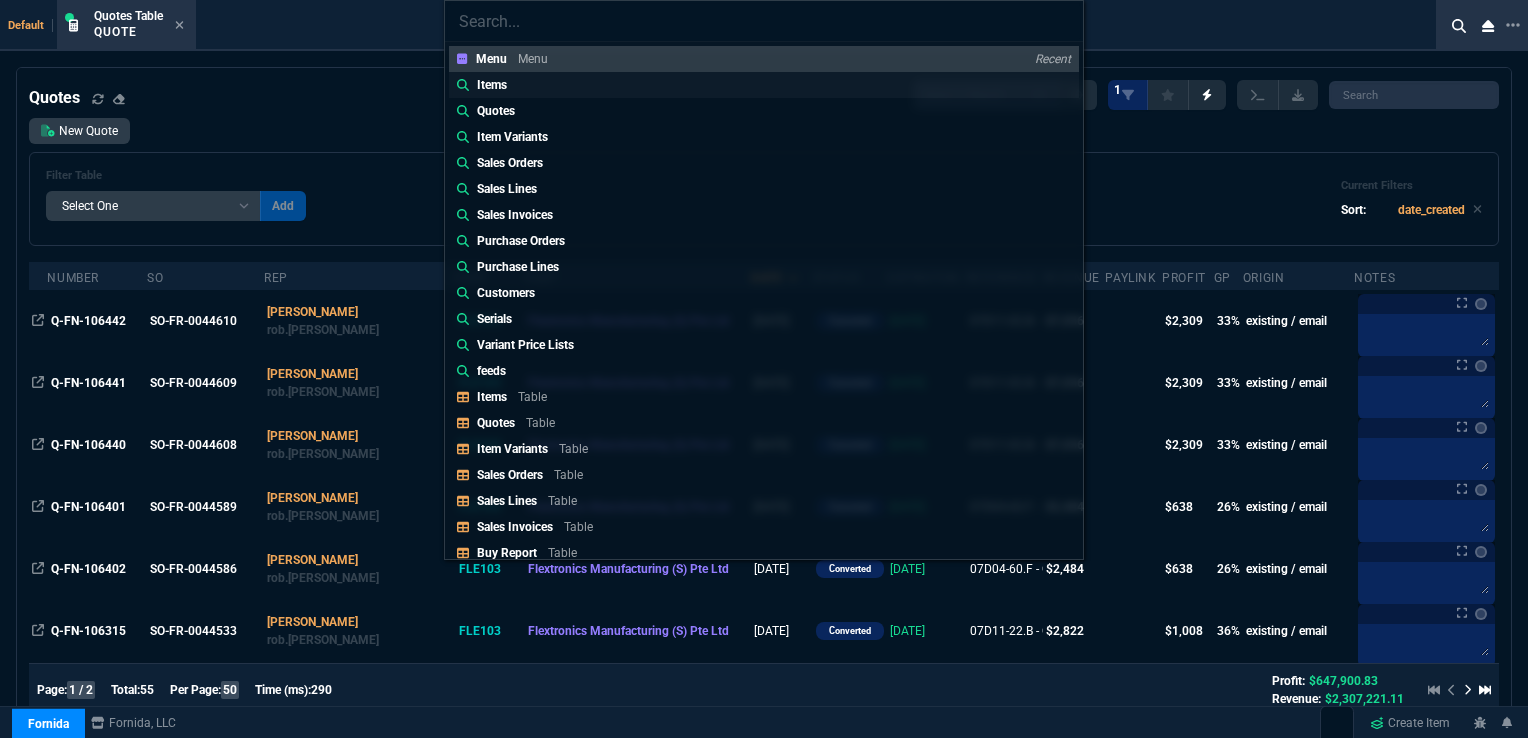 click on "Items" at bounding box center [492, 85] 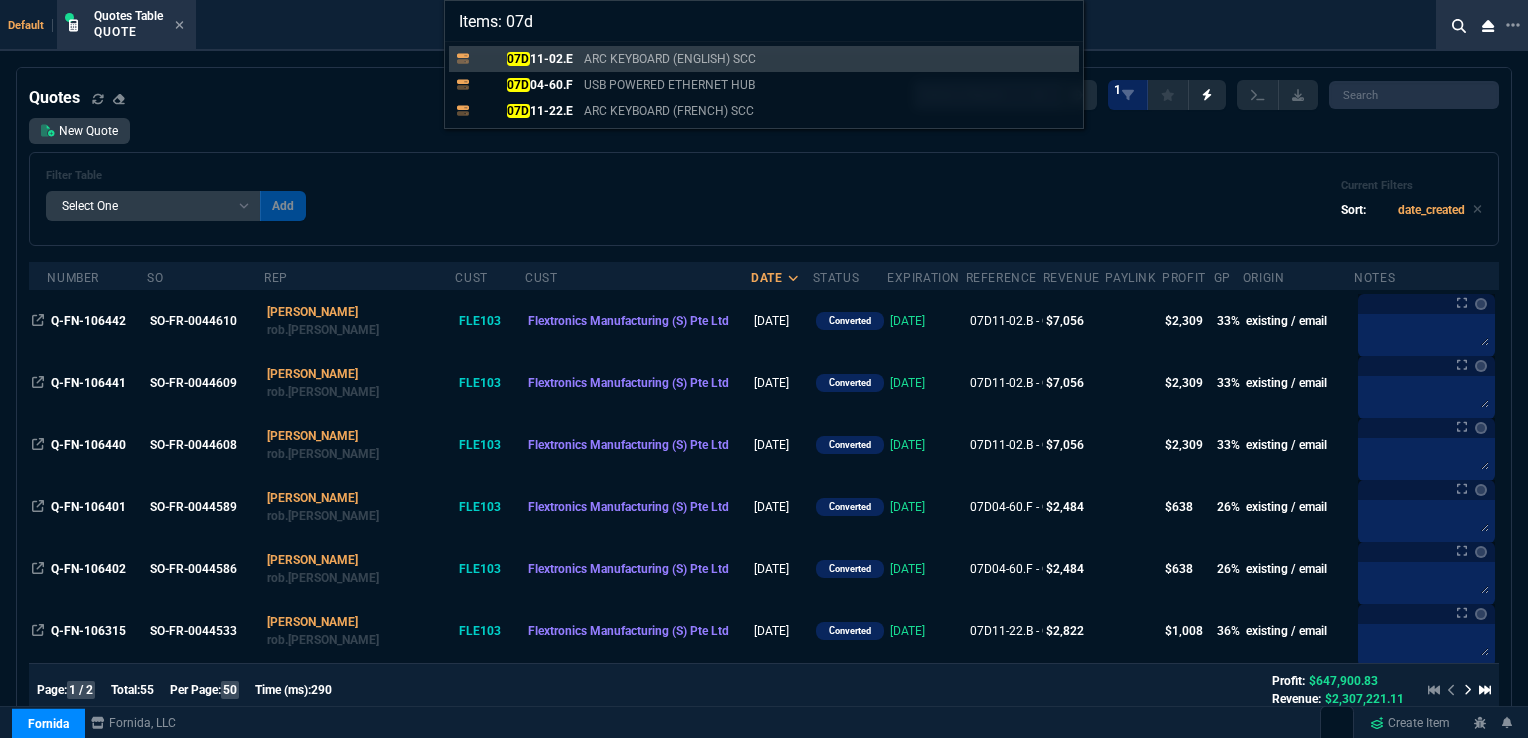 type on "Items: 07d" 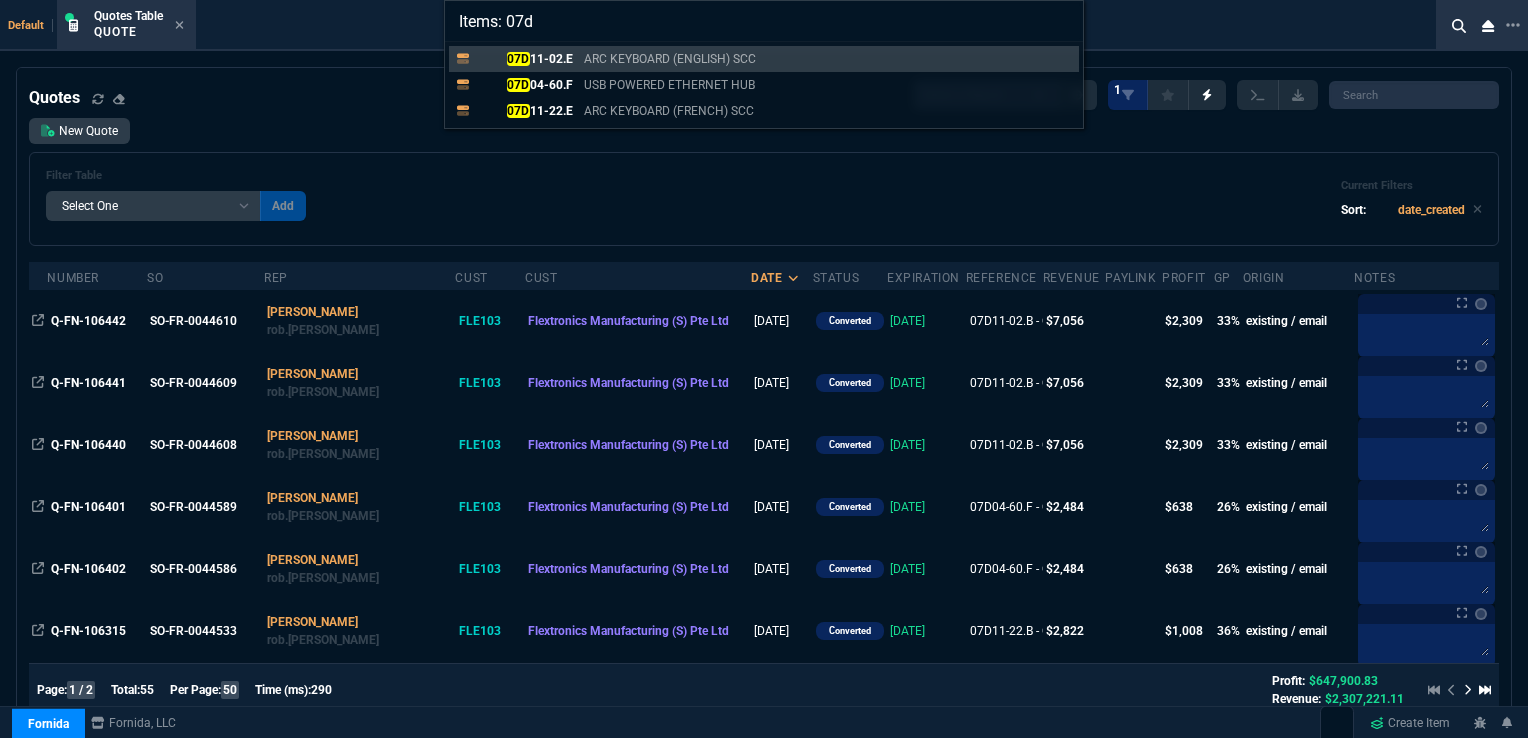 click on "Items: 07d
07D 11-02.E
ARC KEYBOARD (ENGLISH) SCC
07D 04-60.F
USB POWERED ETHERNET HUB
07D 11-22.E
ARC KEYBOARD (FRENCH) SCC" at bounding box center (764, 369) 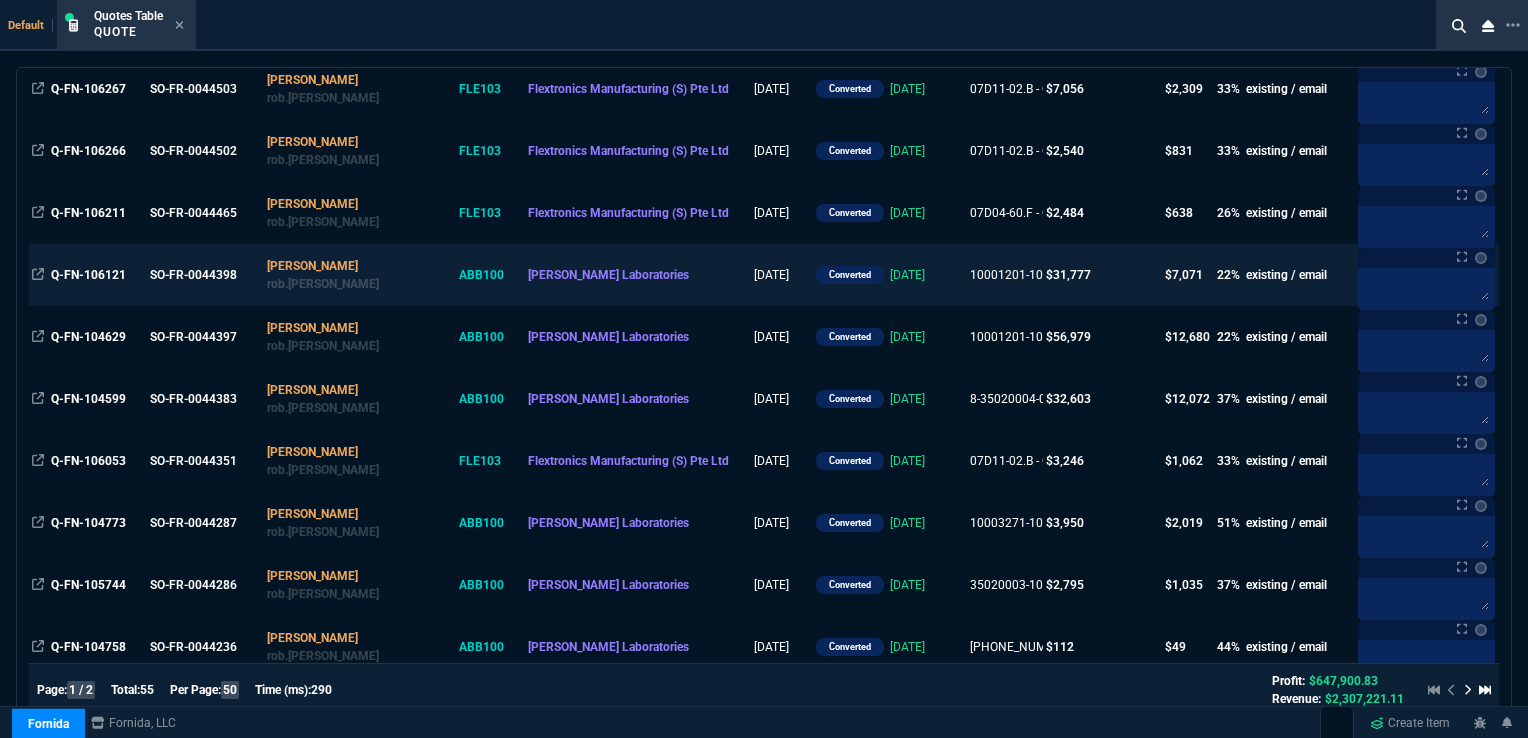 scroll, scrollTop: 700, scrollLeft: 0, axis: vertical 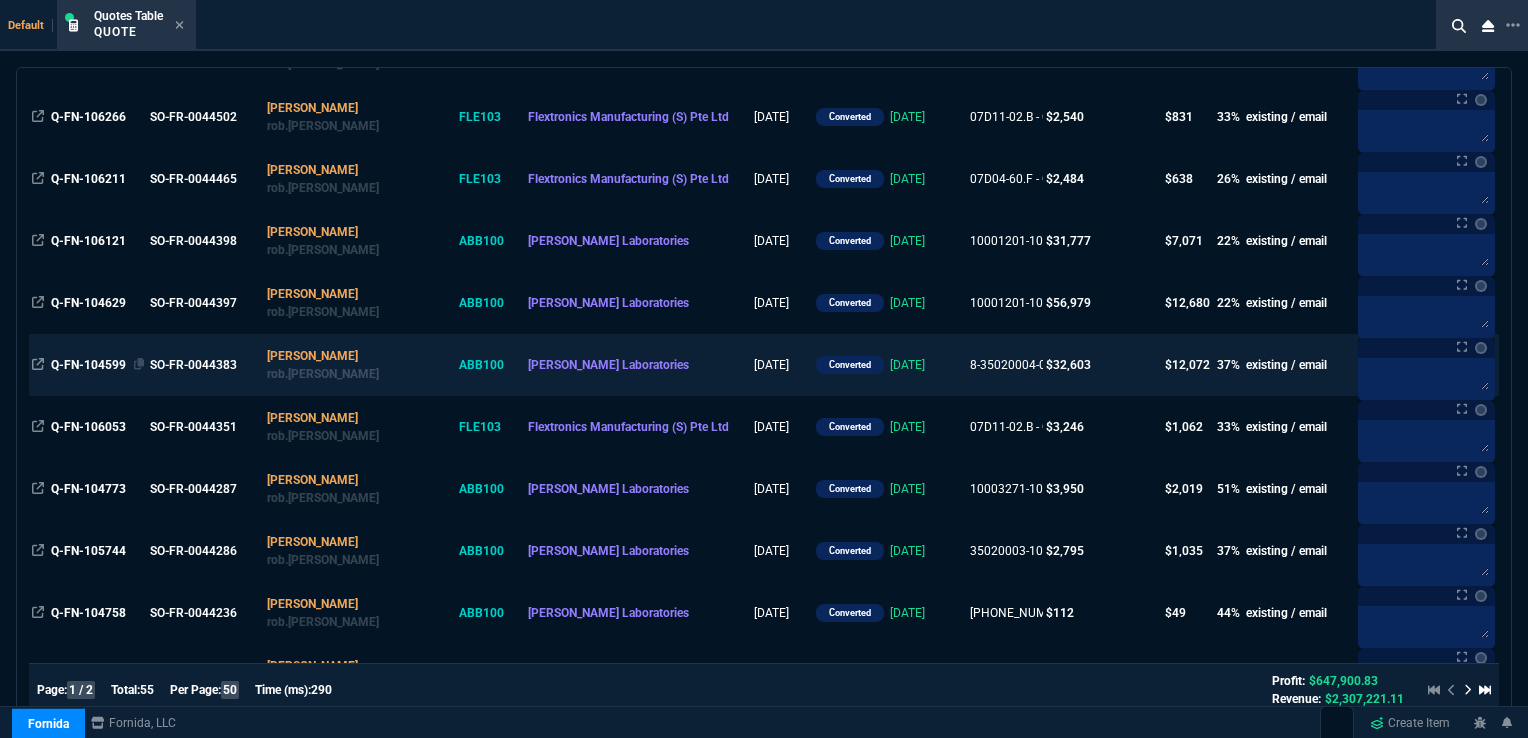 click on "Q-FN-104599" at bounding box center [88, 365] 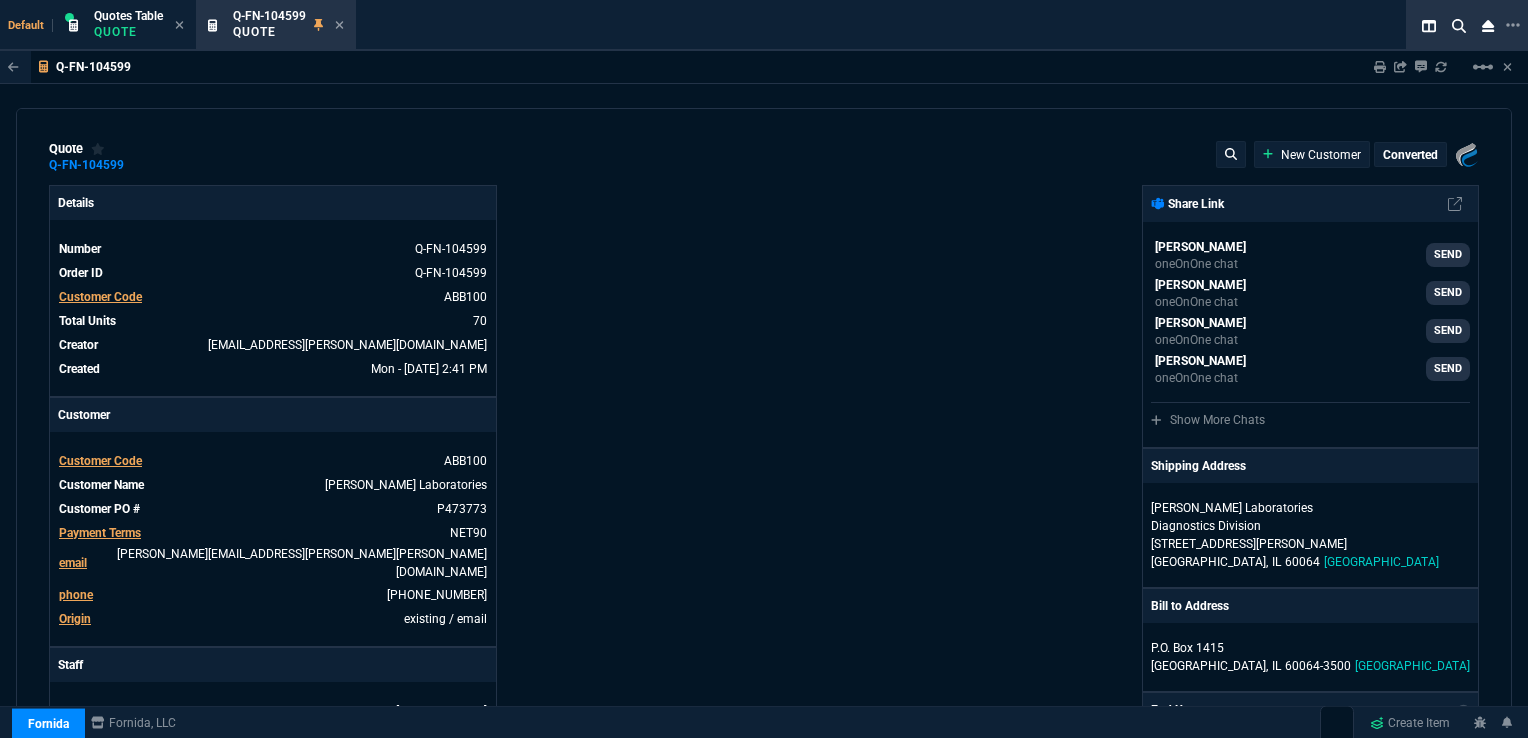 type on "40" 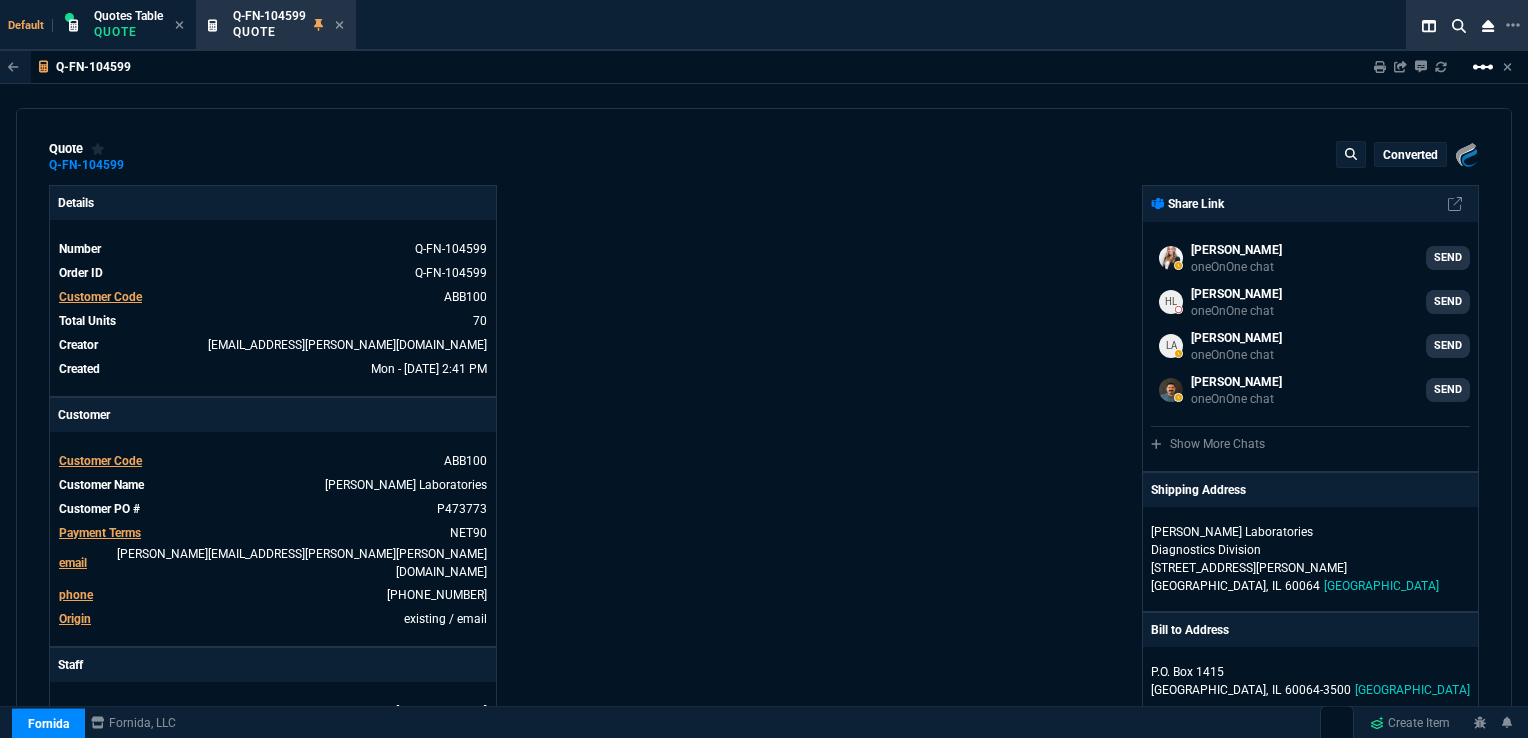 click on "linear_scale" at bounding box center (1483, 67) 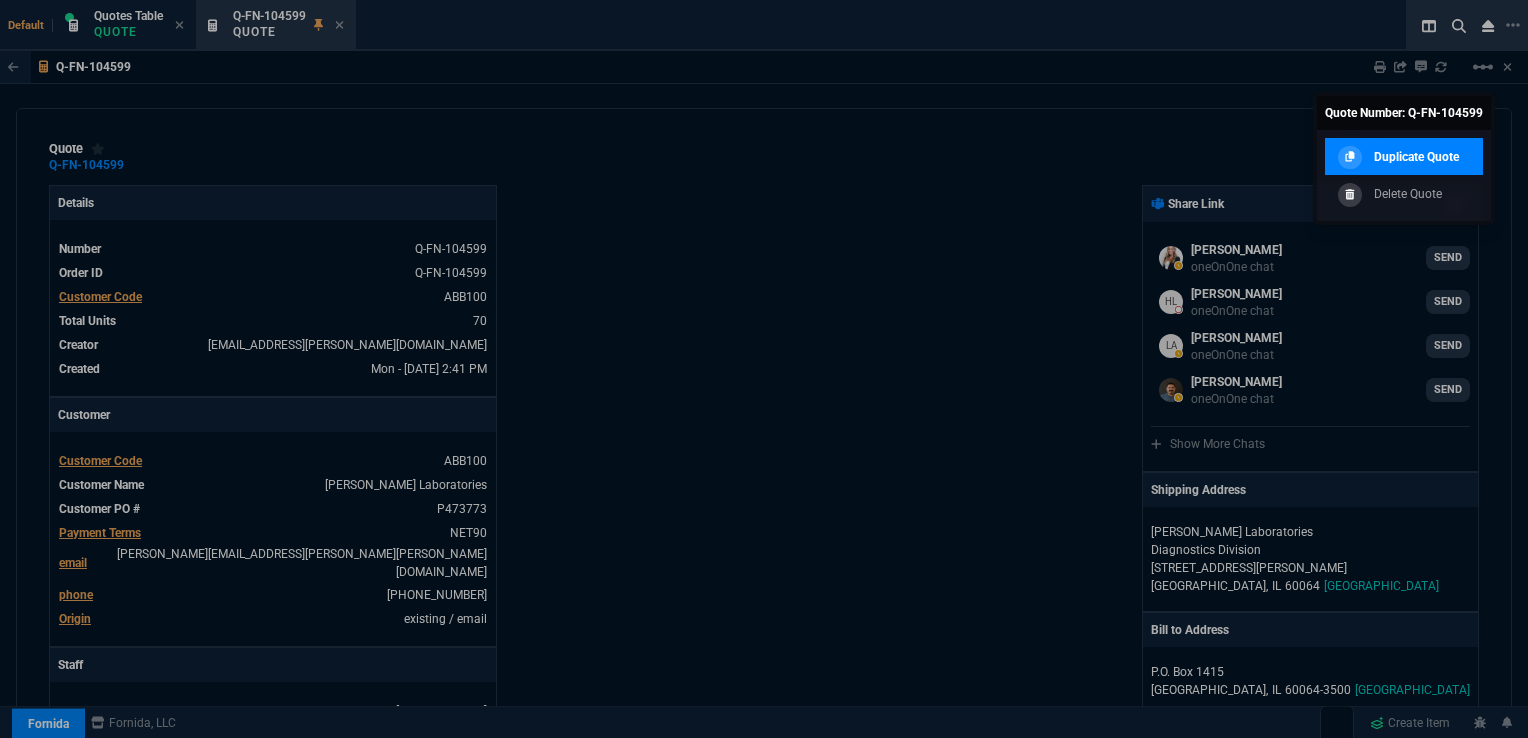click on "Duplicate Quote" at bounding box center (1416, 157) 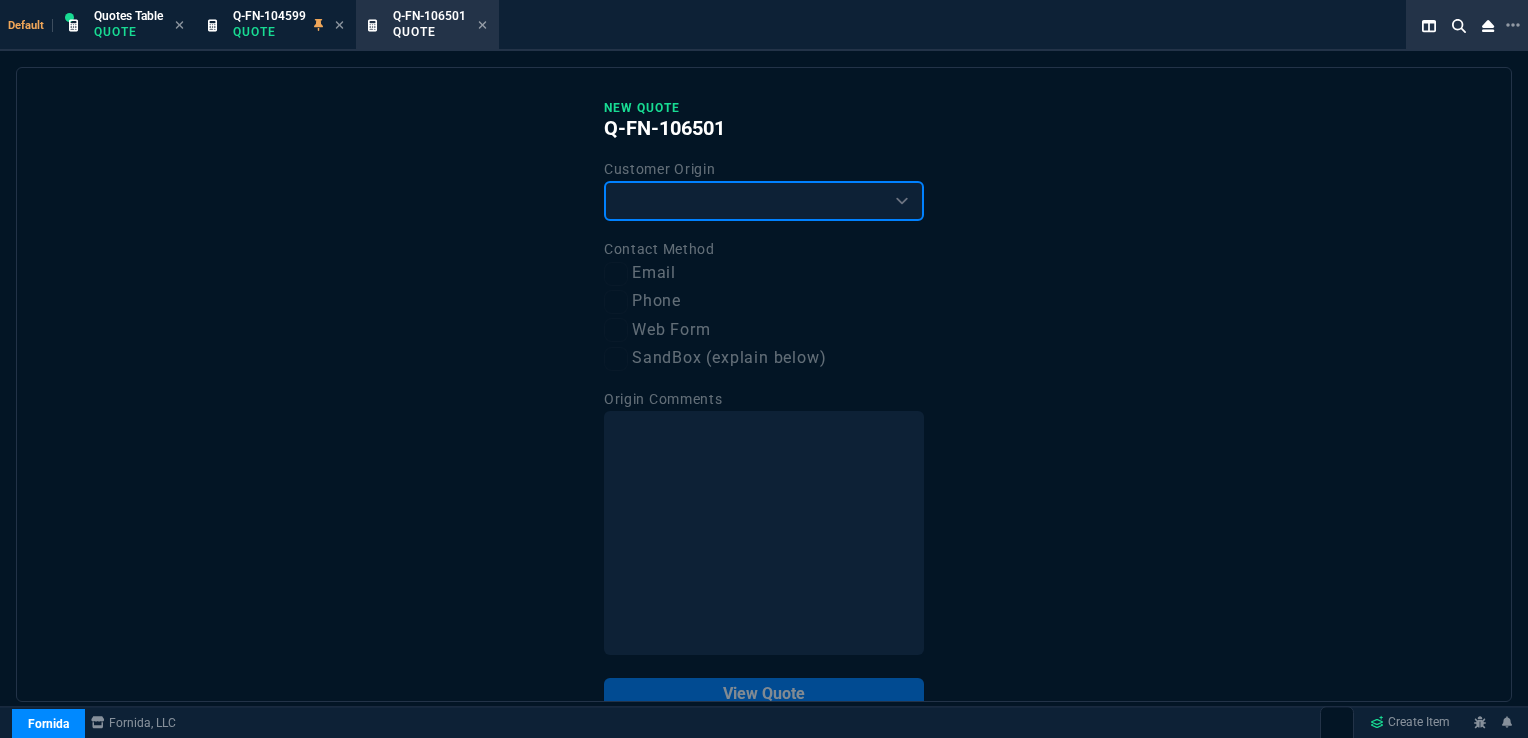 click on "Existing Customer Amazon Lead (first order) Website Lead (first order) Called (first order) Referral (first order) SandBox (explain below)" at bounding box center [764, 201] 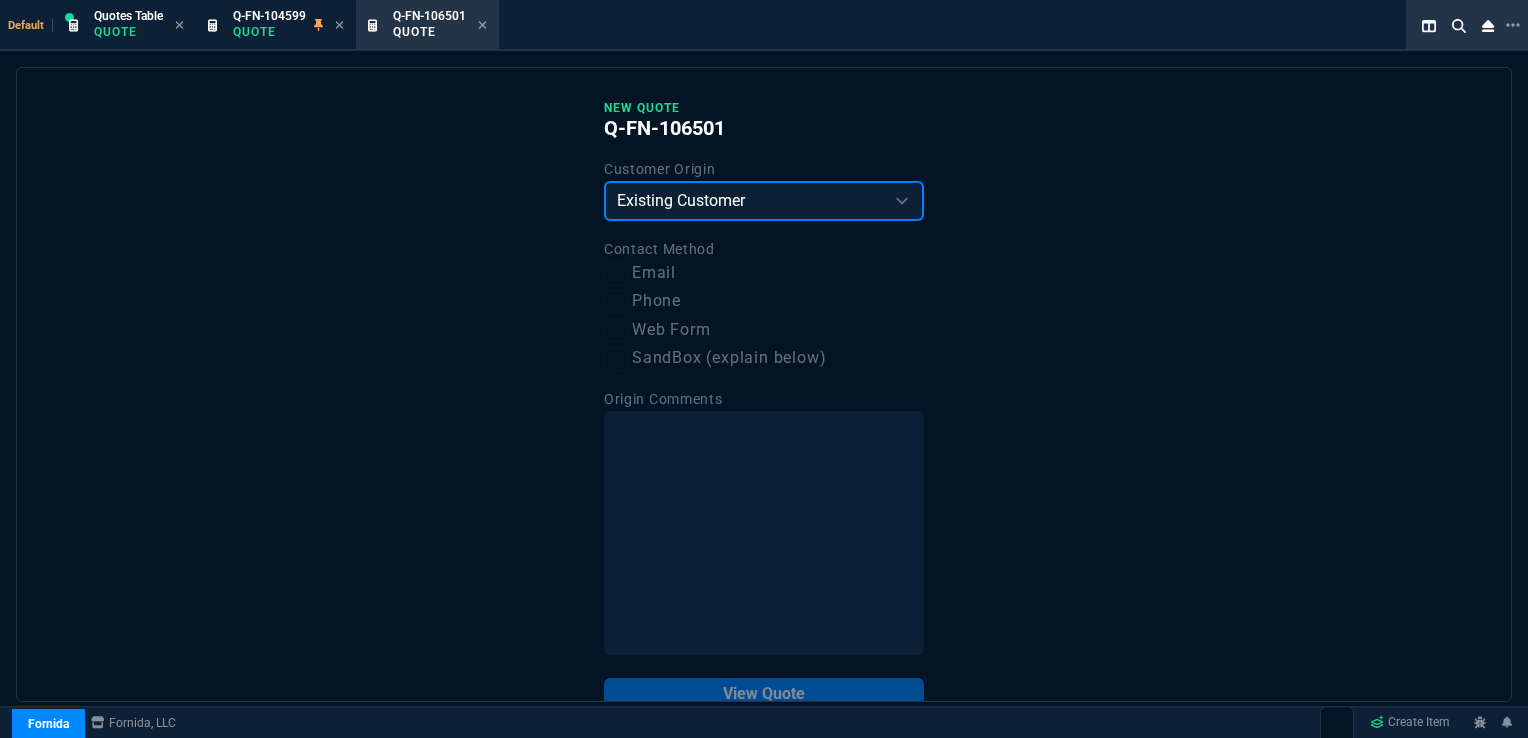 click on "Existing Customer Amazon Lead (first order) Website Lead (first order) Called (first order) Referral (first order) SandBox (explain below)" at bounding box center [764, 201] 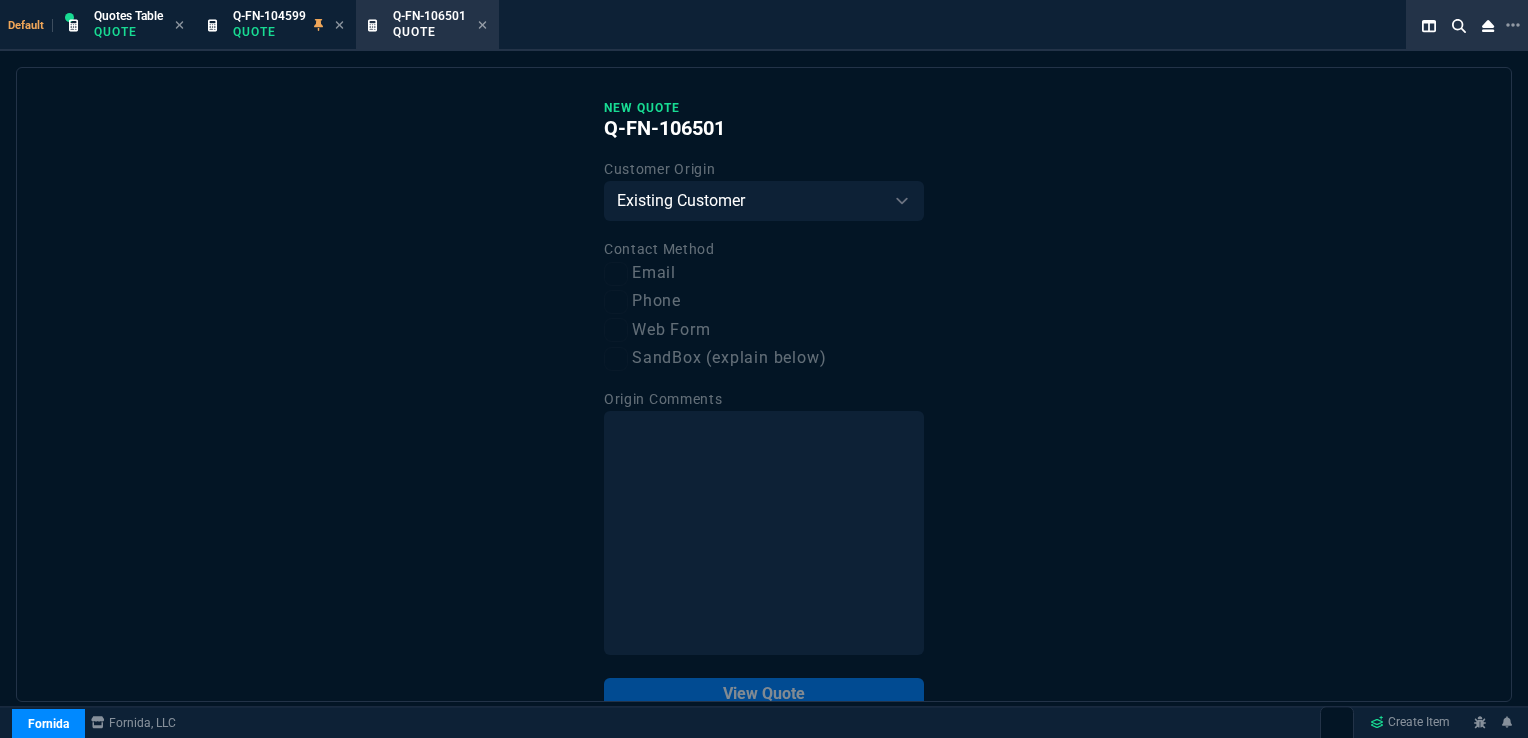 click on "Email" at bounding box center [764, 273] 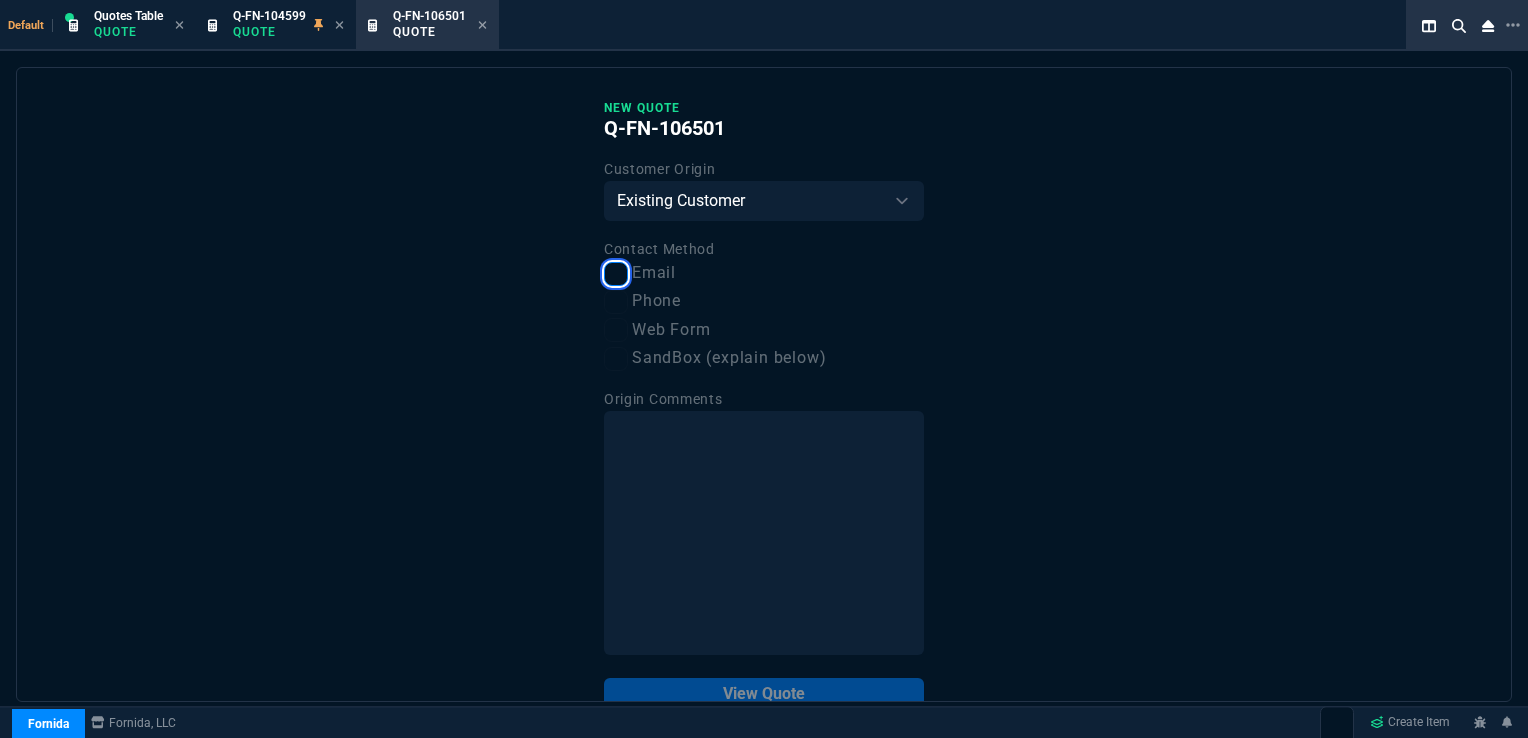 checkbox on "true" 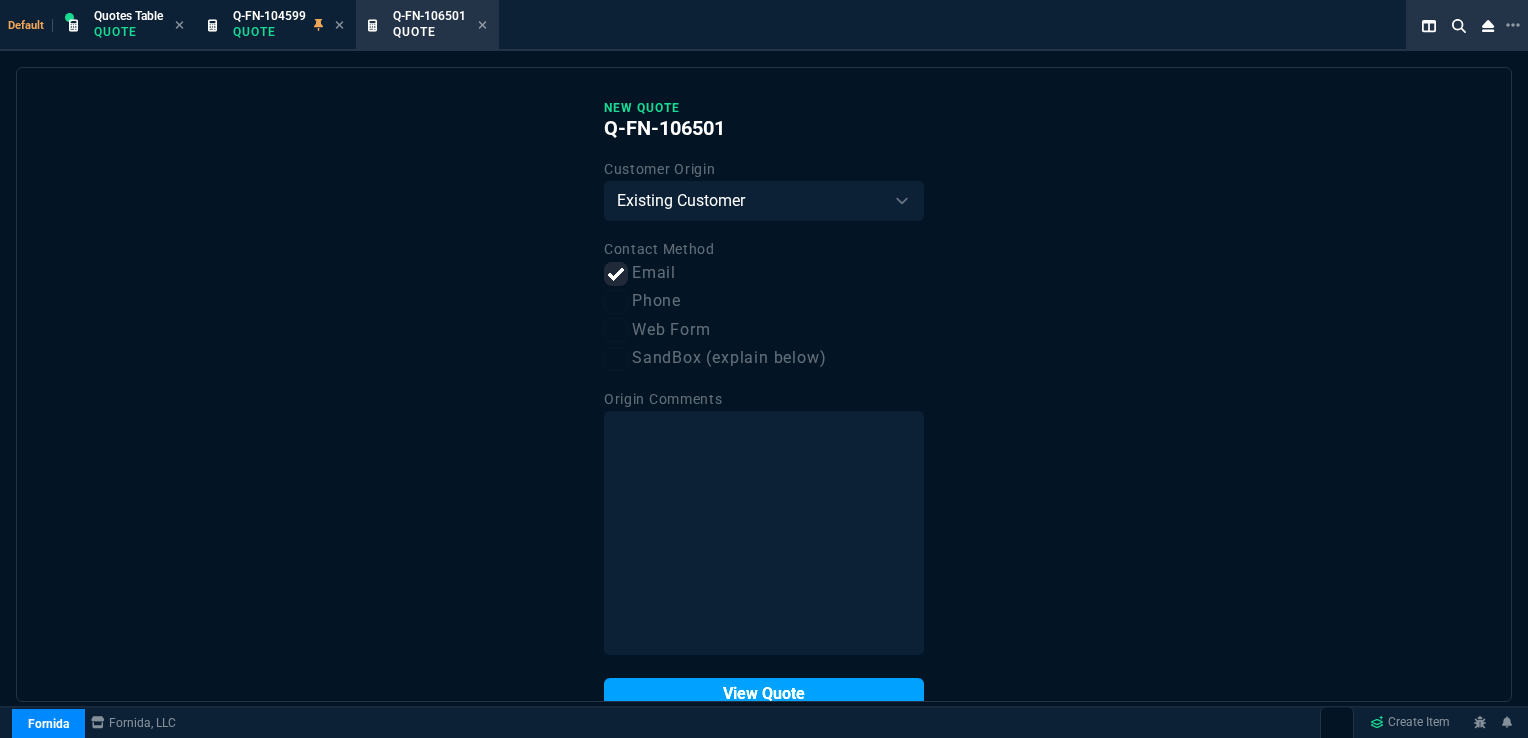 click on "View Quote" at bounding box center [764, 694] 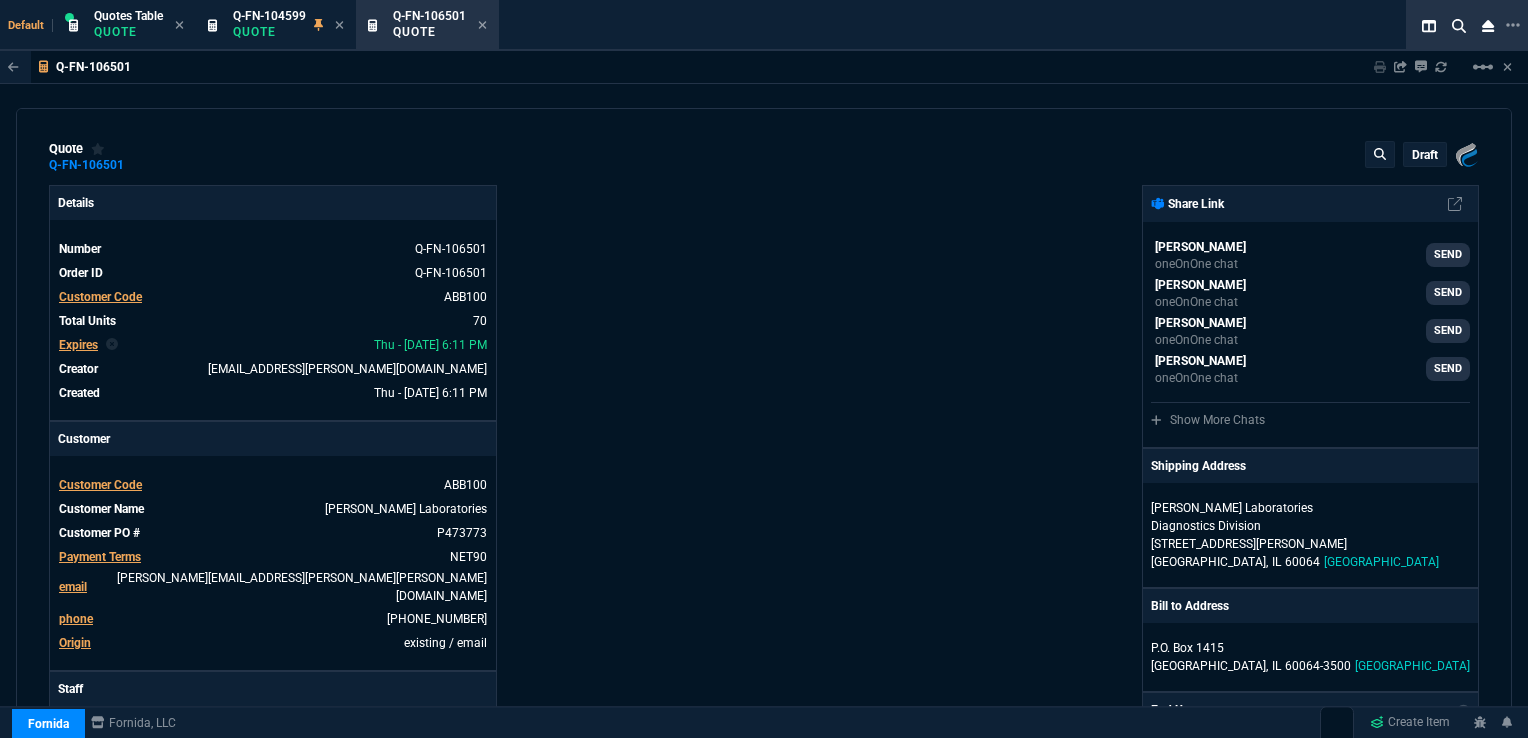 type on "40" 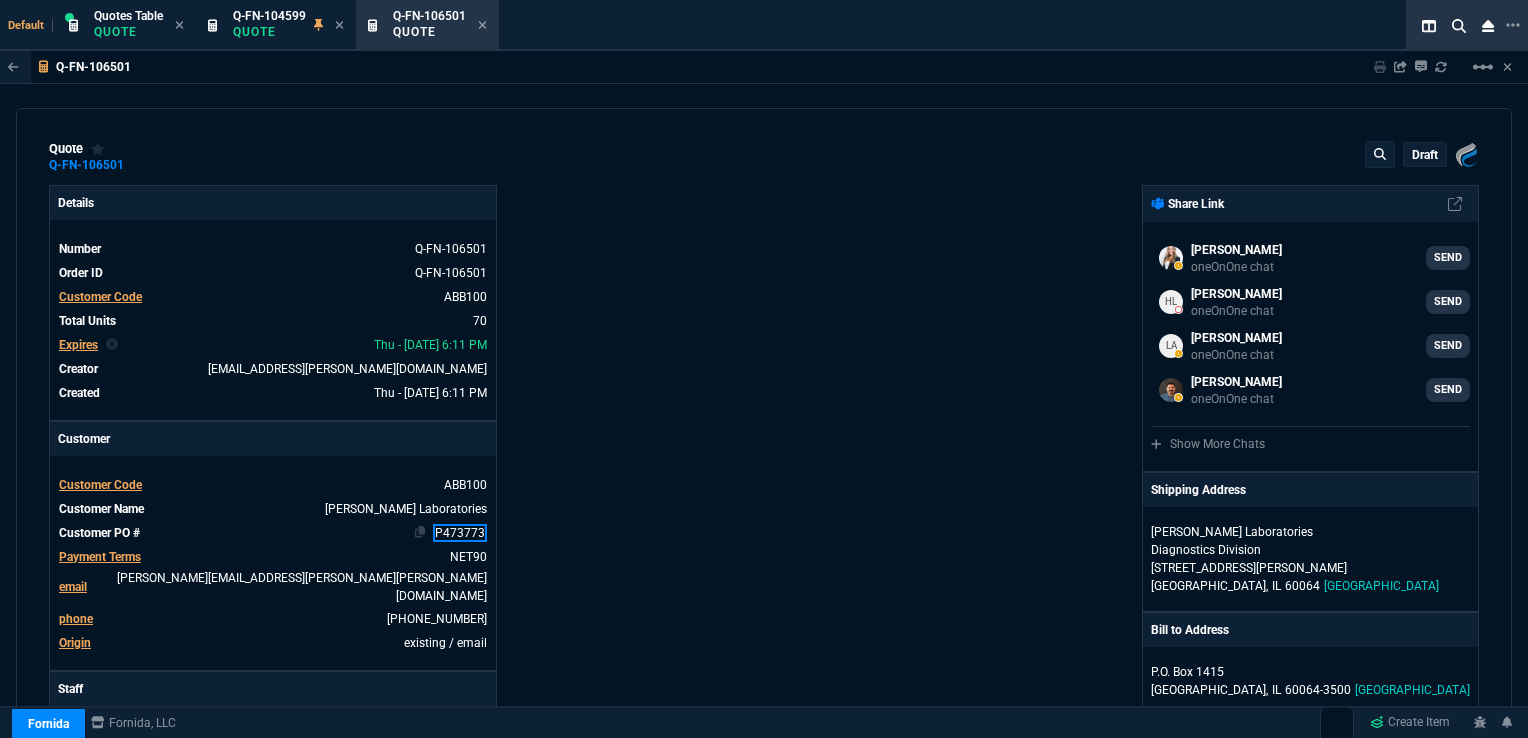 click on "P473773" at bounding box center (460, 533) 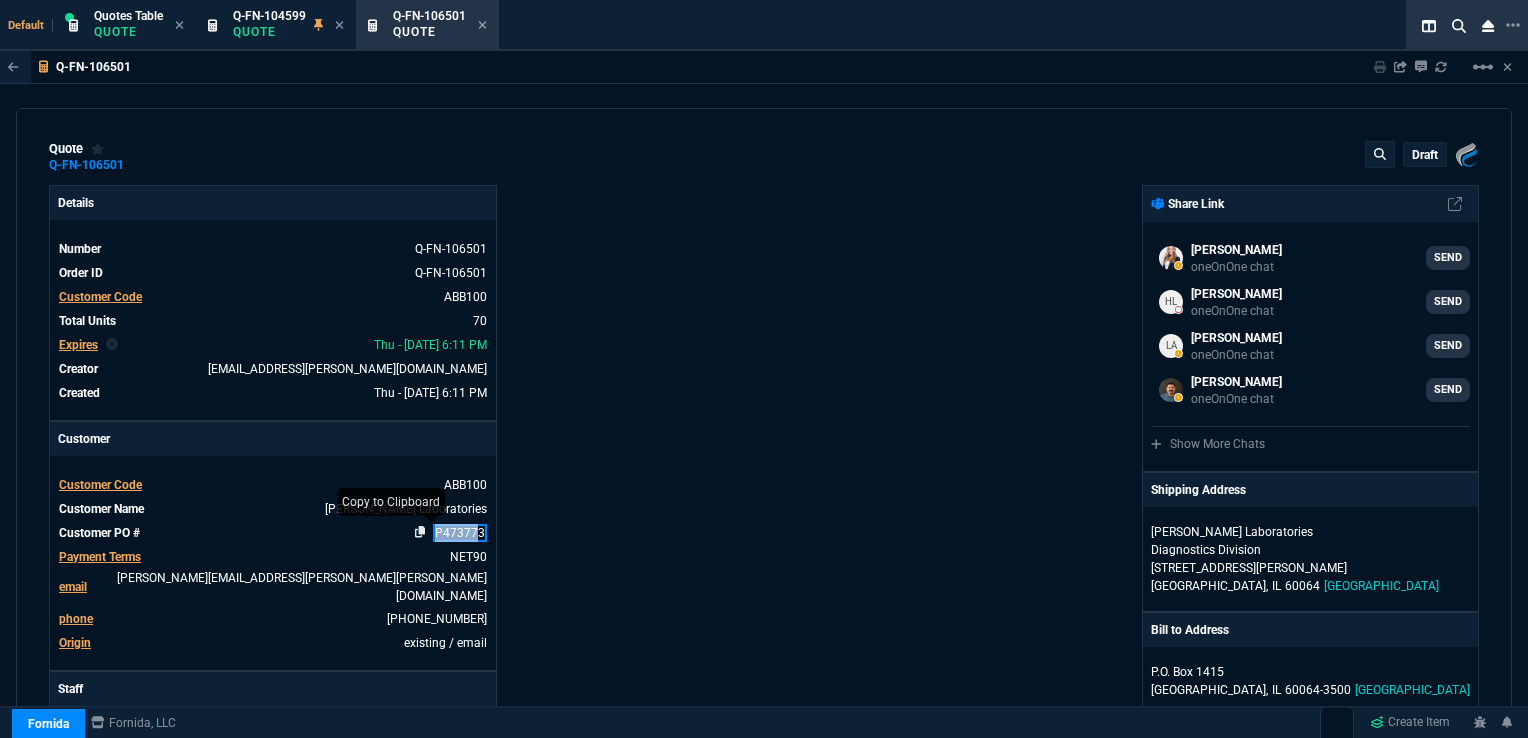 drag, startPoint x: 476, startPoint y: 531, endPoint x: 427, endPoint y: 531, distance: 49 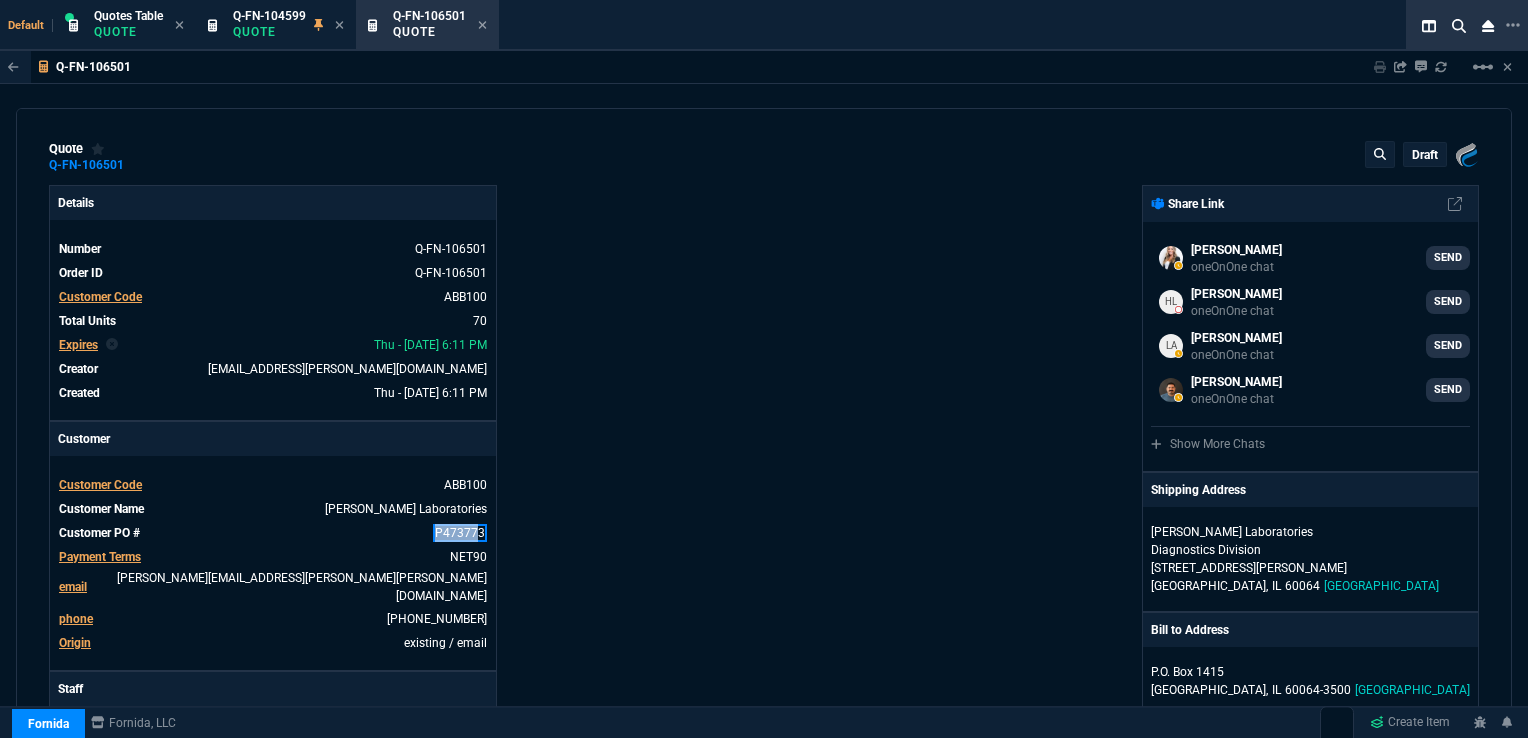 type 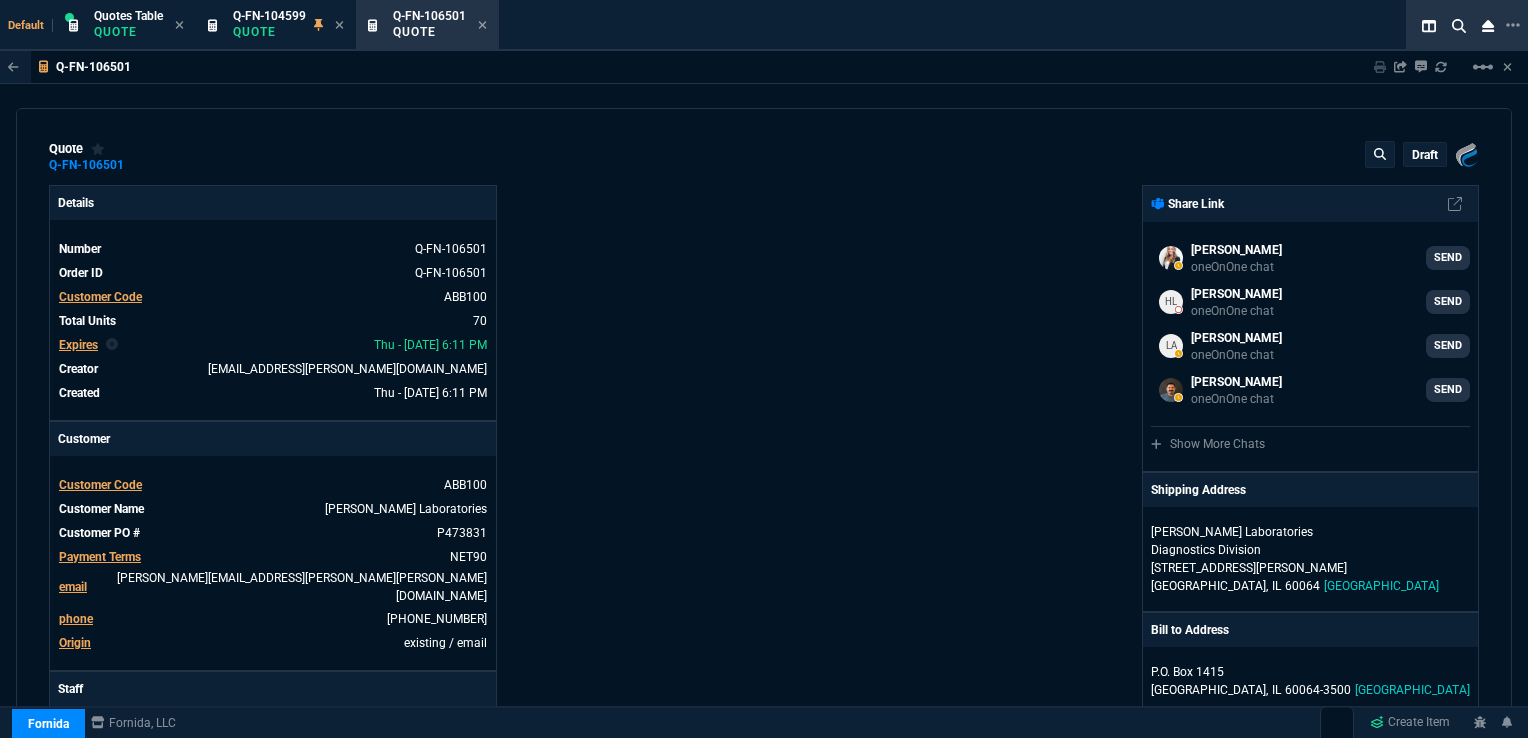 click on "Details Number Q-FN-106501  Order ID Q-FN-106501  Customer Code ABB100  Total Units 70  Expires Thu - 8/7/25, 6:11 PM Creator rob.henneberger@fornida.com  Created Thu - 7/24/25, 6:11 PM Print Specs Number Q-FN-106501  Customer ID ABB100  Customer Name Abbott Laboratories  Expires 8/7/25,  1:11 PM  Customer PO # P473773  Payment Terms NET90  Shipping Agent FEDEX | GRD  Customer Customer Code ABB100  Customer Name Abbott Laboratories  Customer PO # P473831  Payment Terms NET90  email susan.werner@abbott.com  phone 972-518-6677   Origin  existing / email   Origin Comment    Staff Sales Person HENN  Engineer 1 --  Engineer 2 --  Shipping Ship Date -- Agent FEDEX  Agent Service GRD  Account Id 243482194  Sales Order* Number --  id --  Account Manager Name Rob Henneberger  Email rob.henneberger@fornida.com  Phone (469) 476-5219" at bounding box center (406, 708) 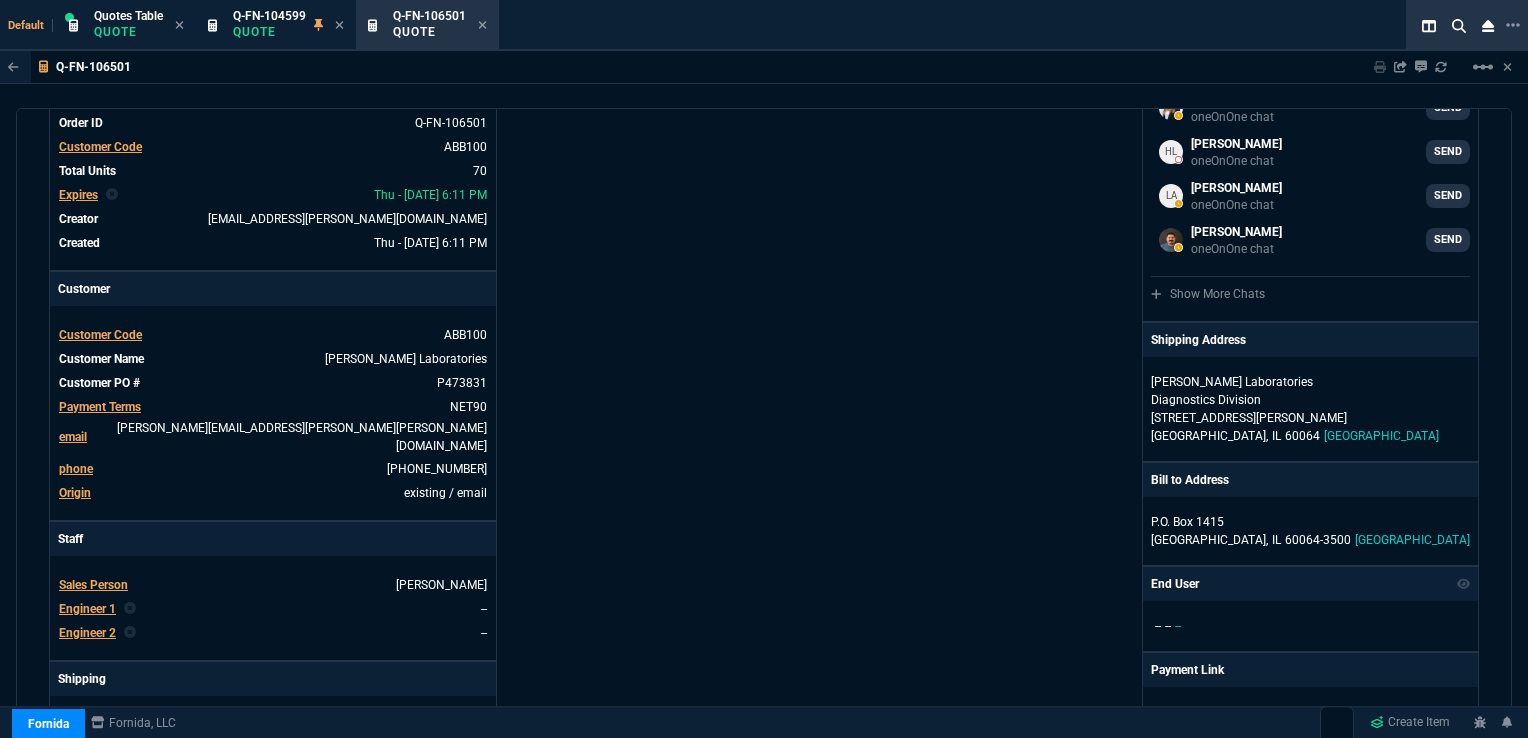 scroll, scrollTop: 200, scrollLeft: 0, axis: vertical 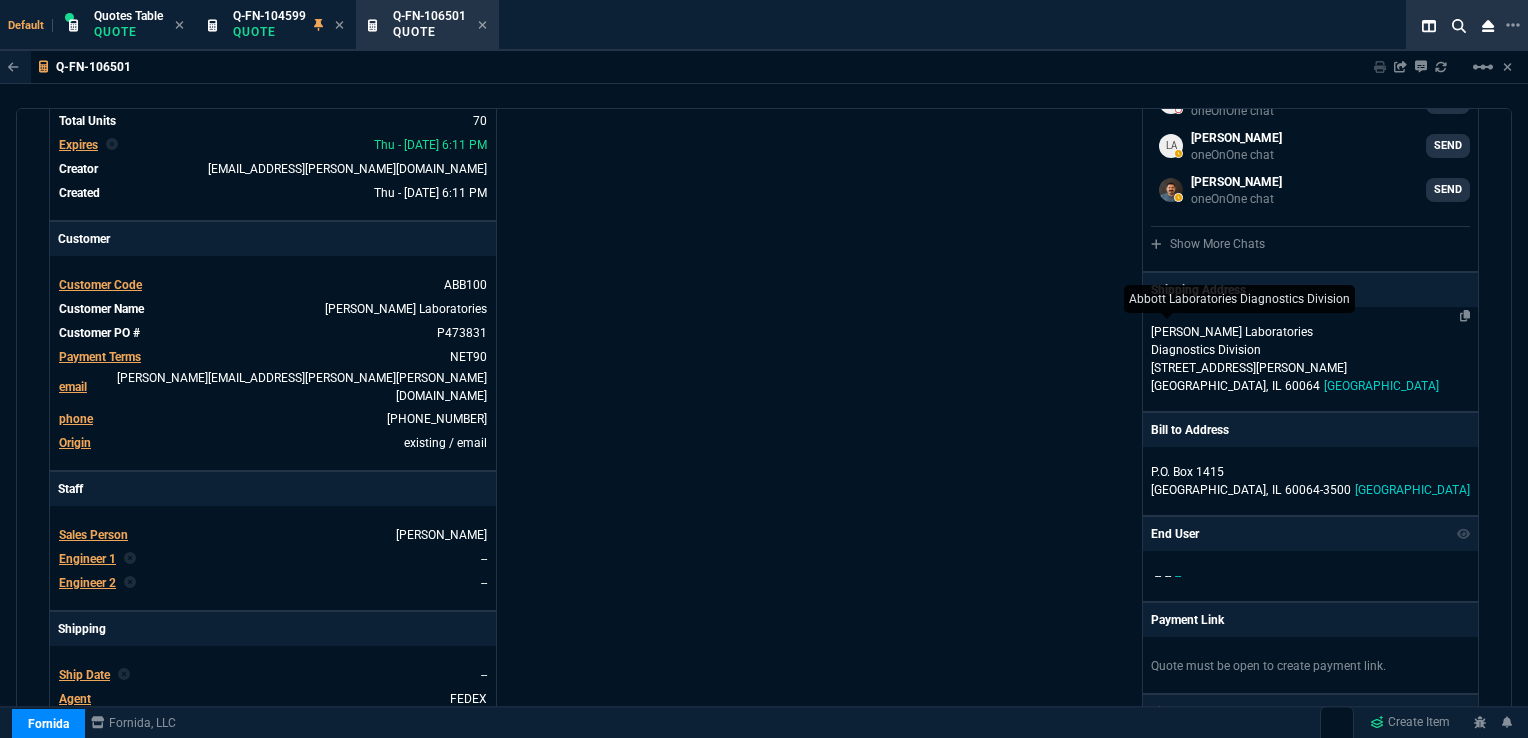 click on "[PERSON_NAME] Laboratories Diagnostics Division" 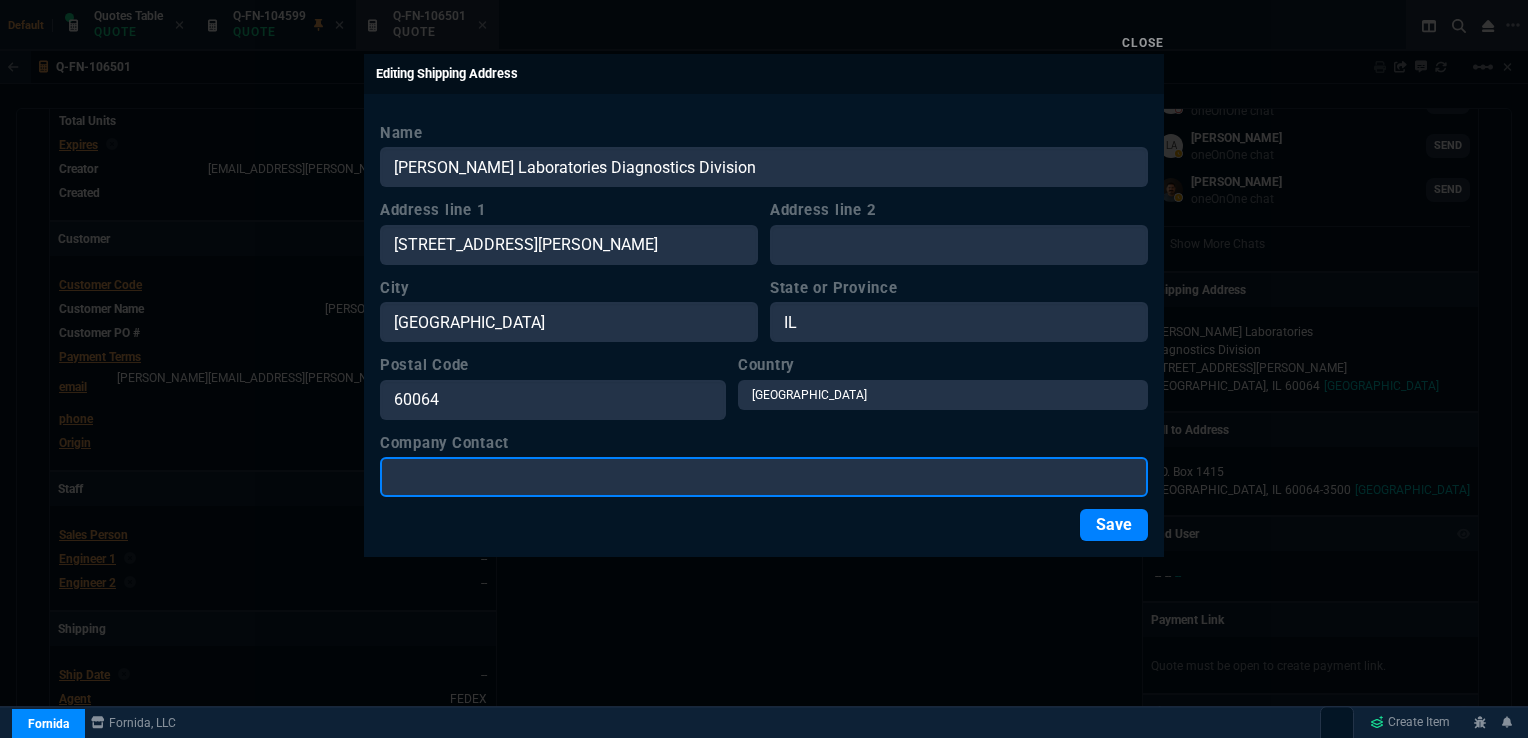click on "Company Contact" at bounding box center (764, 477) 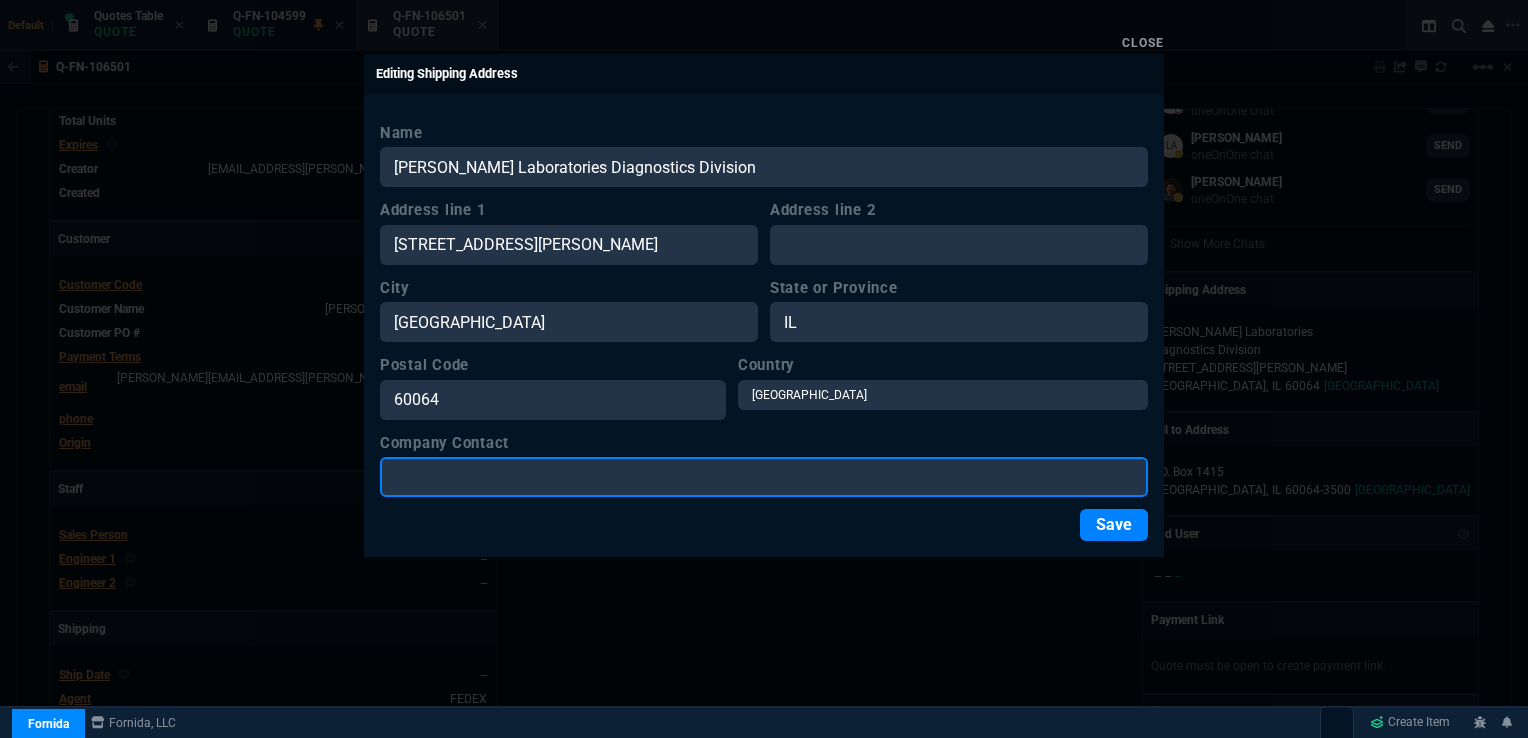 type on "LC - MAIN INVENTORY" 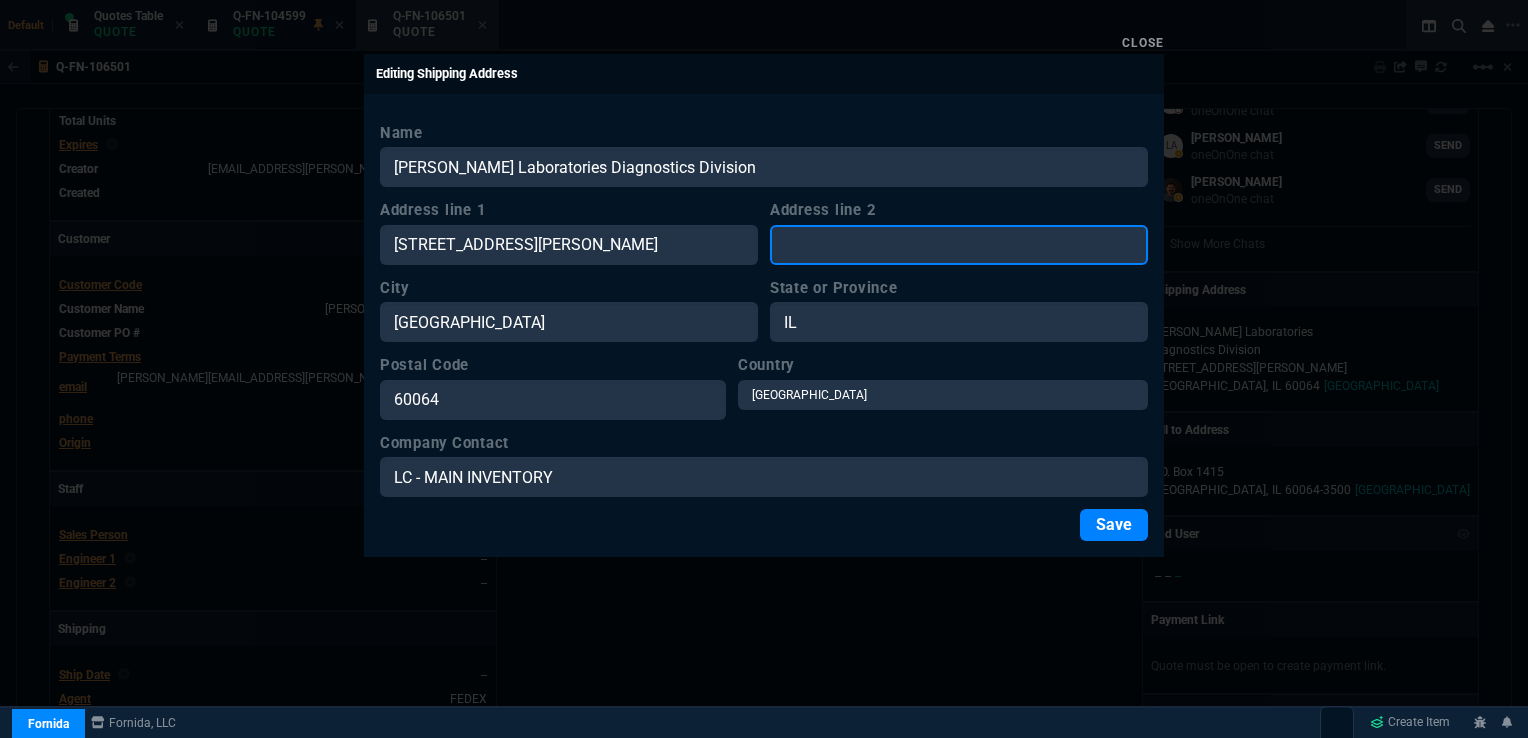 type on "(Lake County Distribution Center)" 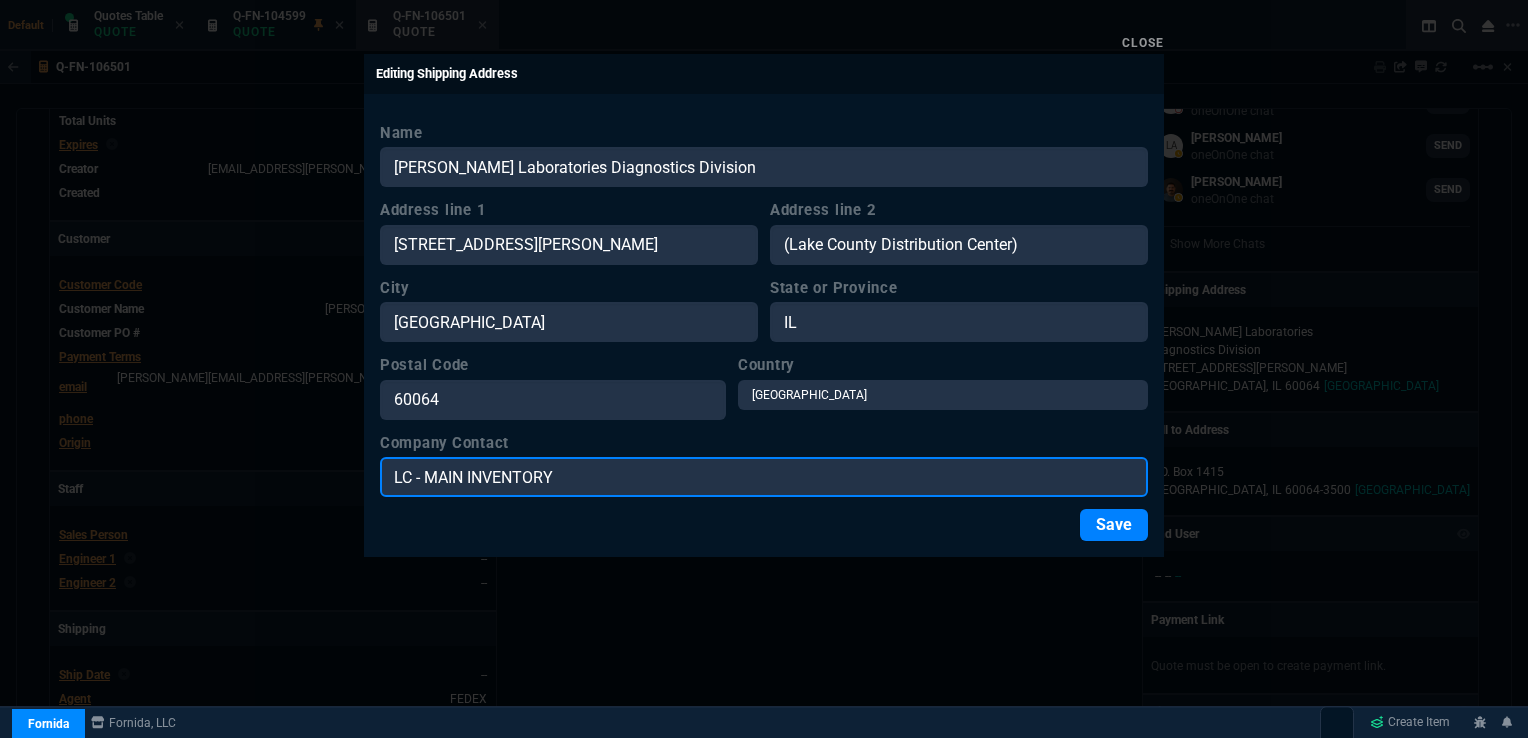 type on "Chorm Keovongphet" 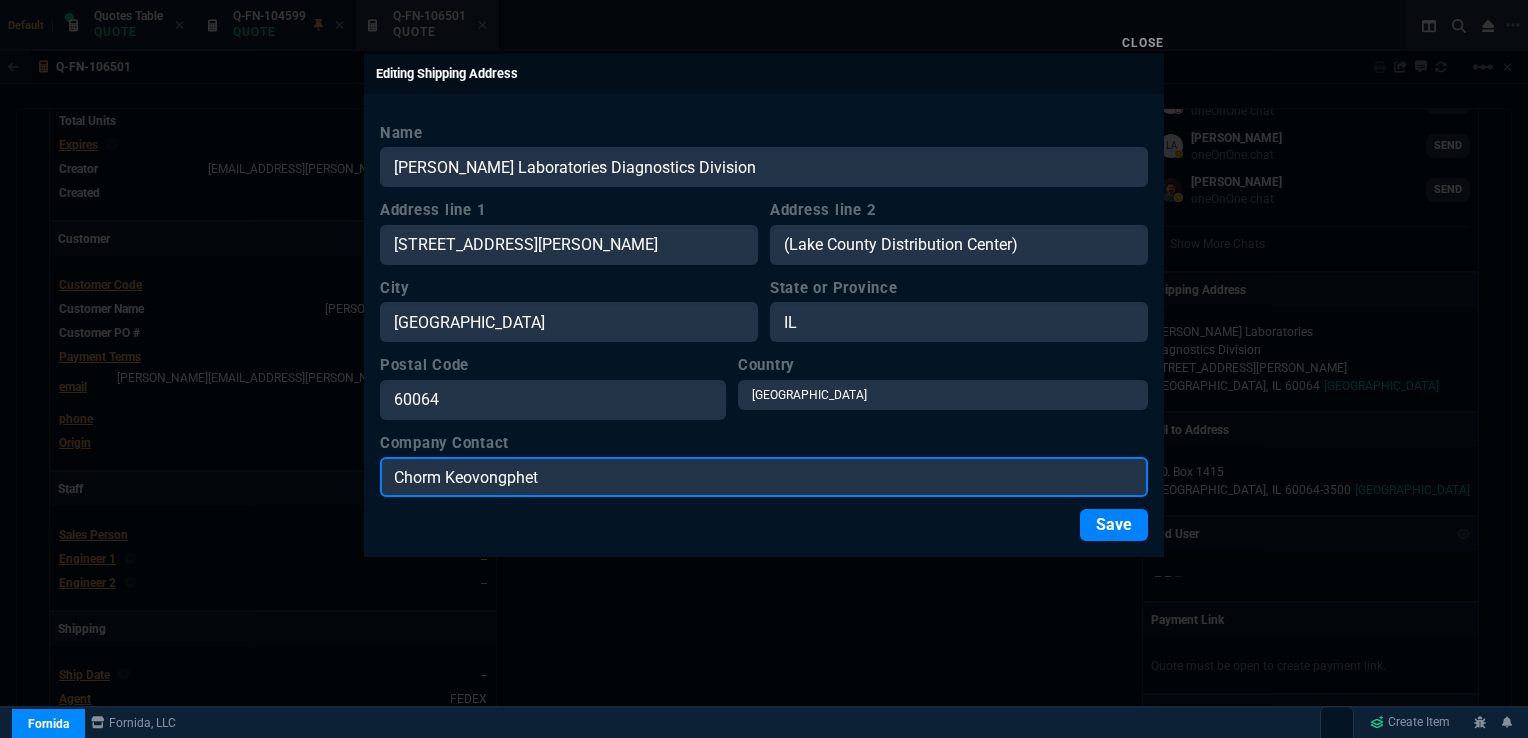 drag, startPoint x: 578, startPoint y: 485, endPoint x: 356, endPoint y: 504, distance: 222.81158 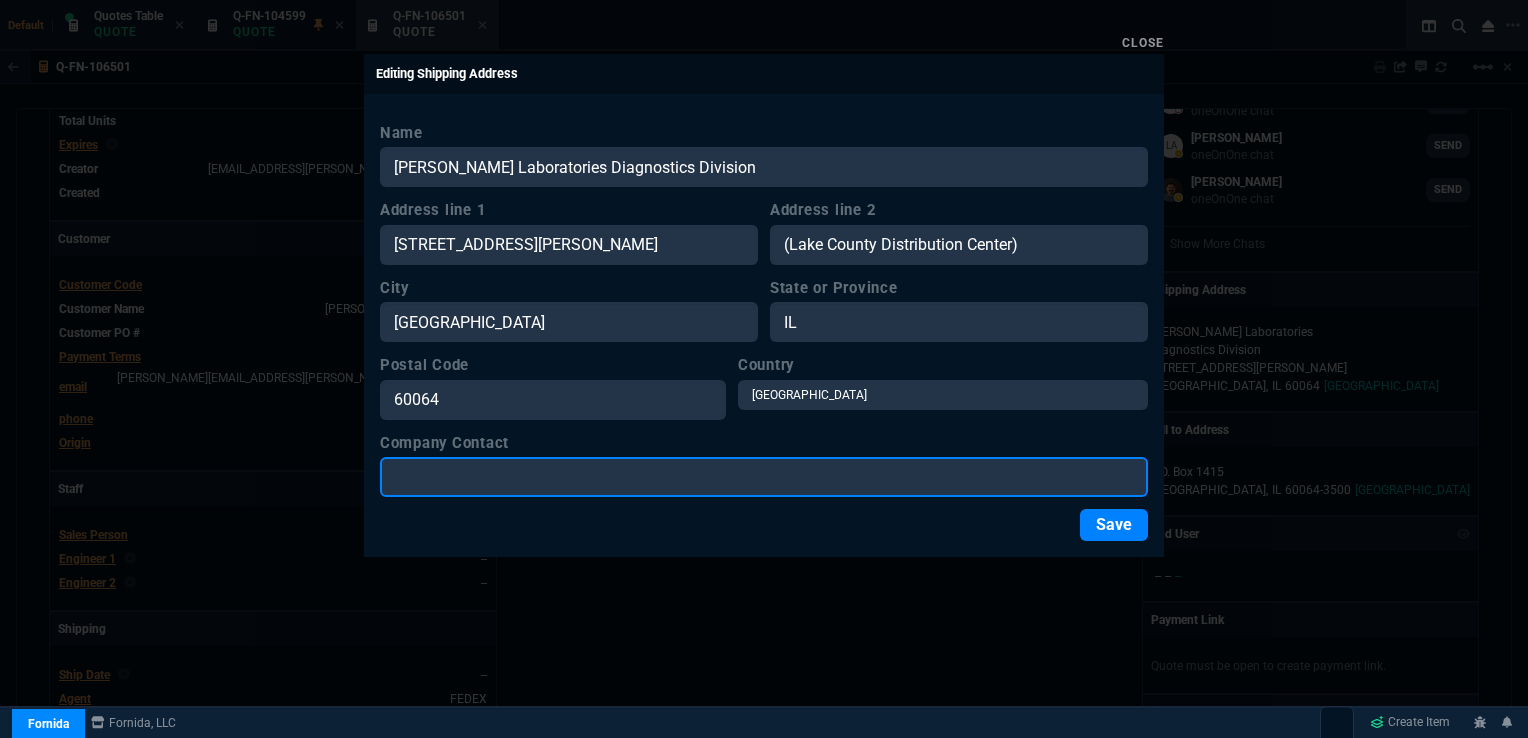 click on "Company Contact" at bounding box center (764, 477) 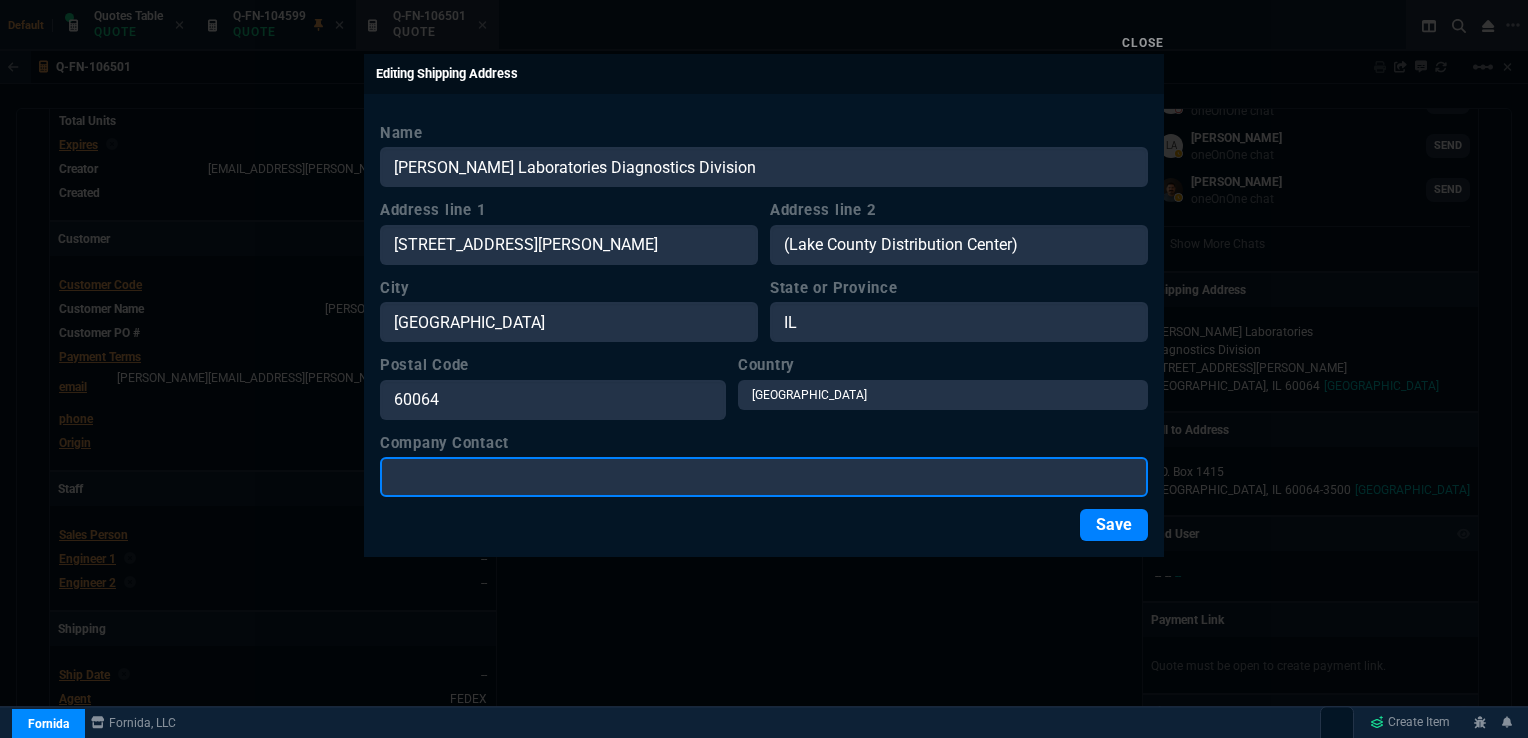 type on "LC - MAIN INVENTORY" 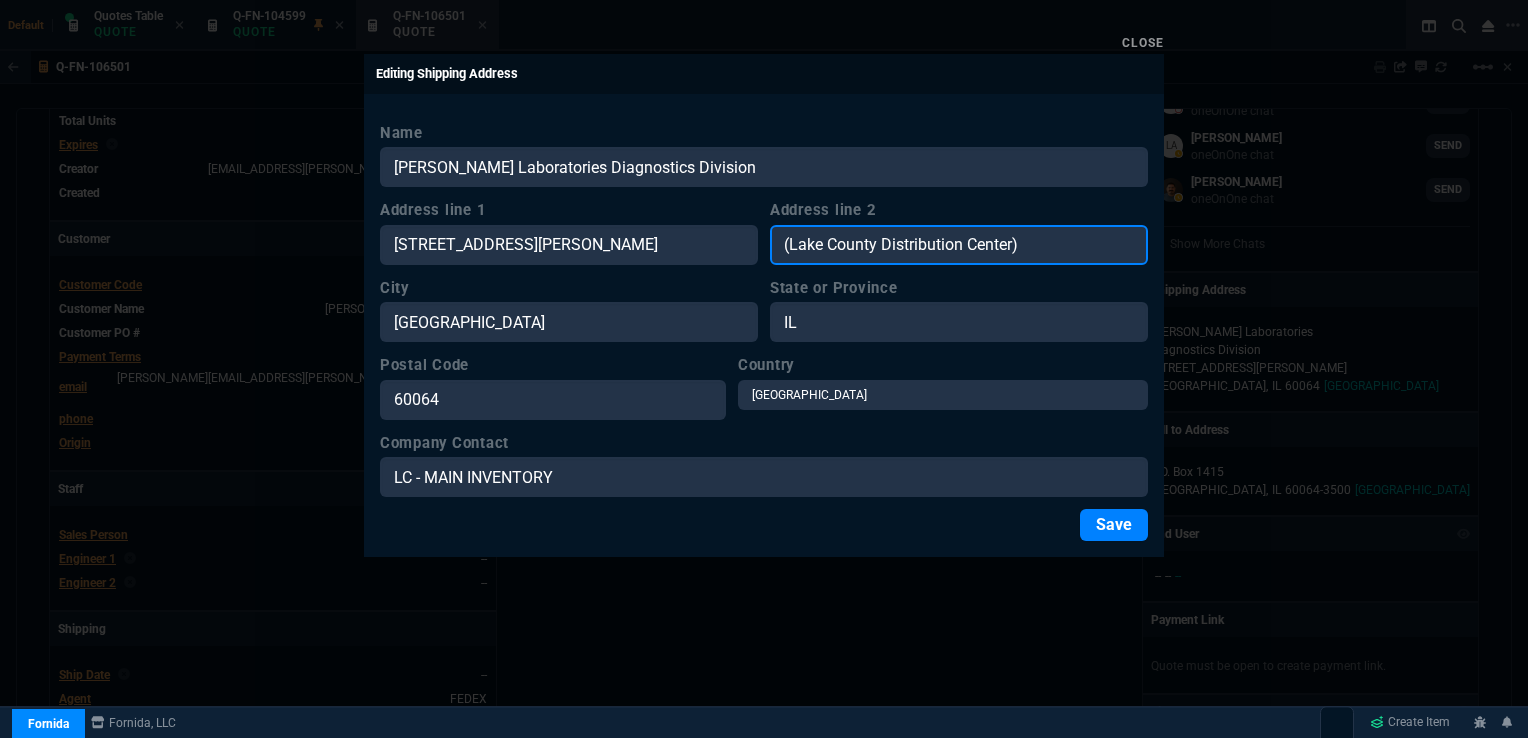 drag, startPoint x: 1035, startPoint y: 244, endPoint x: 736, endPoint y: 226, distance: 299.54132 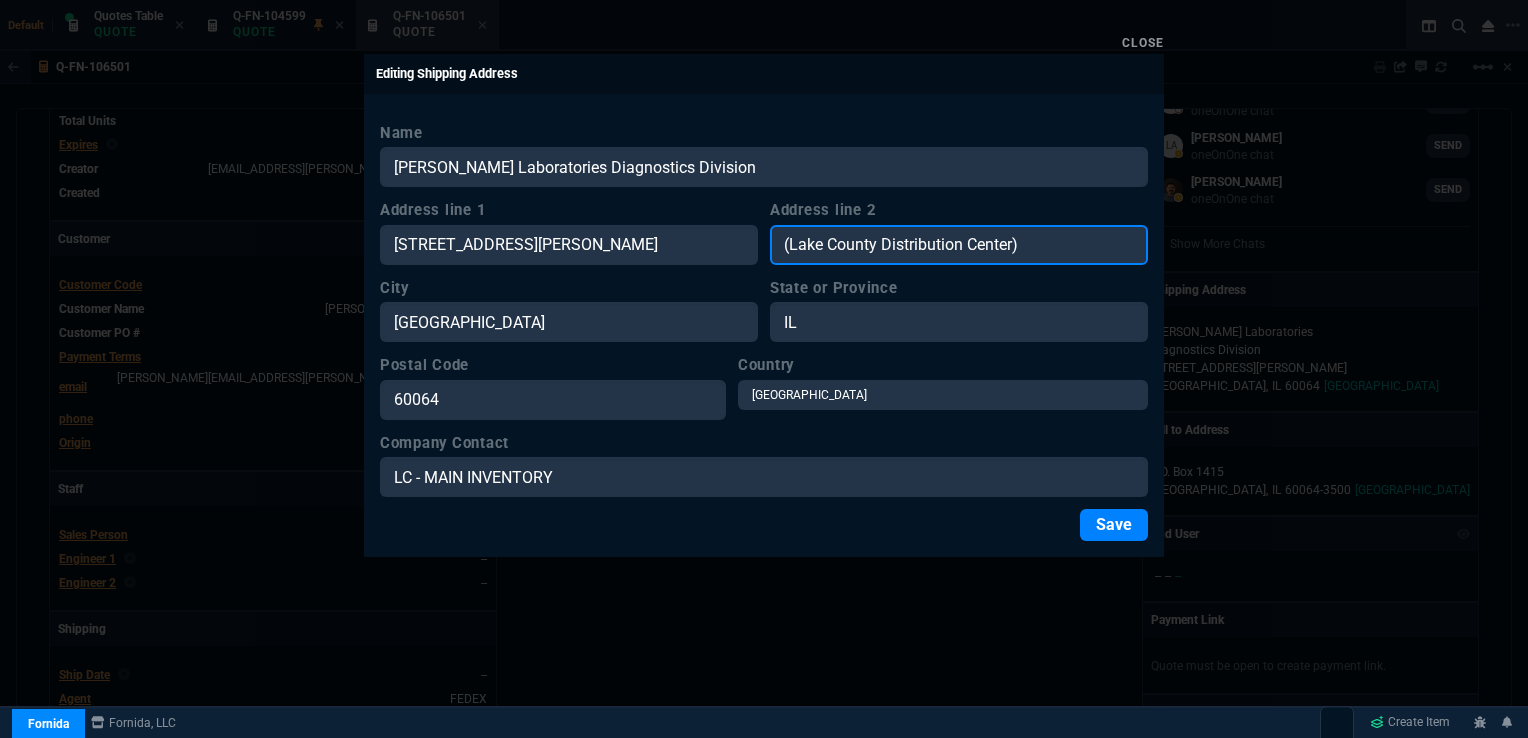 click on "Address line 1  3158 Martin Luther King Jr Dr  Address line 2  (Lake County Distribution Center)" at bounding box center (764, 232) 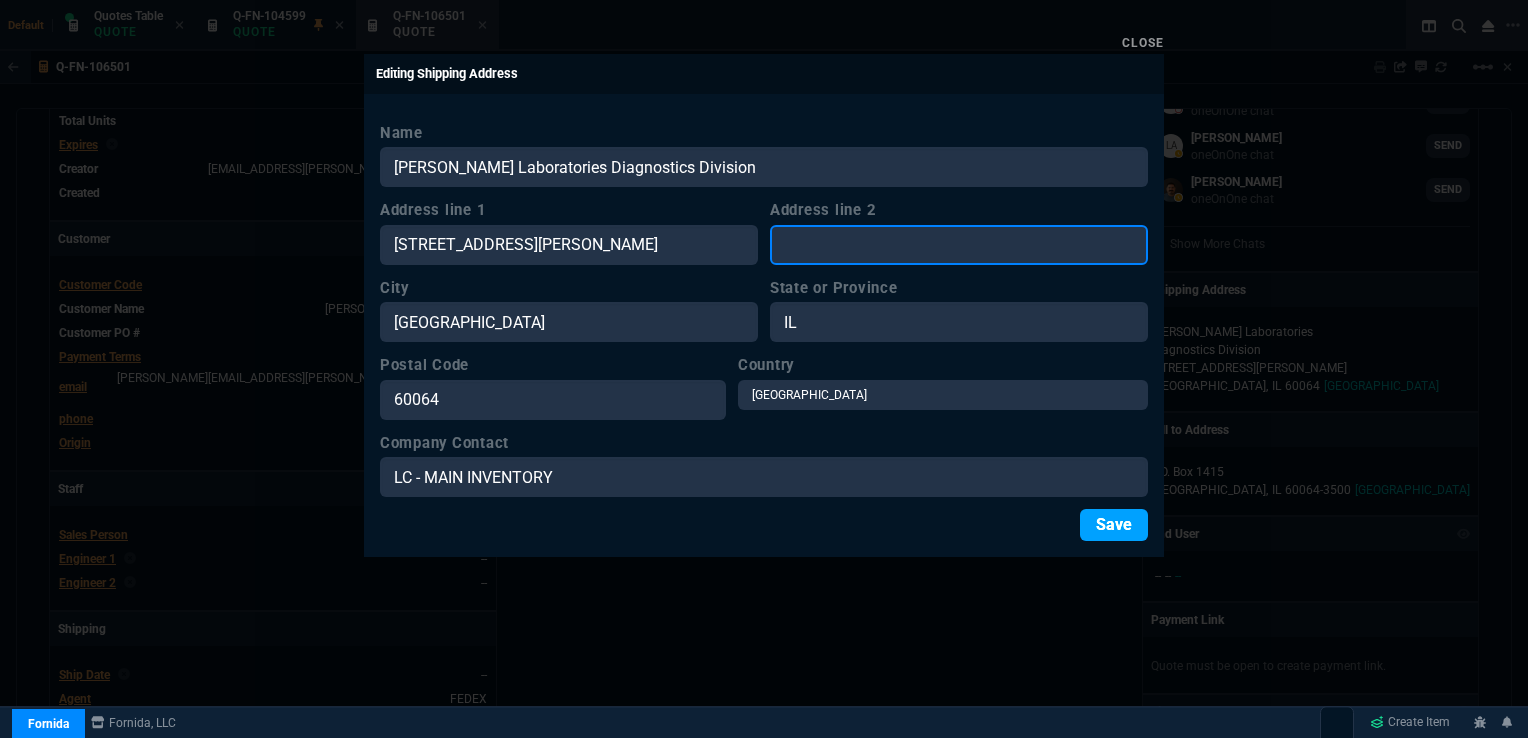 type 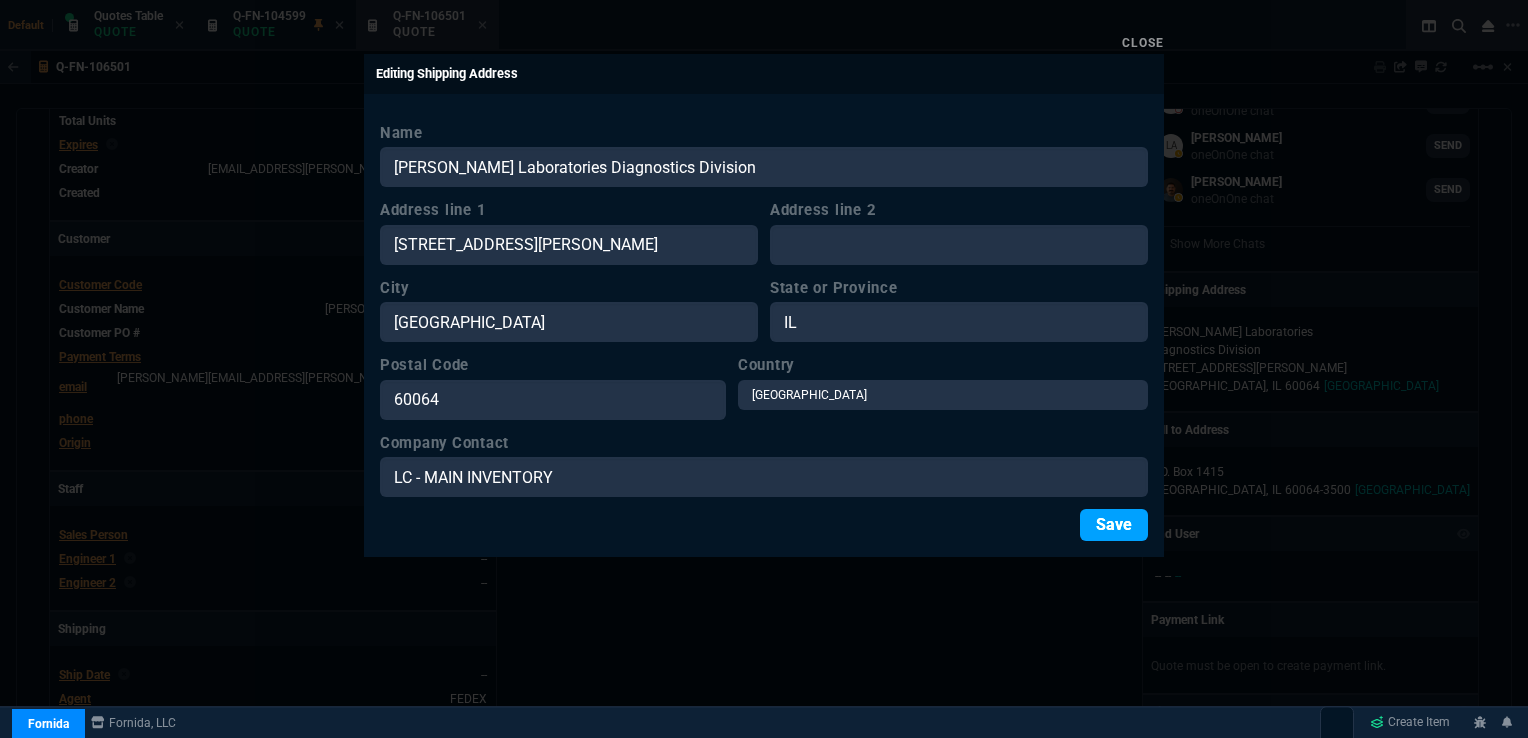 click on "Save" at bounding box center (1114, 525) 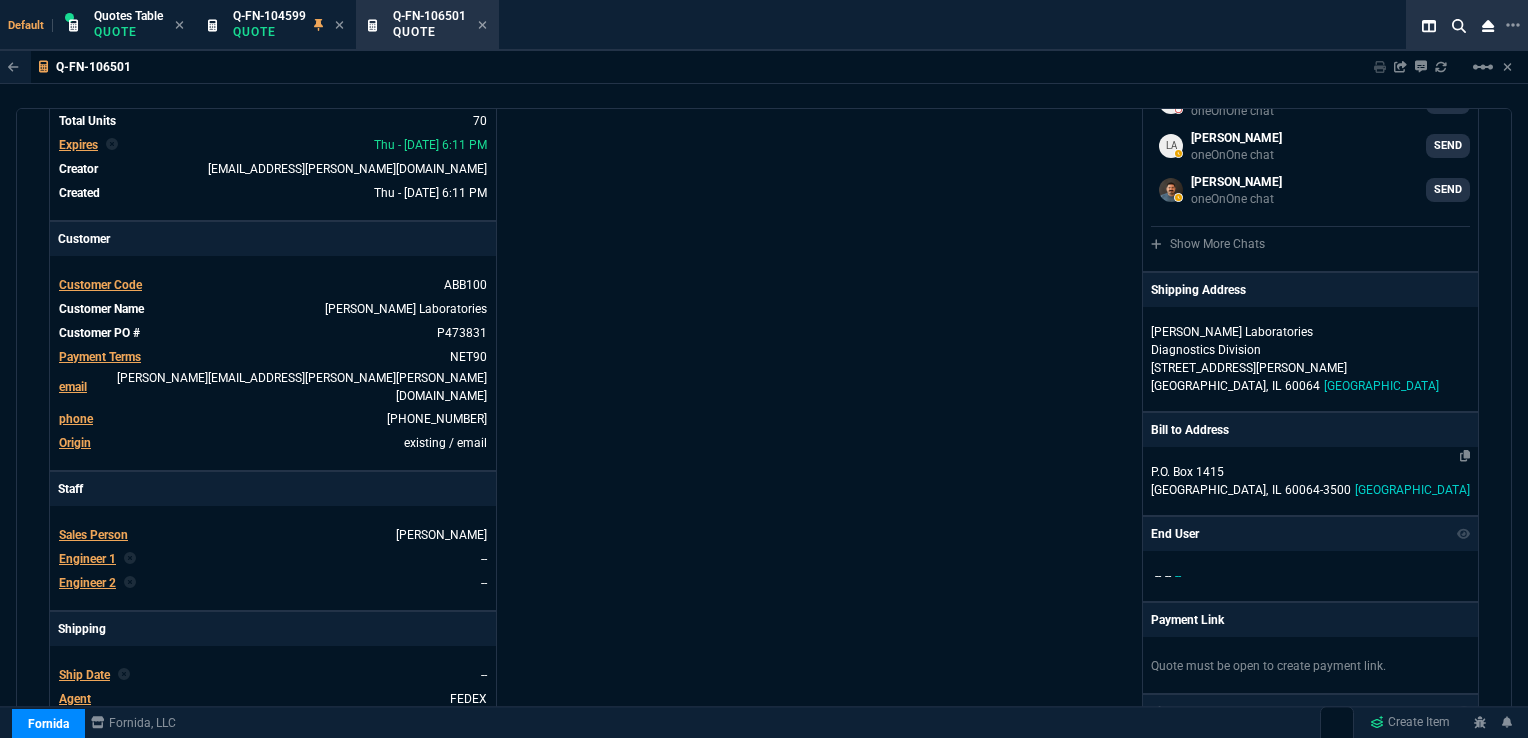 click on "P.O. Box 1415 Abbot Park,  IL 60064-3500 USA" 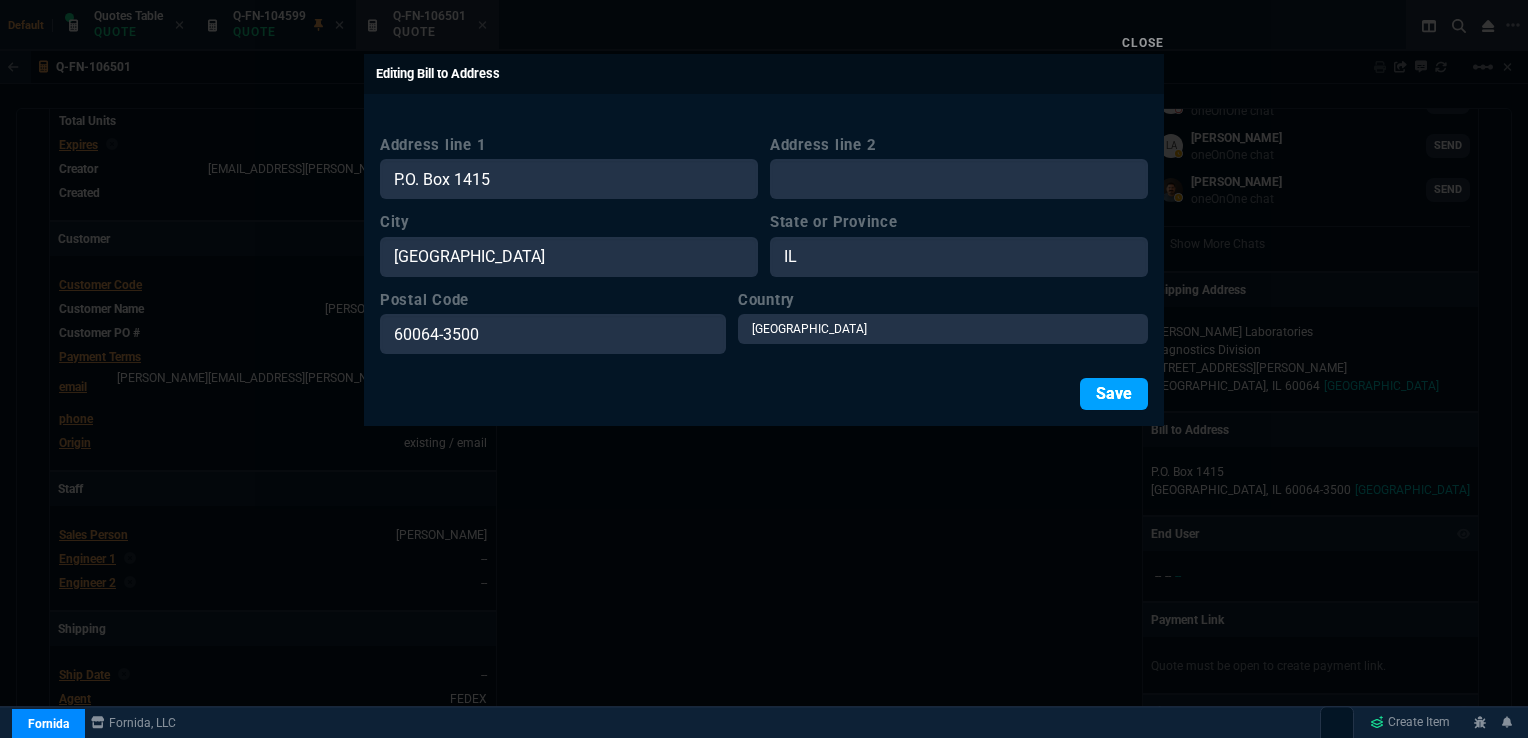 click on "Save" at bounding box center (1114, 394) 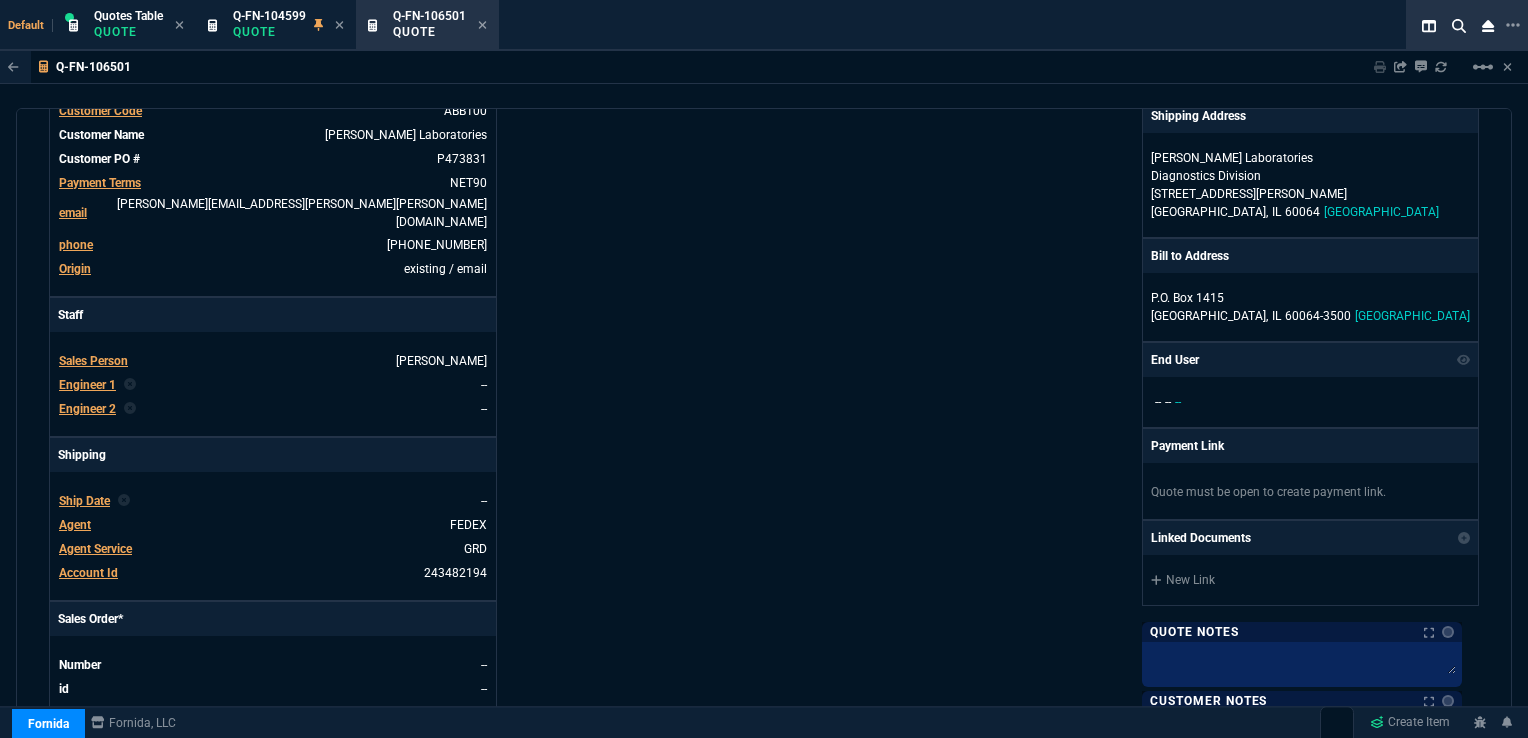 scroll, scrollTop: 400, scrollLeft: 0, axis: vertical 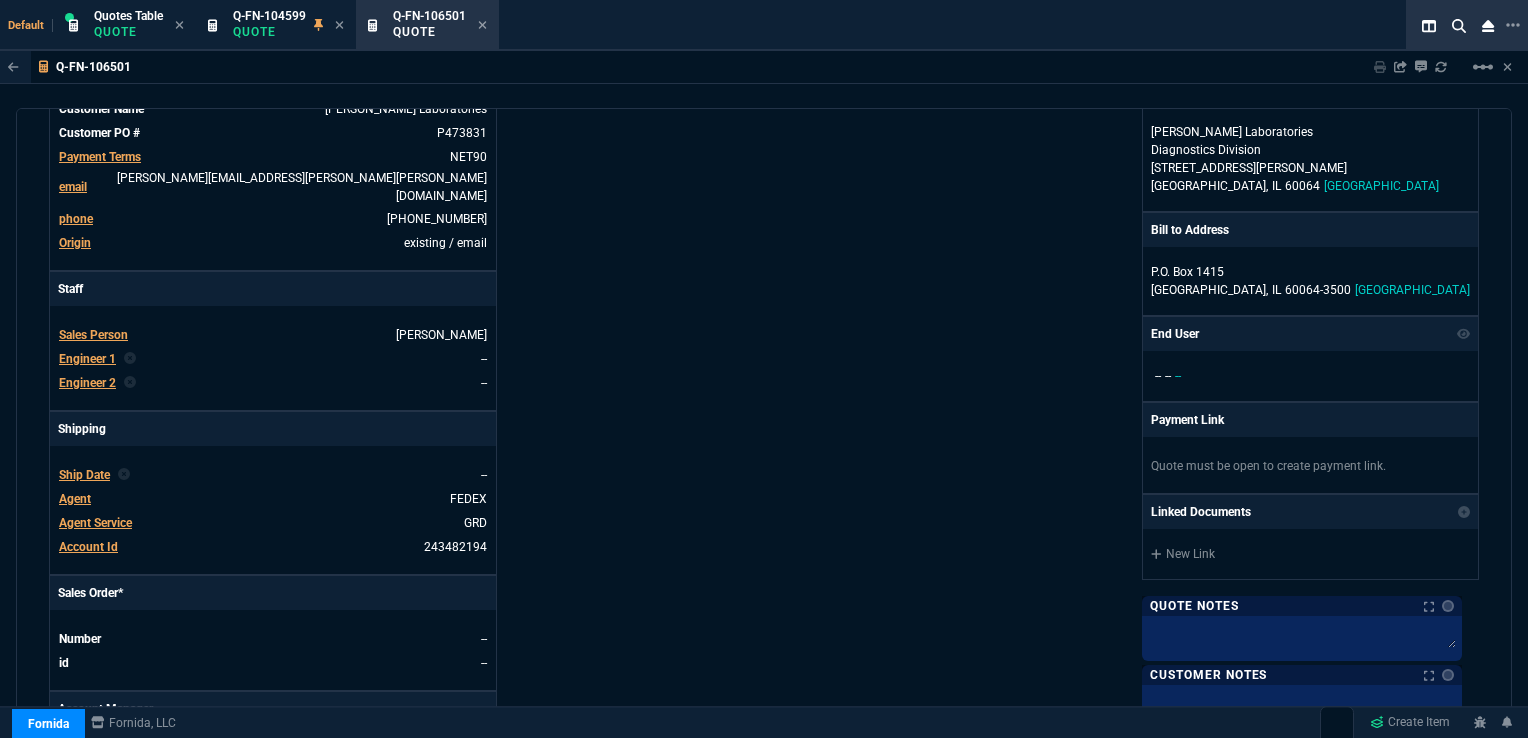 click on "Ship Date" at bounding box center (84, 475) 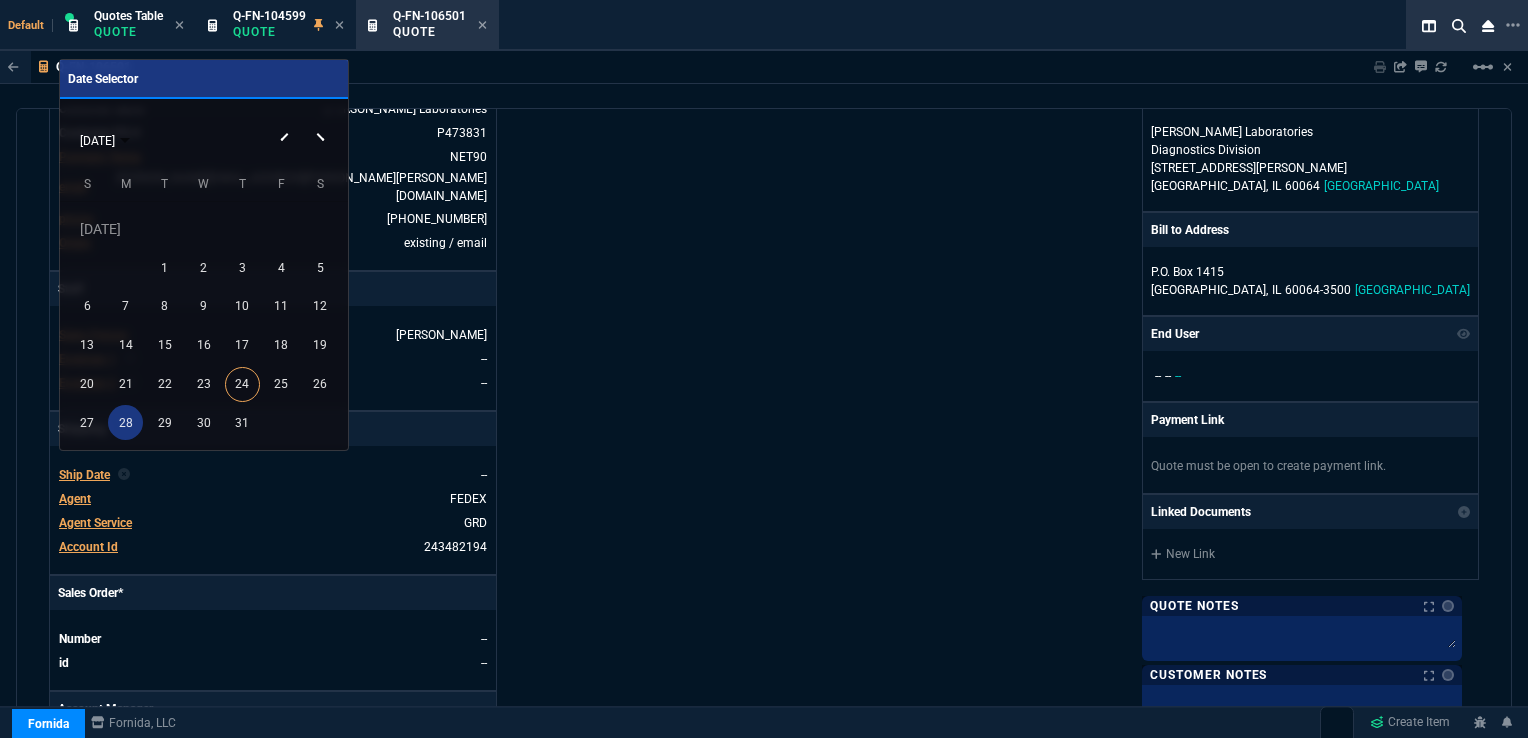 click on "28" at bounding box center [125, 422] 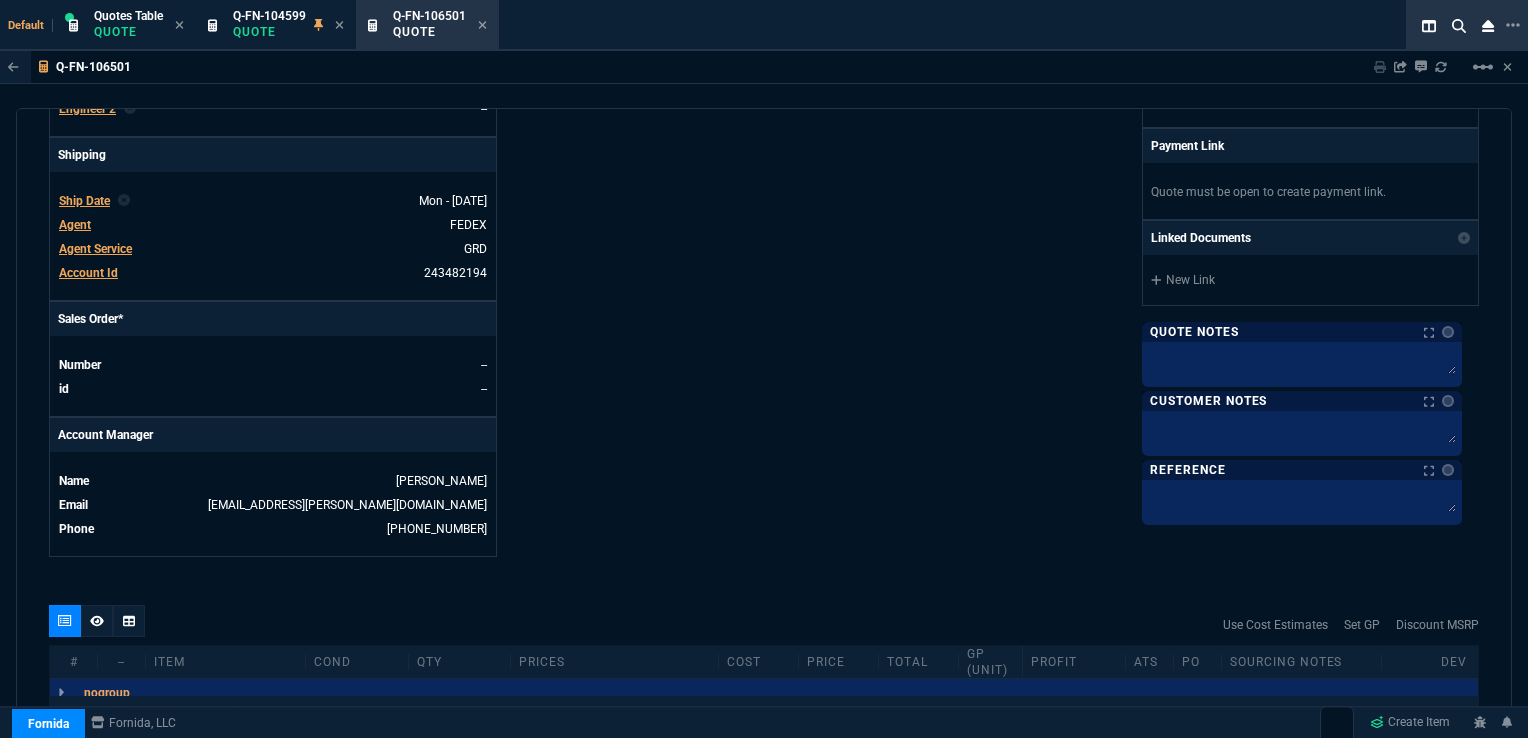 scroll, scrollTop: 700, scrollLeft: 0, axis: vertical 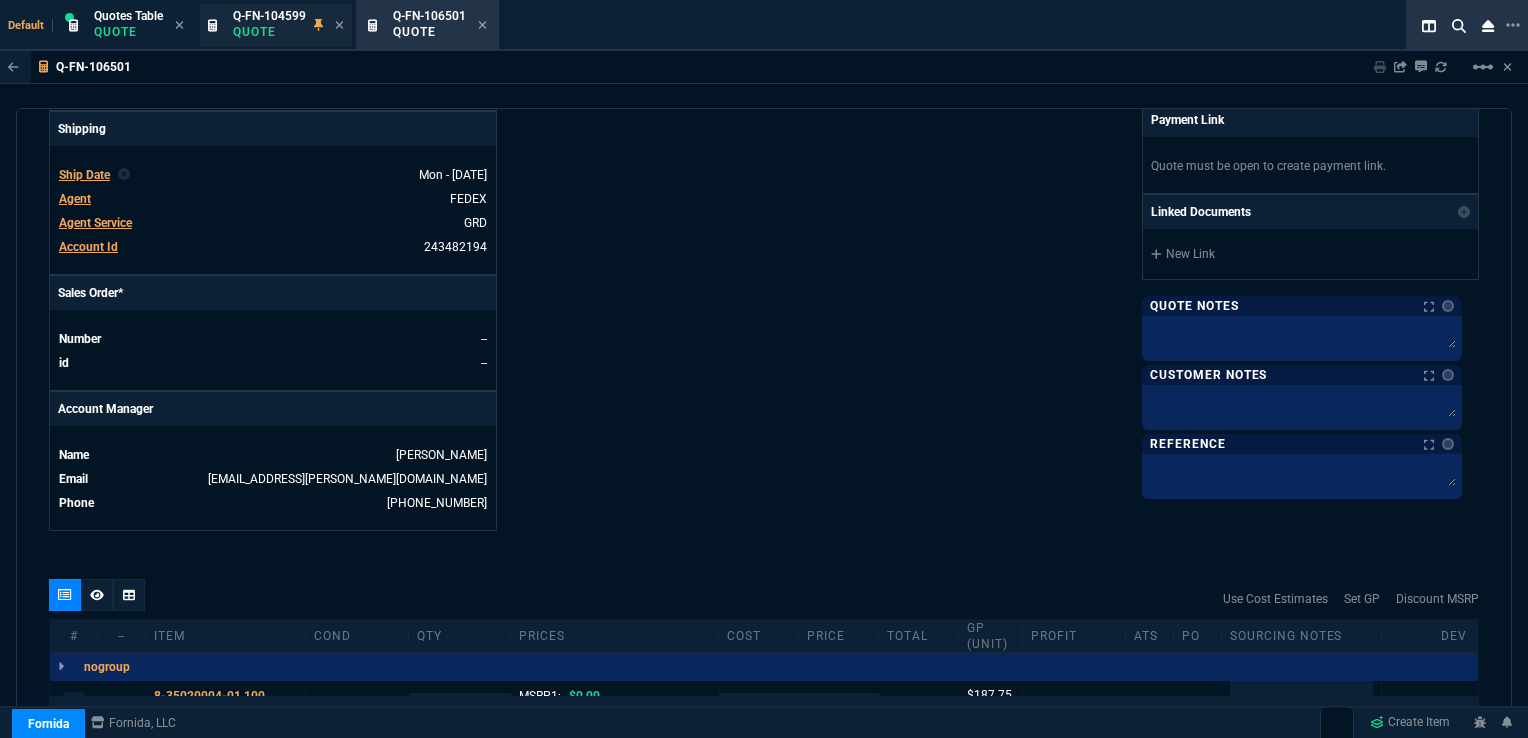 click on "Quote" at bounding box center [269, 32] 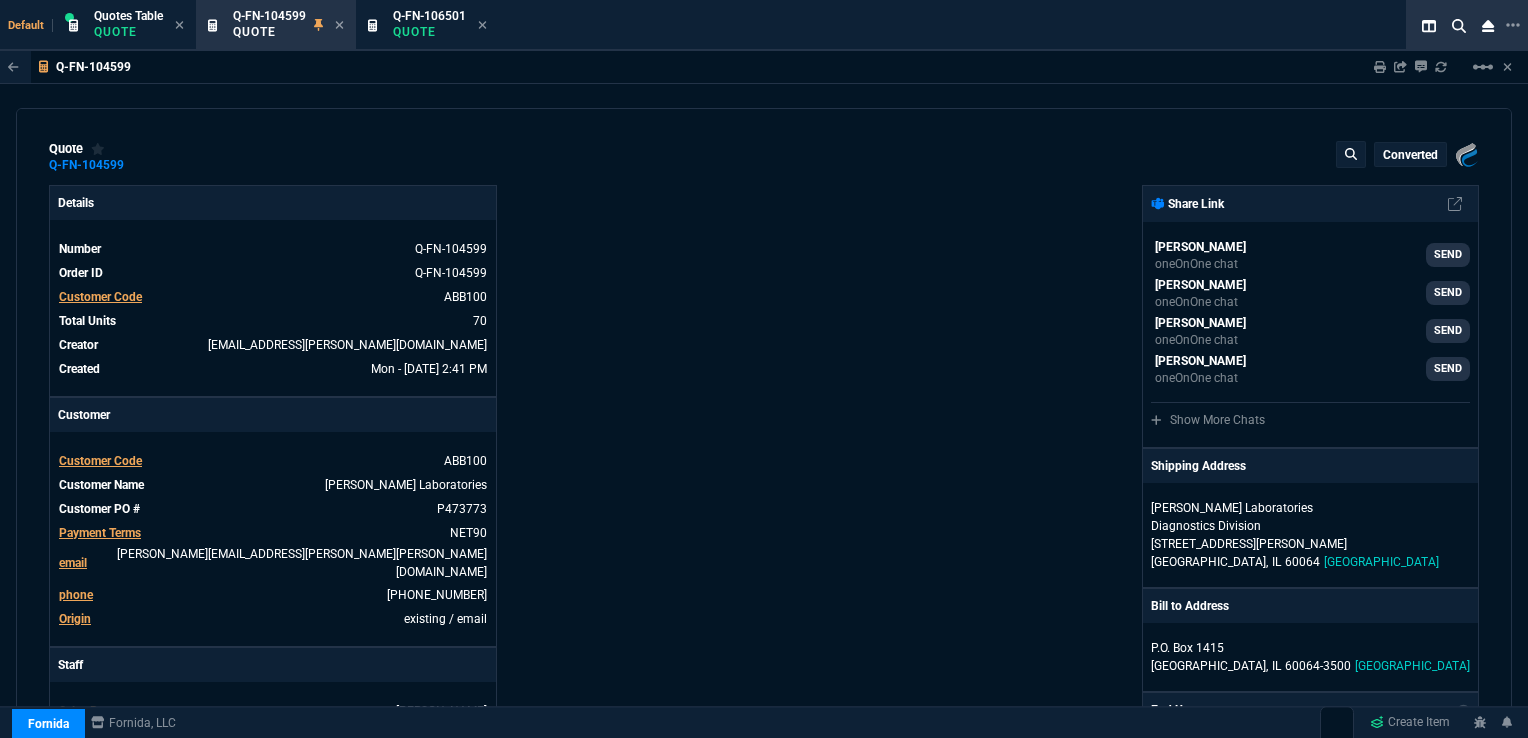 type on "40" 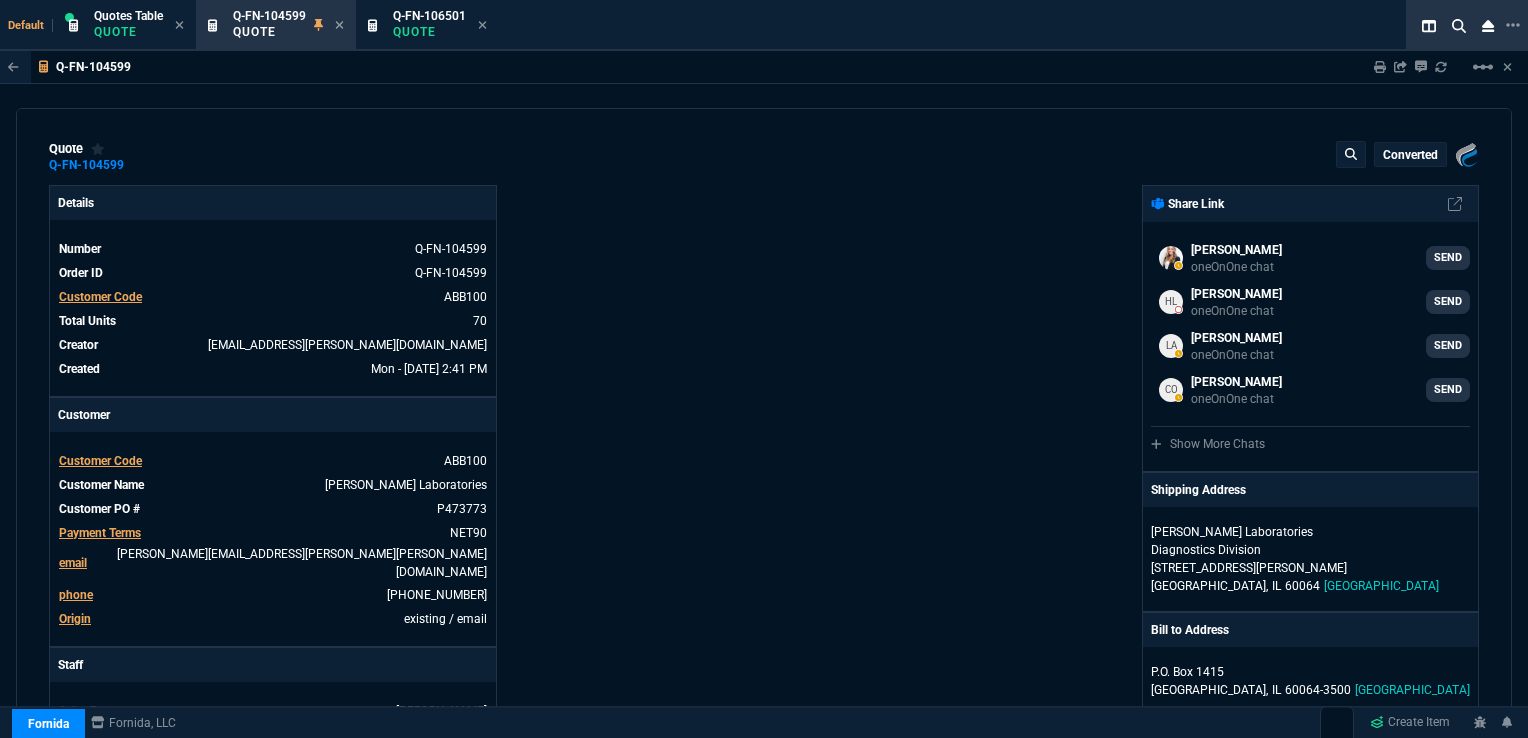 type 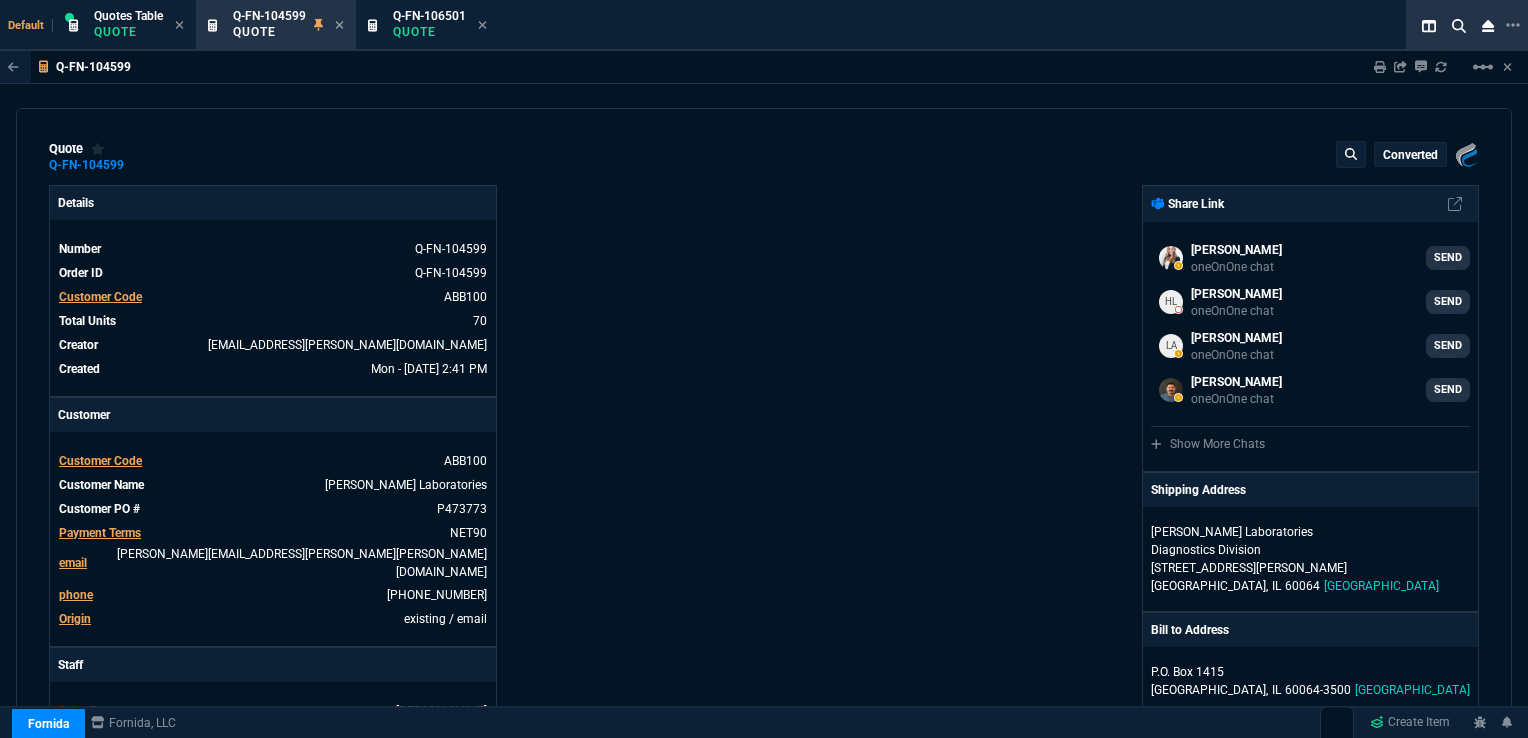 select on "16: [PERSON_NAME]" 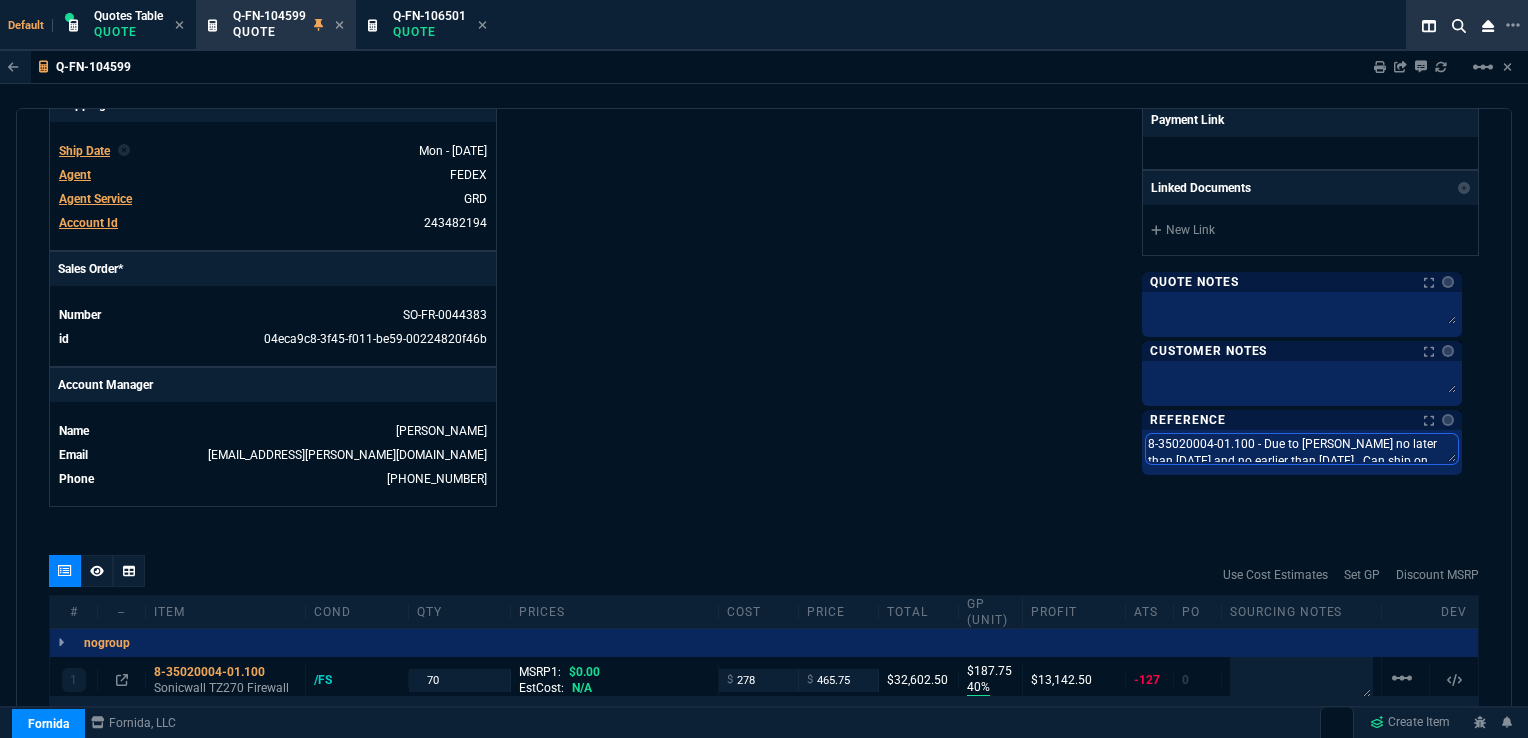 click on "8-35020004-01.100 - Due to [PERSON_NAME] no later than [DATE] and no earlier than [DATE].  Can ship on [DATE] ." at bounding box center [1302, 449] 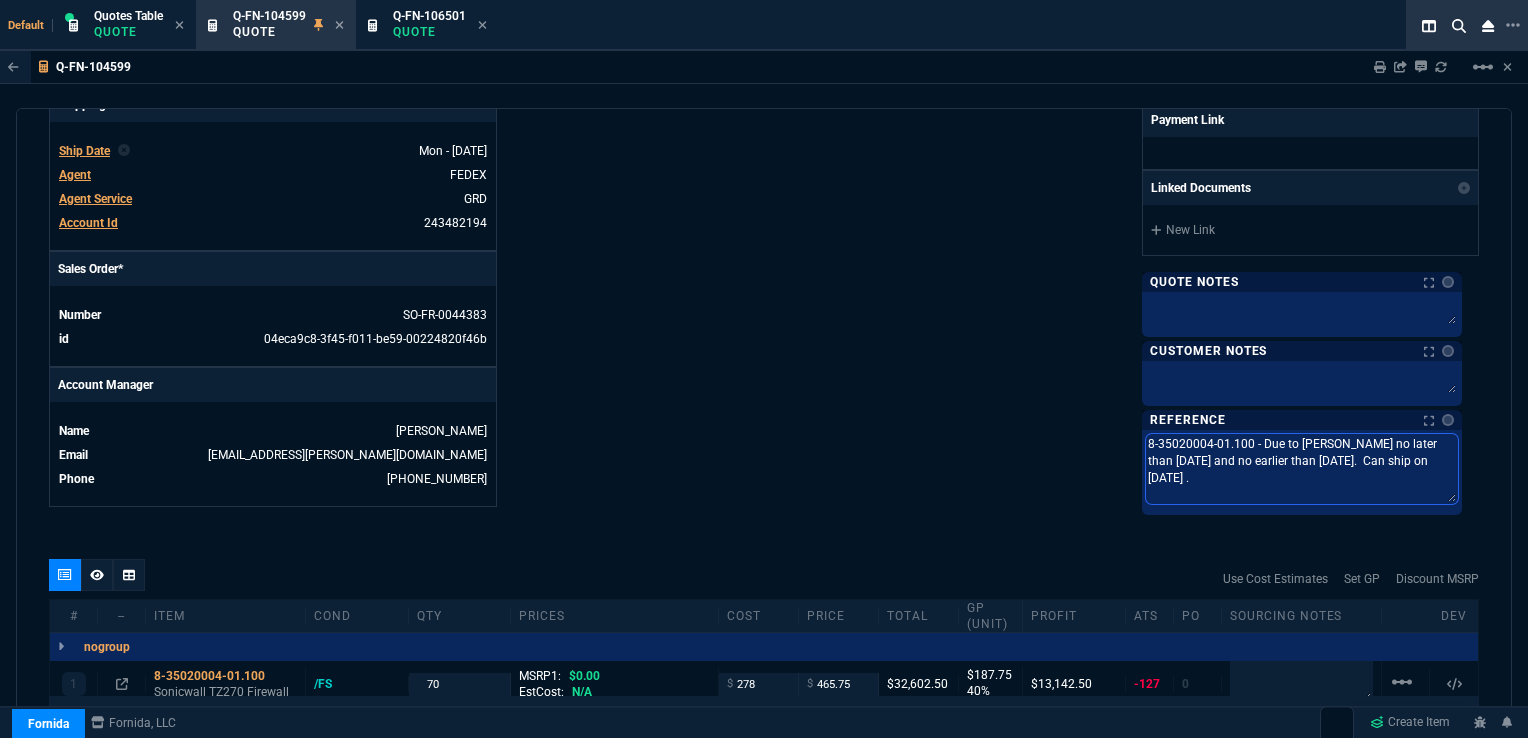 drag, startPoint x: 1230, startPoint y: 472, endPoint x: 1144, endPoint y: 431, distance: 95.27329 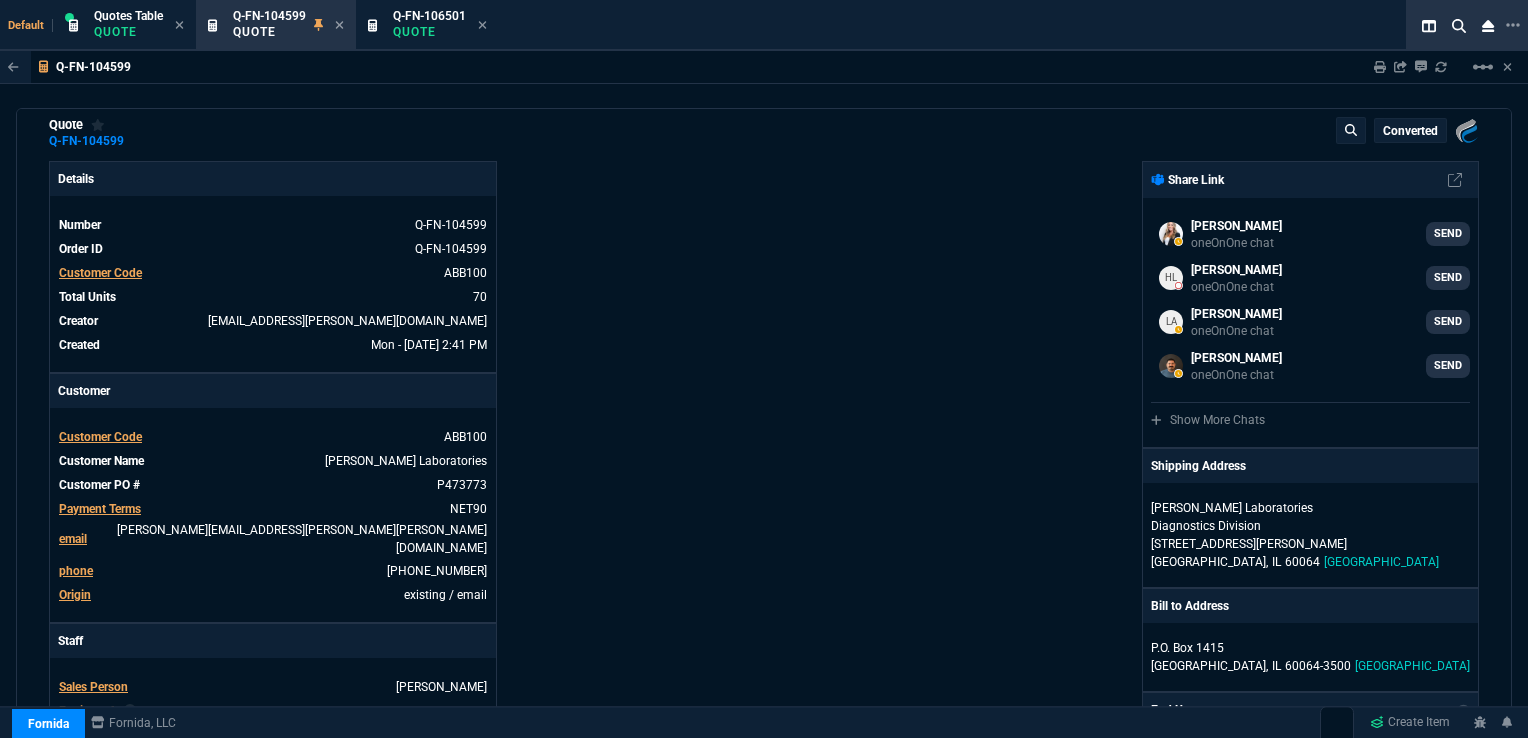 scroll, scrollTop: 0, scrollLeft: 0, axis: both 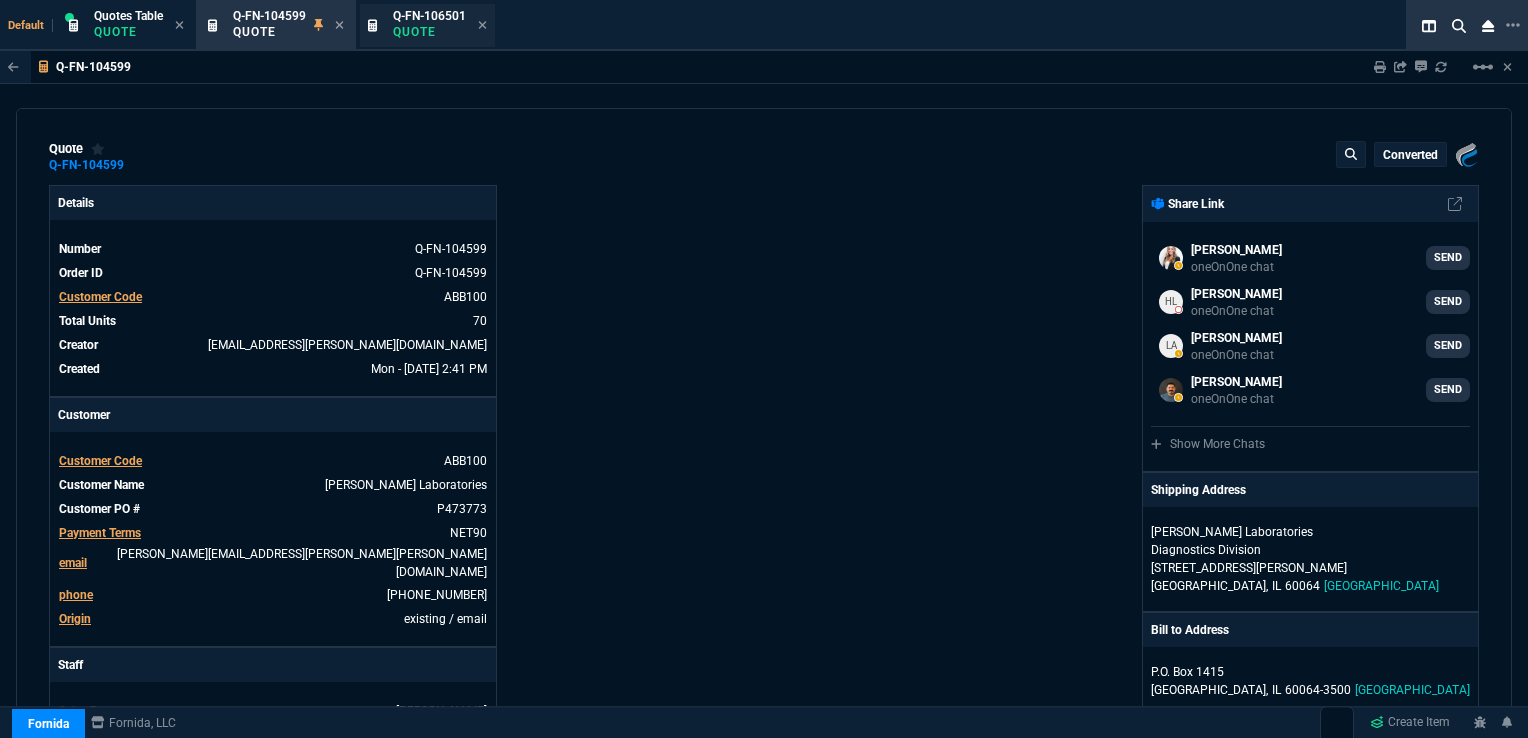 click on "Q-FN-106501" at bounding box center (429, 16) 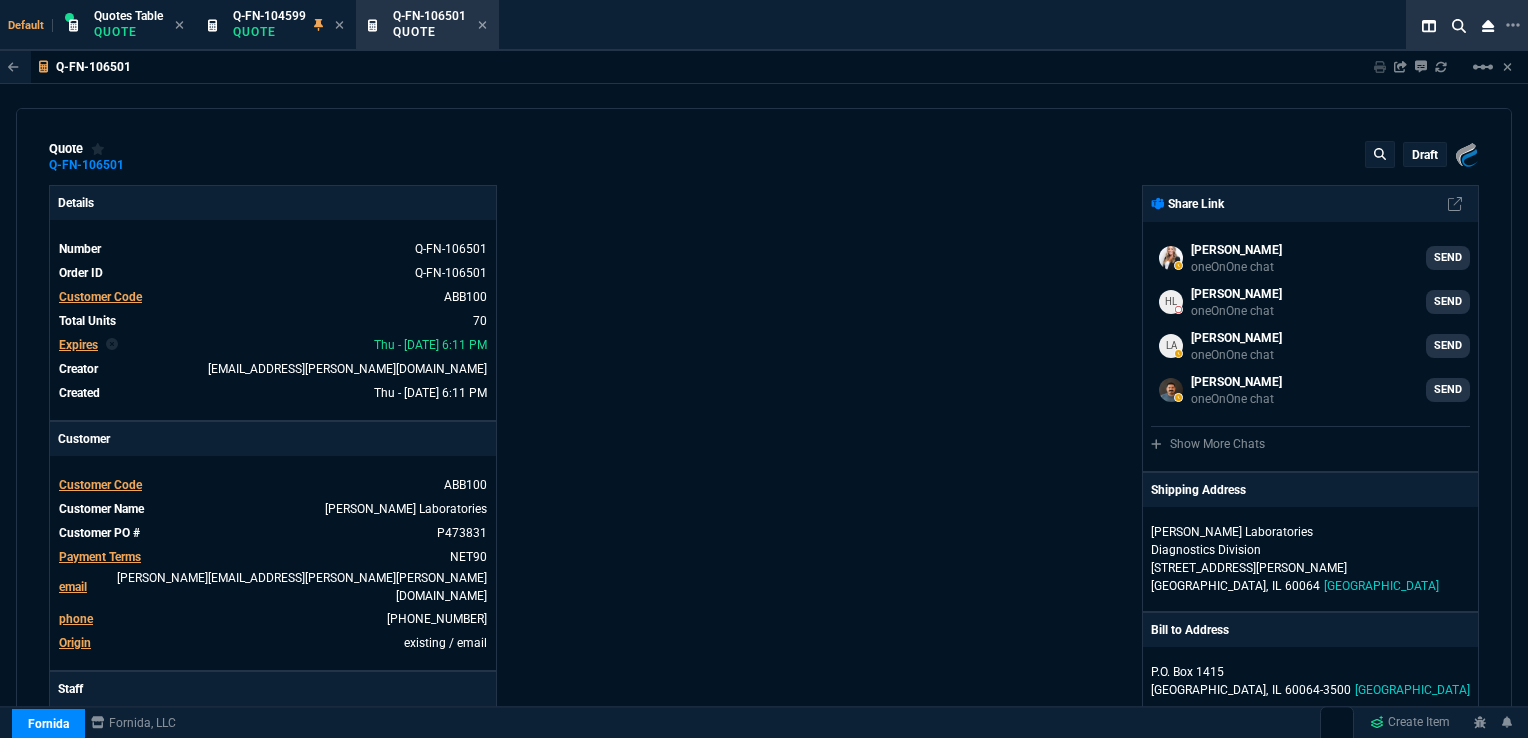 type on "40" 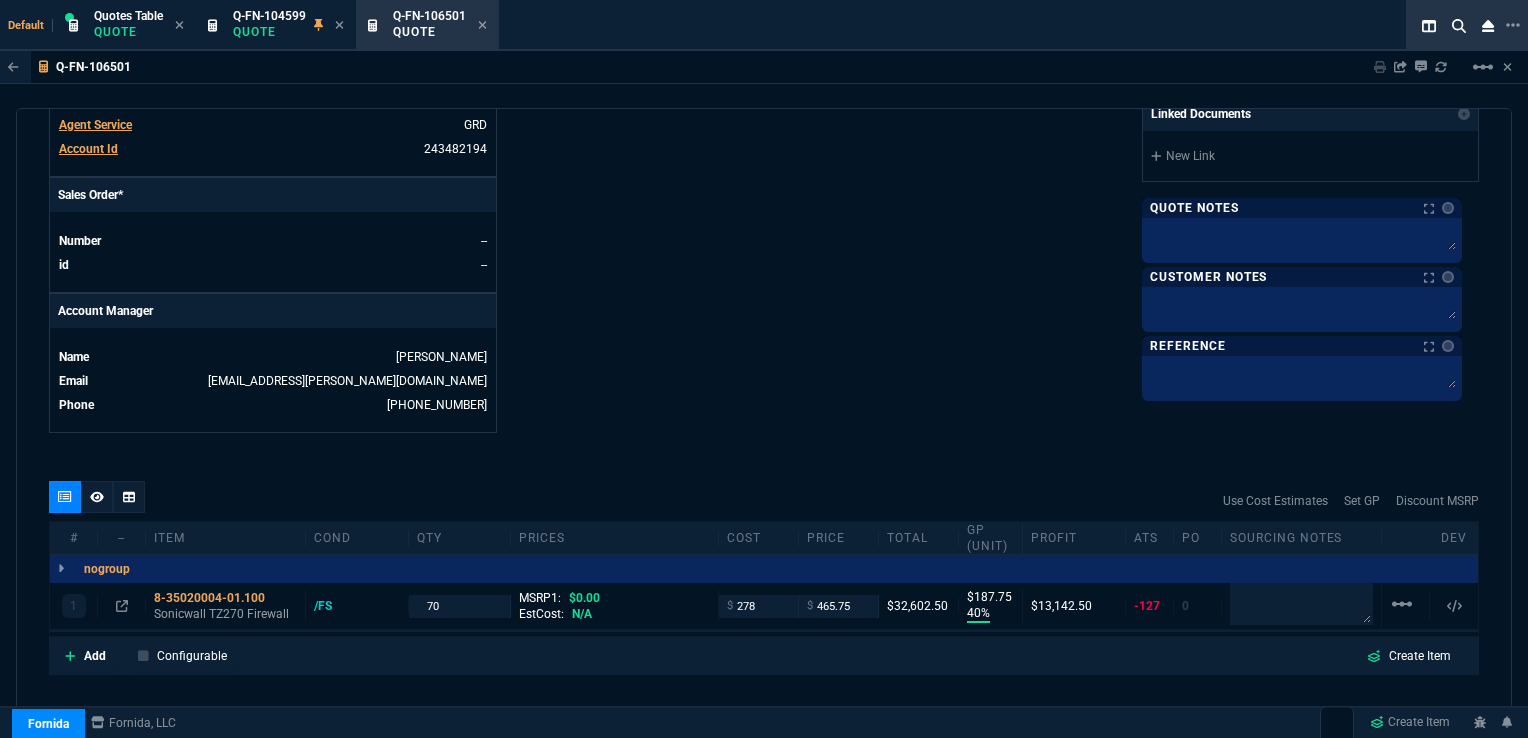 scroll, scrollTop: 800, scrollLeft: 0, axis: vertical 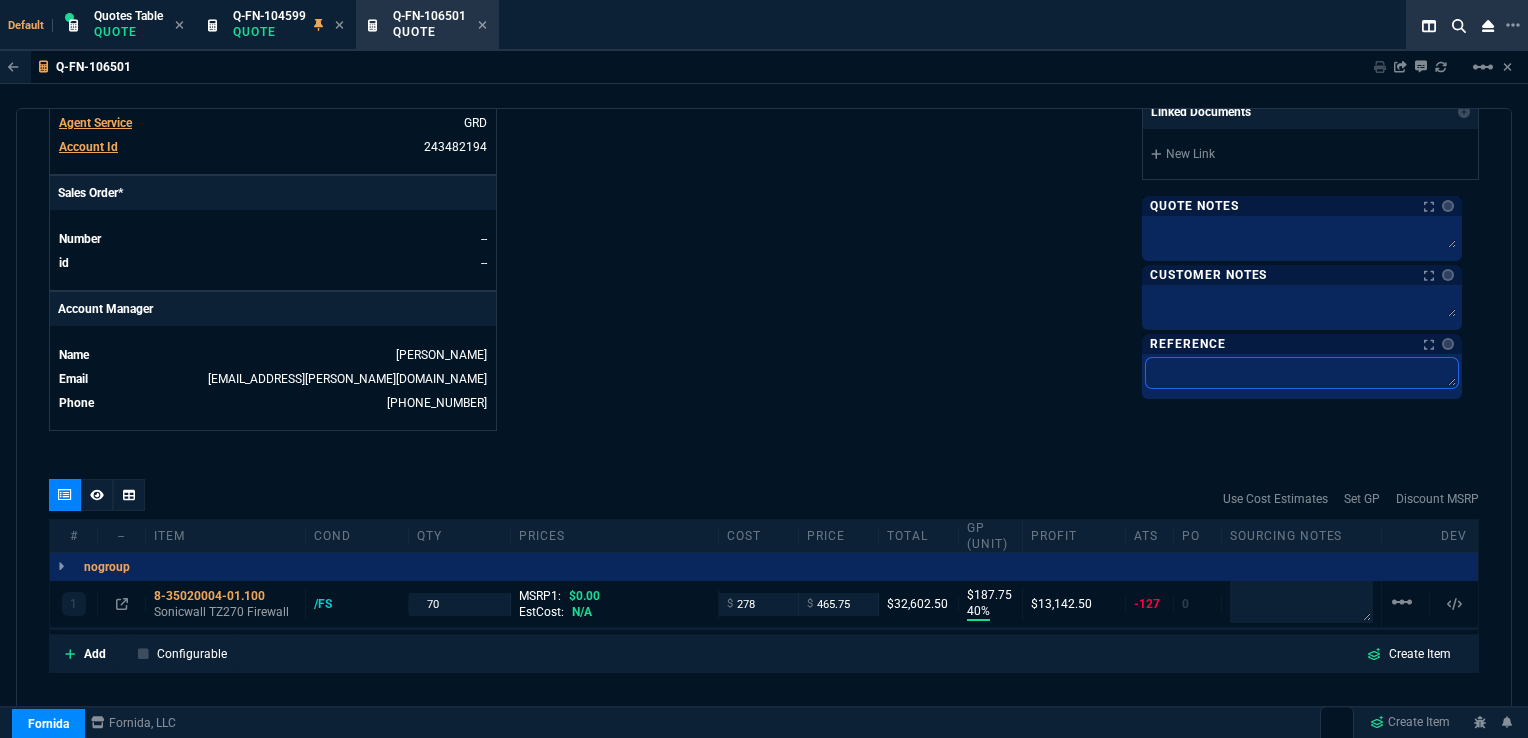 click at bounding box center [1302, 373] 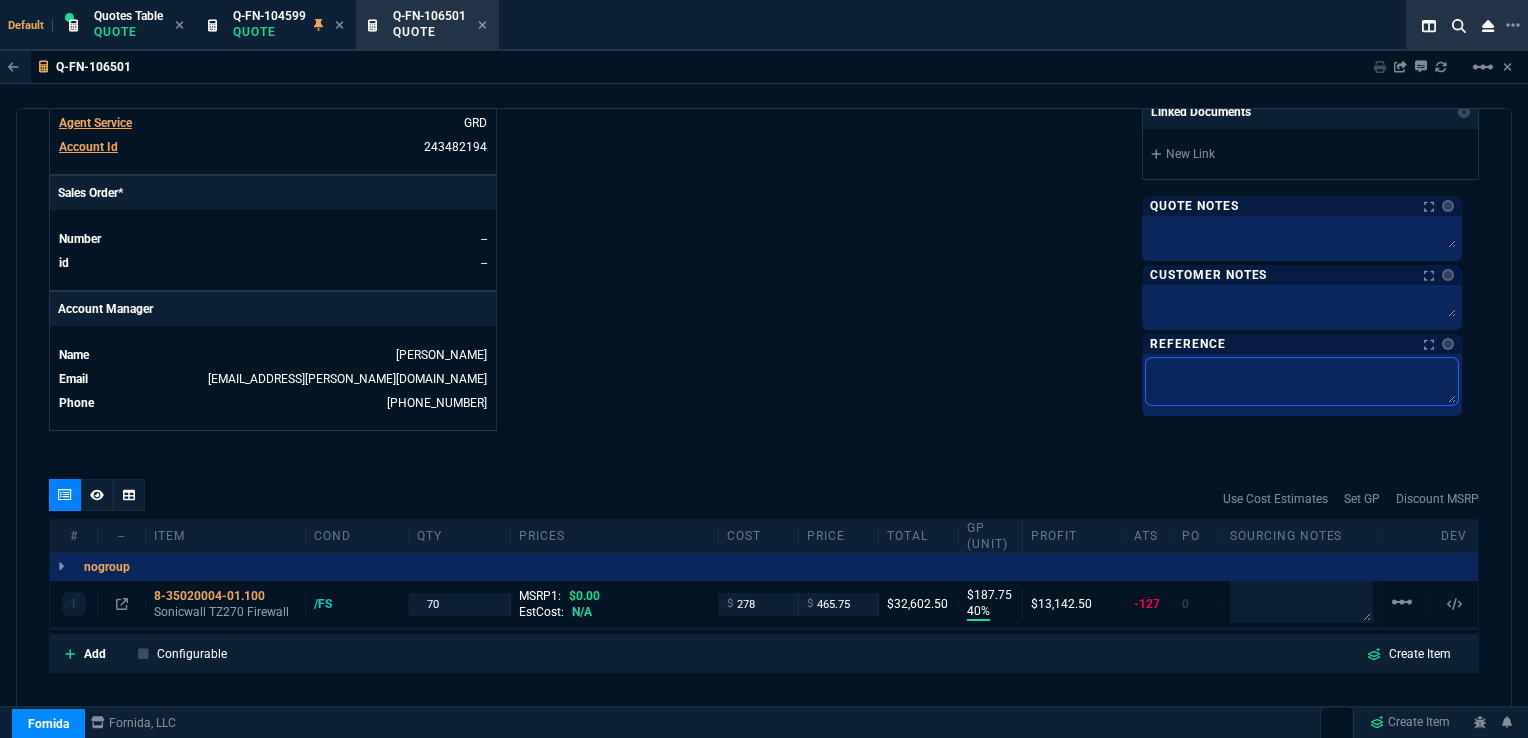paste on "8-35020004-01.100 - Due to [PERSON_NAME] no later than [DATE] and no earlier than [DATE].  Can ship on [DATE] ." 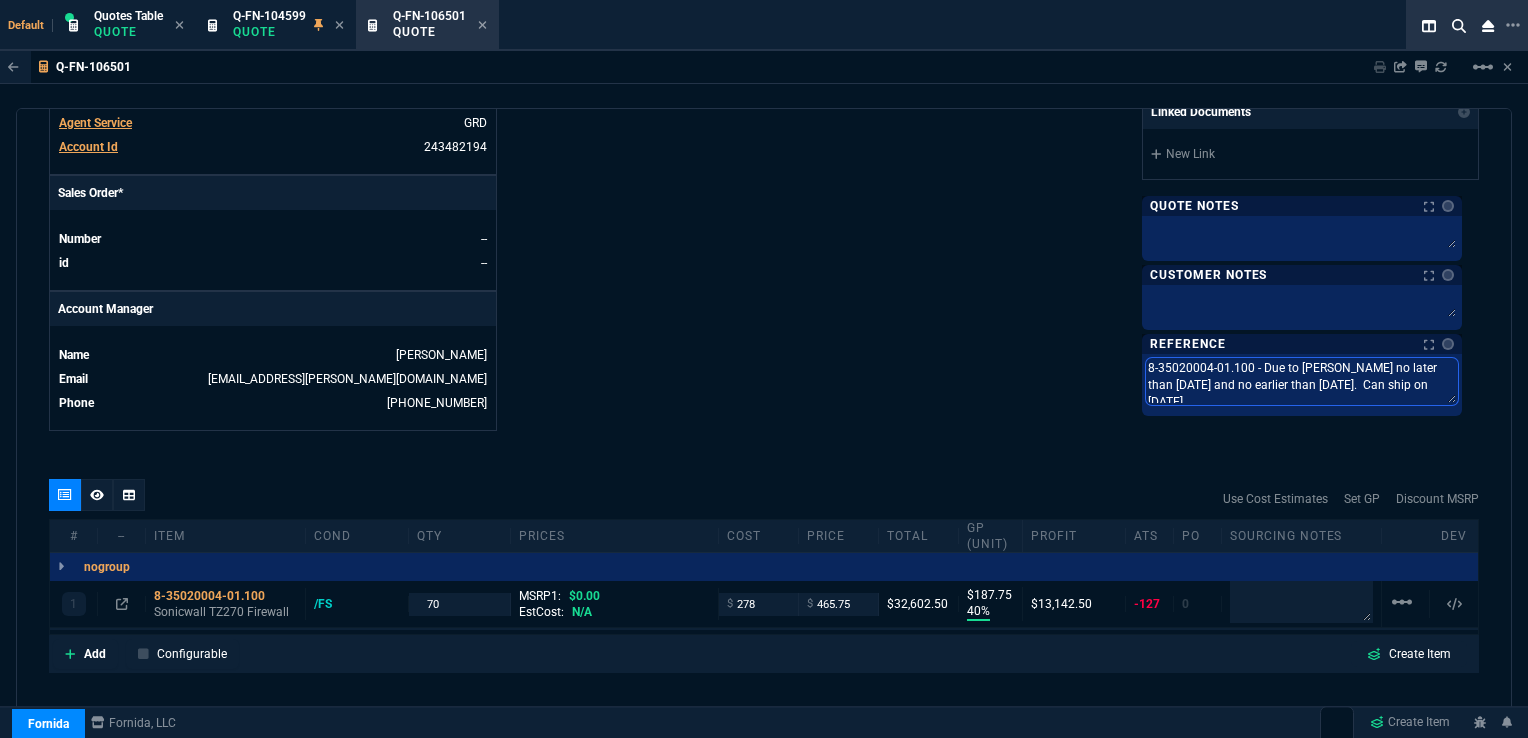 scroll, scrollTop: 5, scrollLeft: 0, axis: vertical 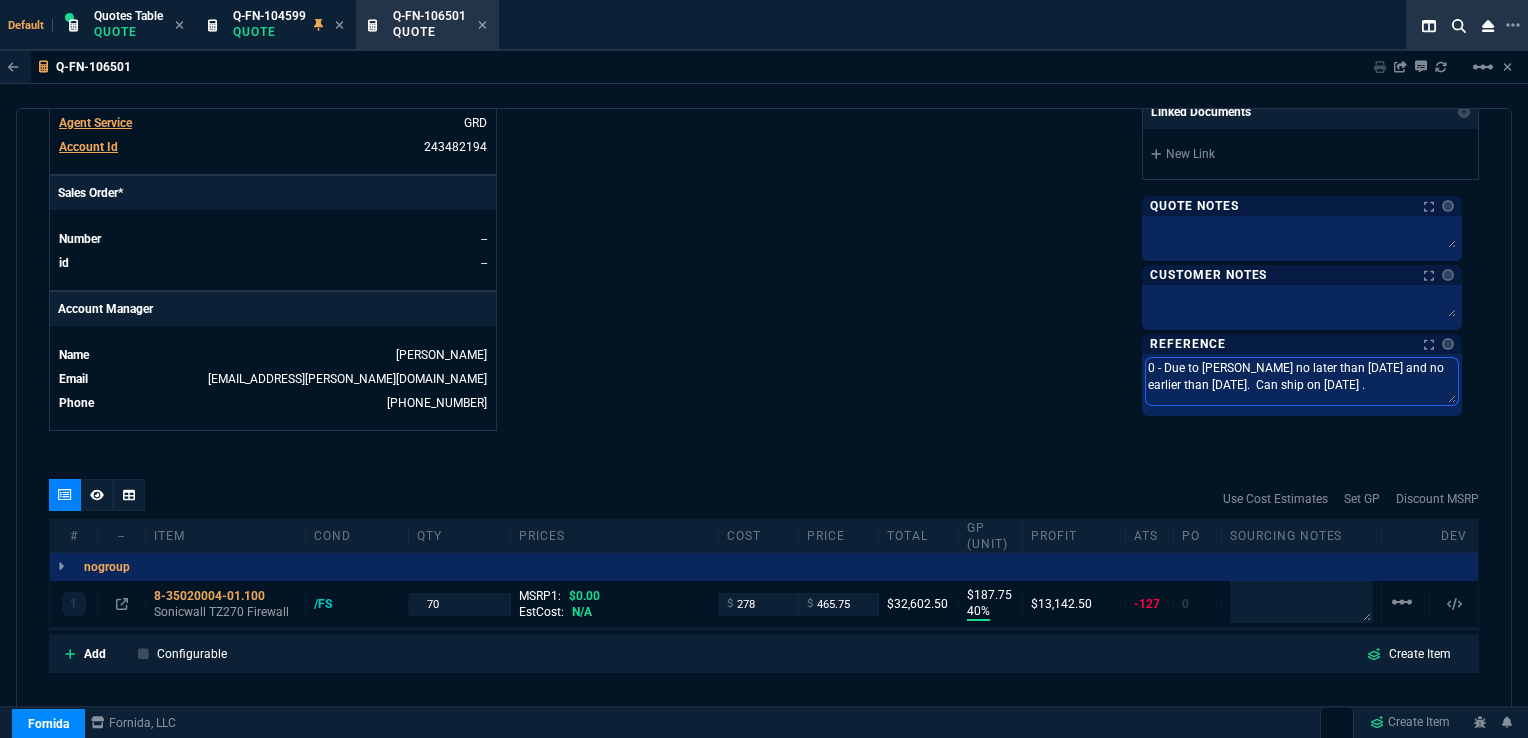 type on "07 - Due to [PERSON_NAME] no later than [DATE] and no earlier than [DATE].  Can ship on [DATE] ." 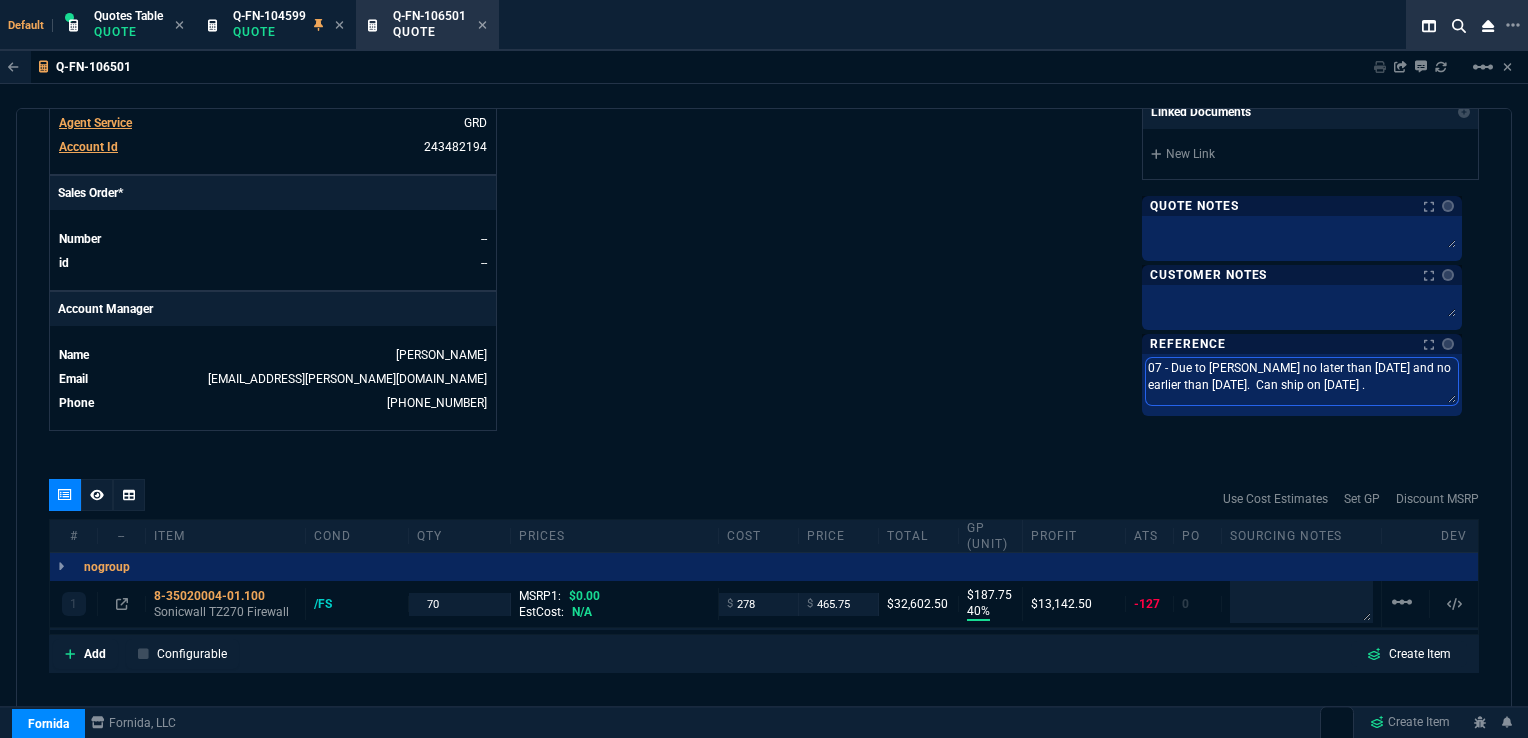 type on "07D - Due to [PERSON_NAME] no later than [DATE] and no earlier than [DATE].  Can ship on [DATE] ." 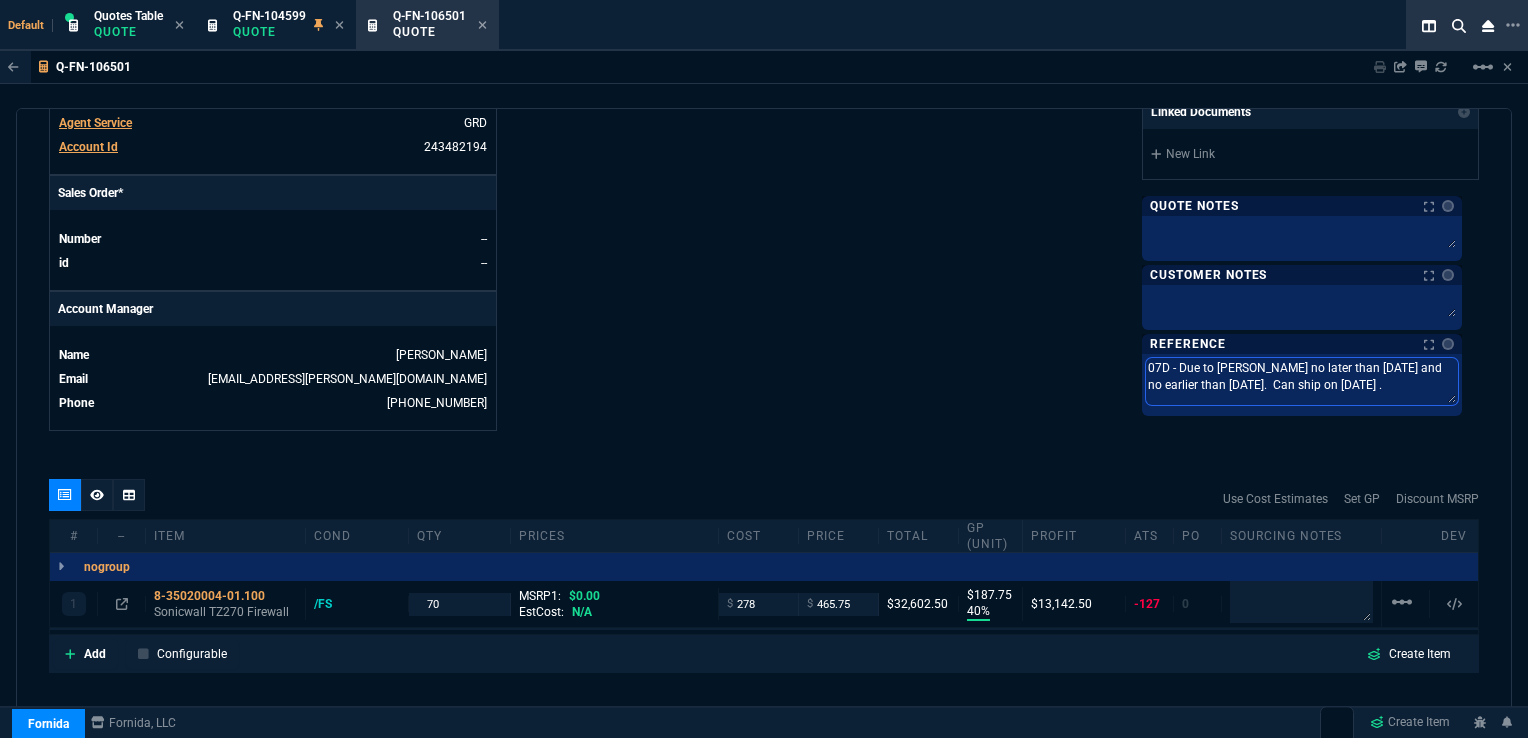 type on "07D0 - Due to [PERSON_NAME] no later than [DATE] and no earlier than [DATE].  Can ship on [DATE] ." 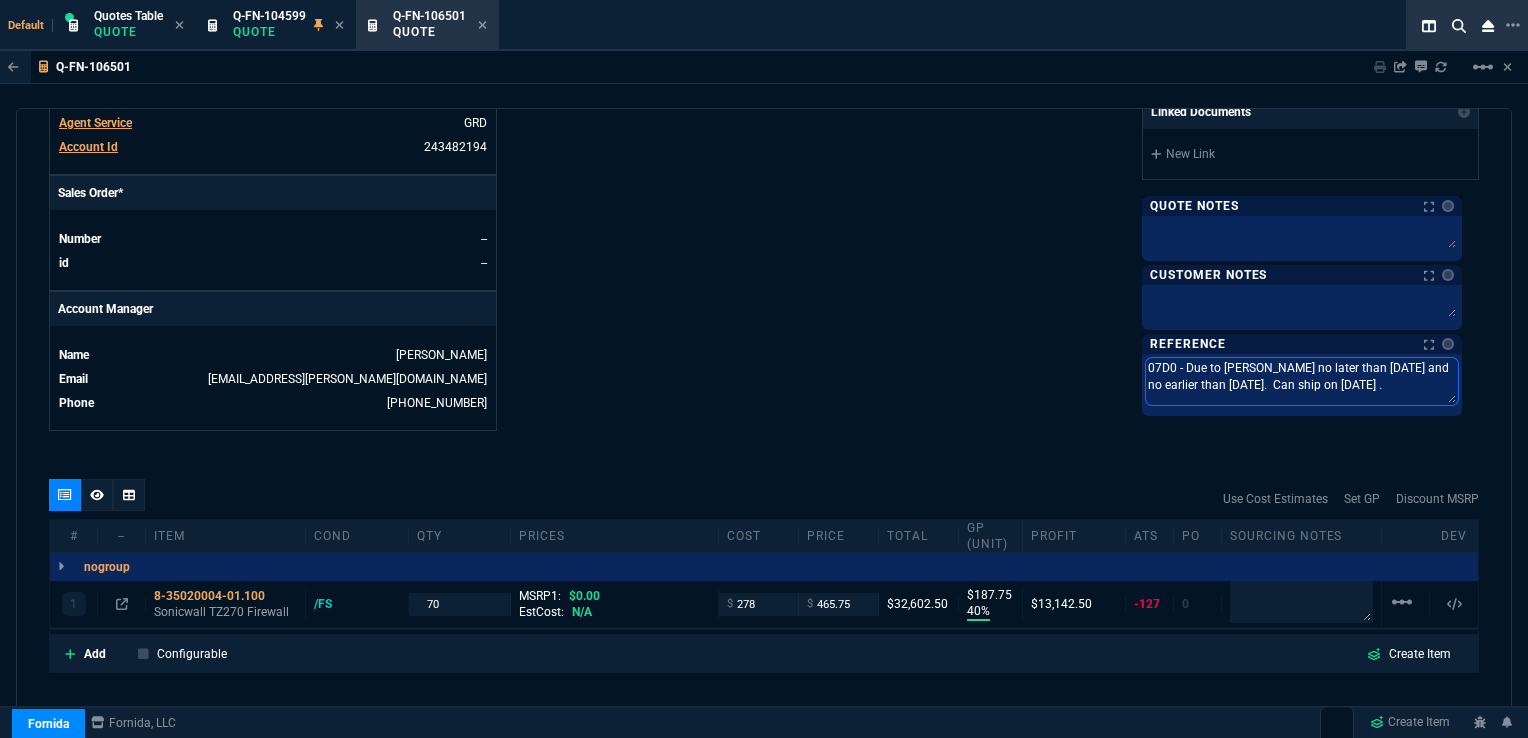 type on "07D08 - Due to [PERSON_NAME] no later than [DATE] and no earlier than [DATE].  Can ship on [DATE] ." 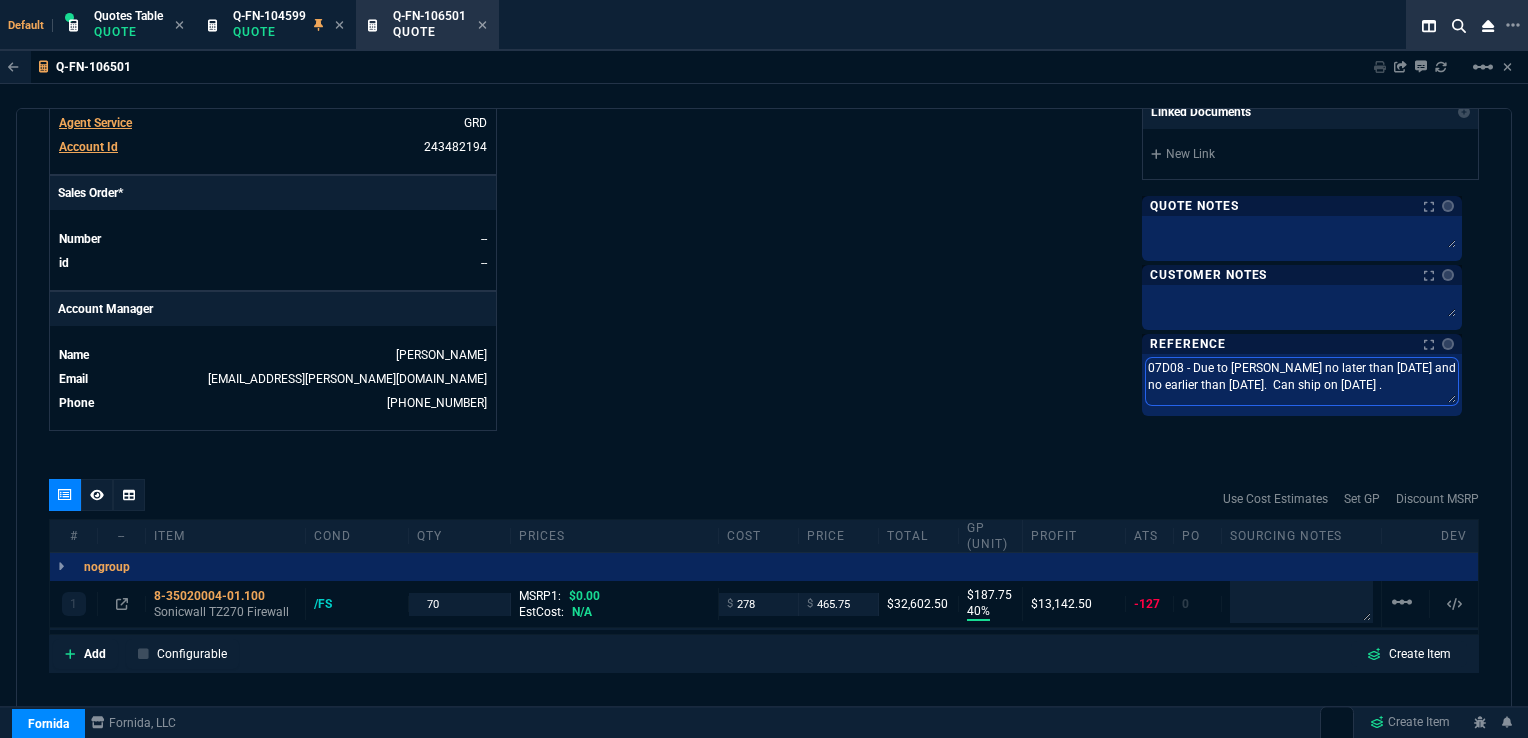 type on "07D08- - Due to [PERSON_NAME] no later than [DATE] and no earlier than [DATE].  Can ship on [DATE] ." 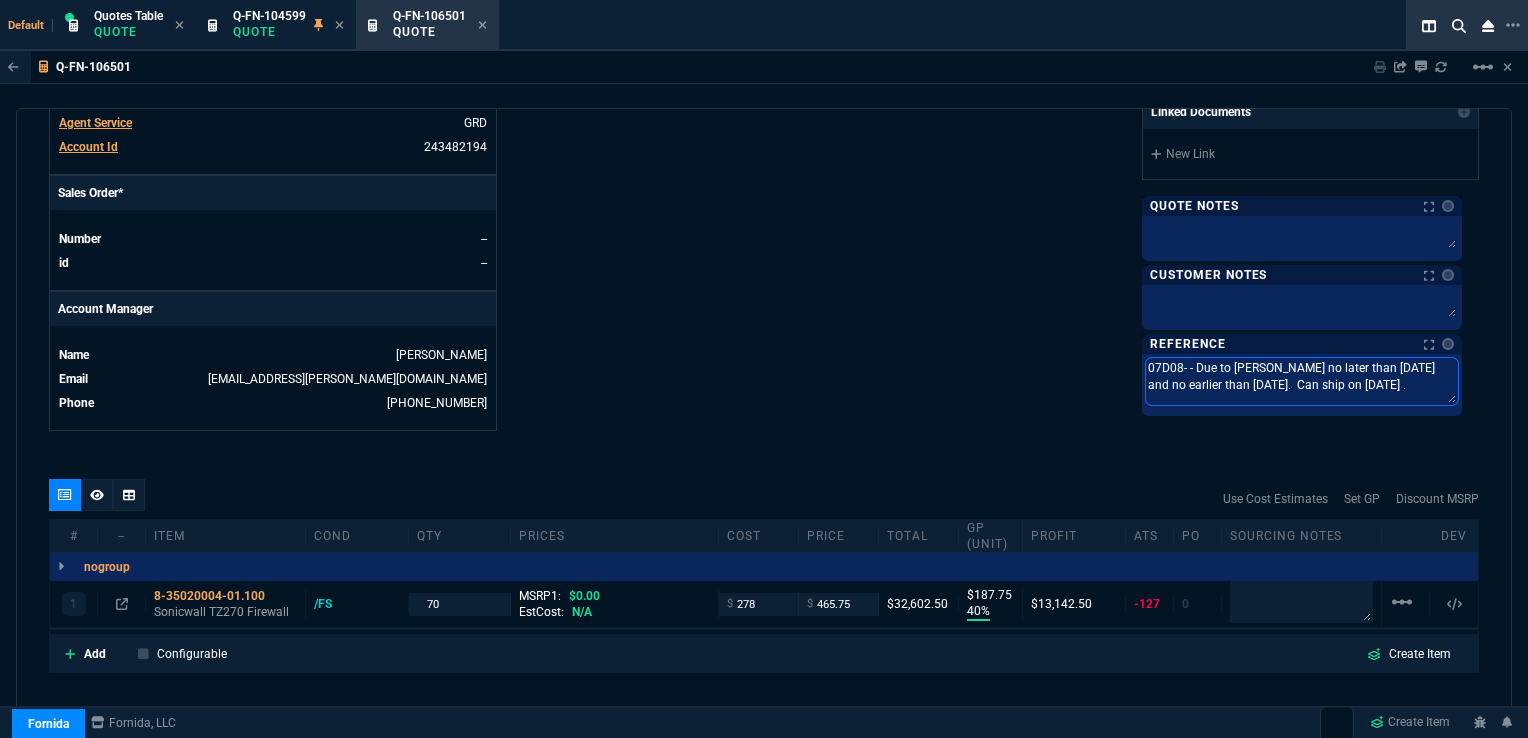 type on "07D08-6 - Due to [PERSON_NAME] no later than [DATE] and no earlier than [DATE].  Can ship on [DATE] ." 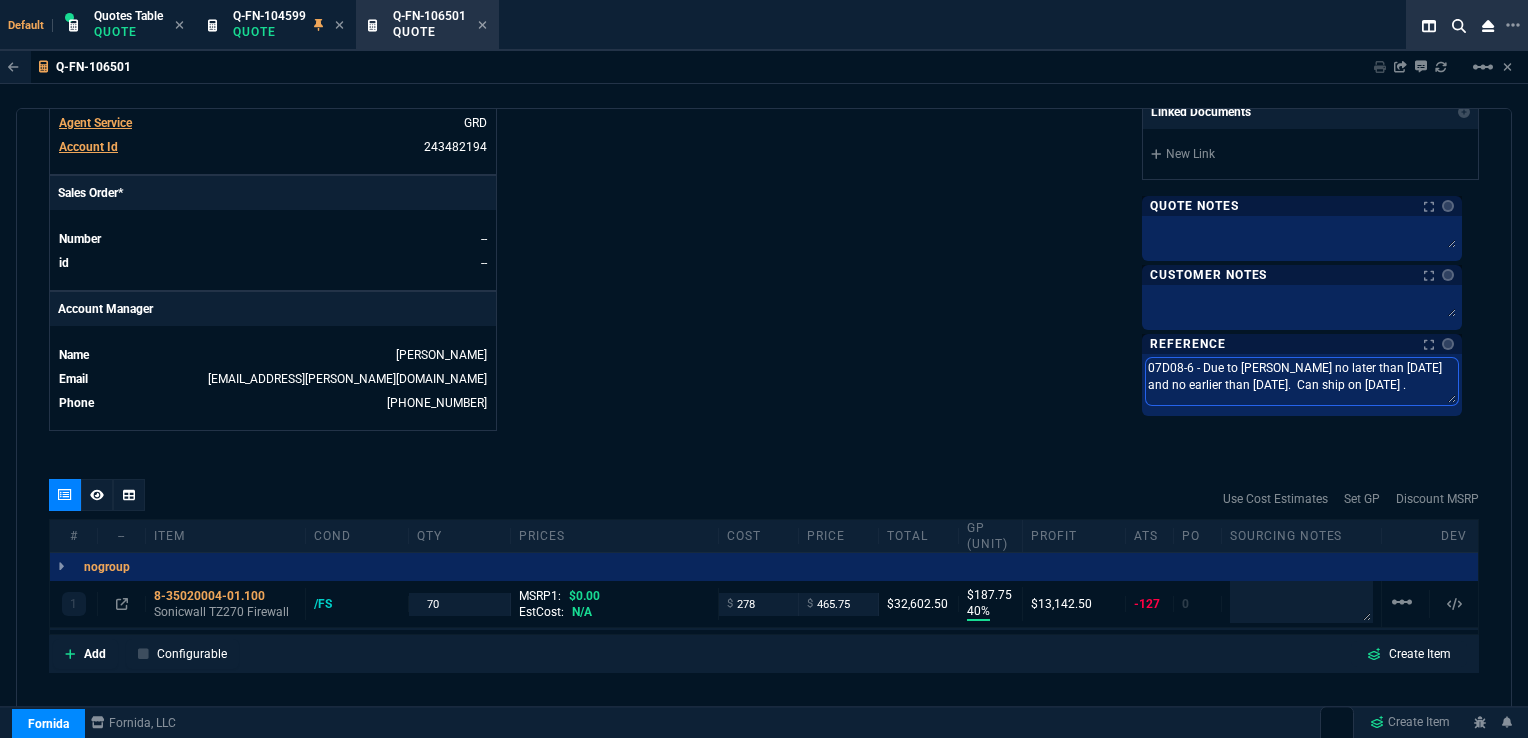type on "07D08-62 - Due to [PERSON_NAME] no later than [DATE] and no earlier than [DATE].  Can ship on [DATE] ." 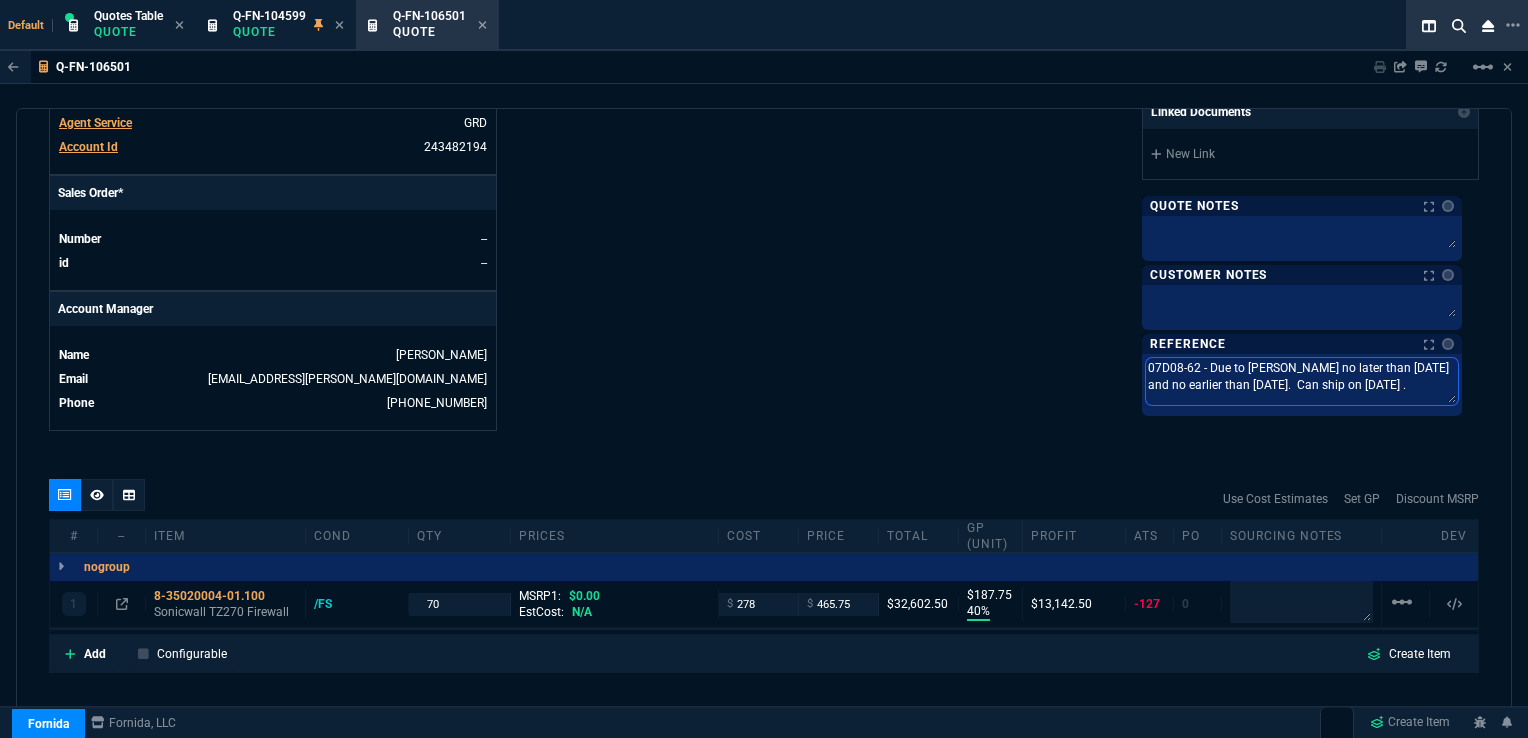 type on "07D08-62. - Due to [PERSON_NAME] no later than [DATE] and no earlier than [DATE].  Can ship on [DATE] ." 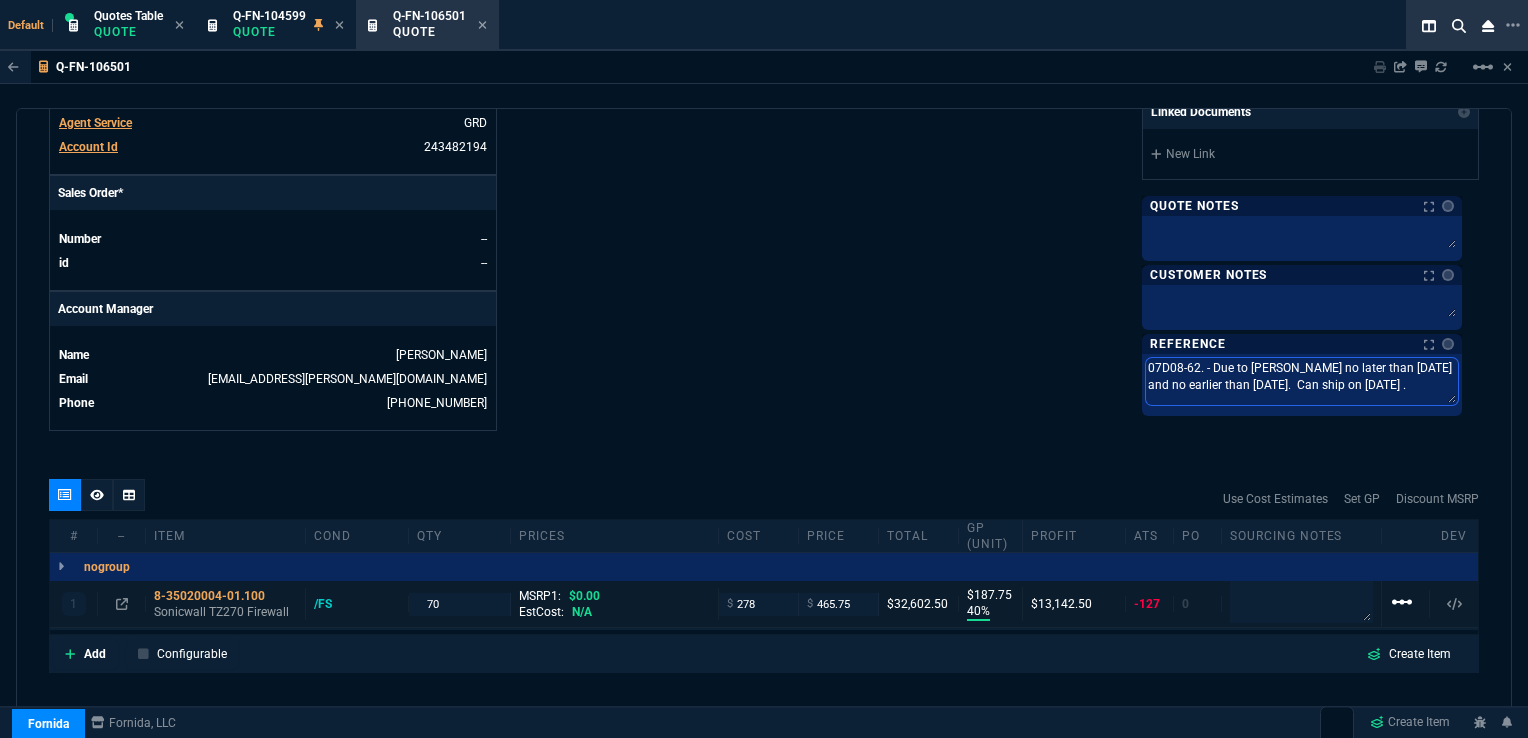 type on "07D08-62. - Due to [PERSON_NAME] no later than [DATE] and no earlier than [DATE].  Can ship on [DATE] ." 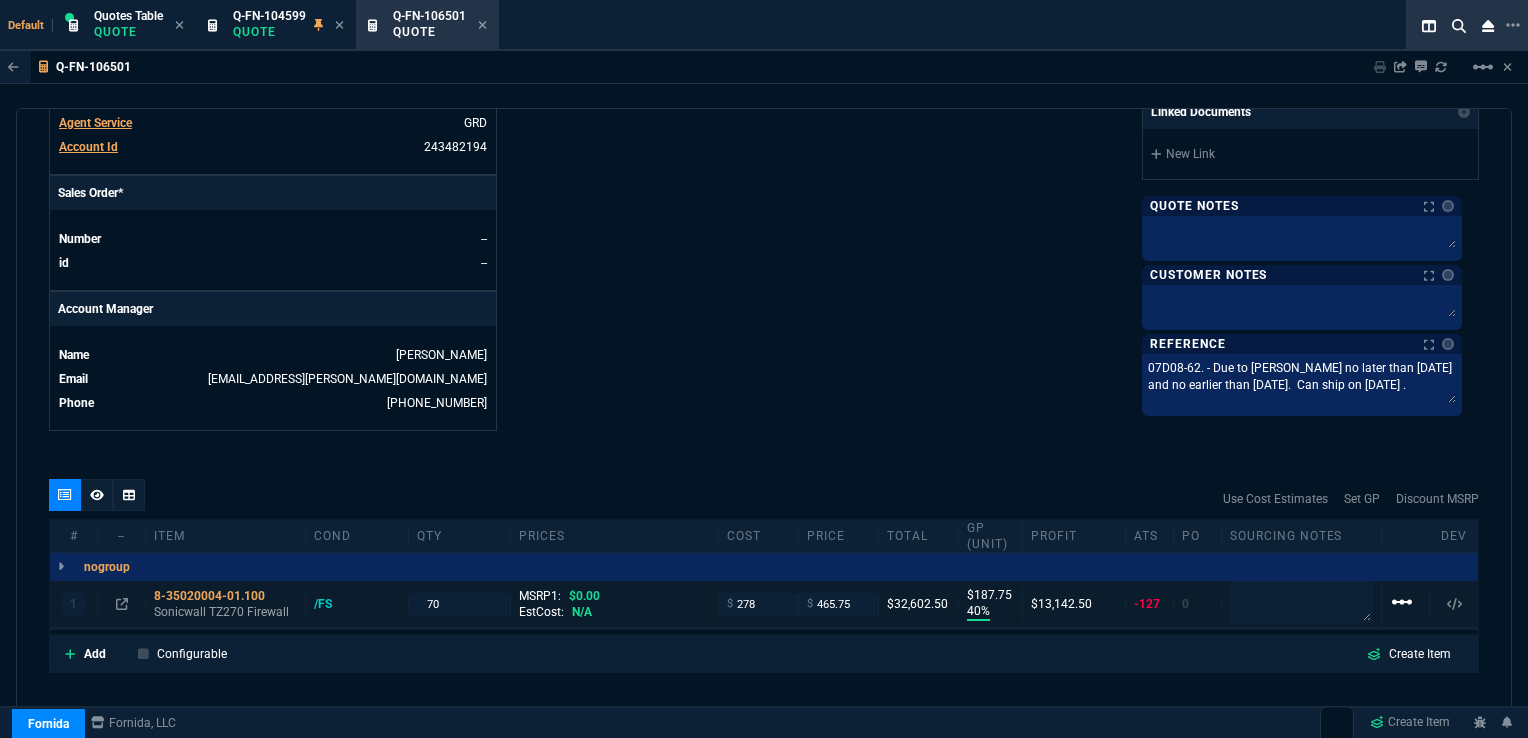 click on "linear_scale" at bounding box center (1402, 602) 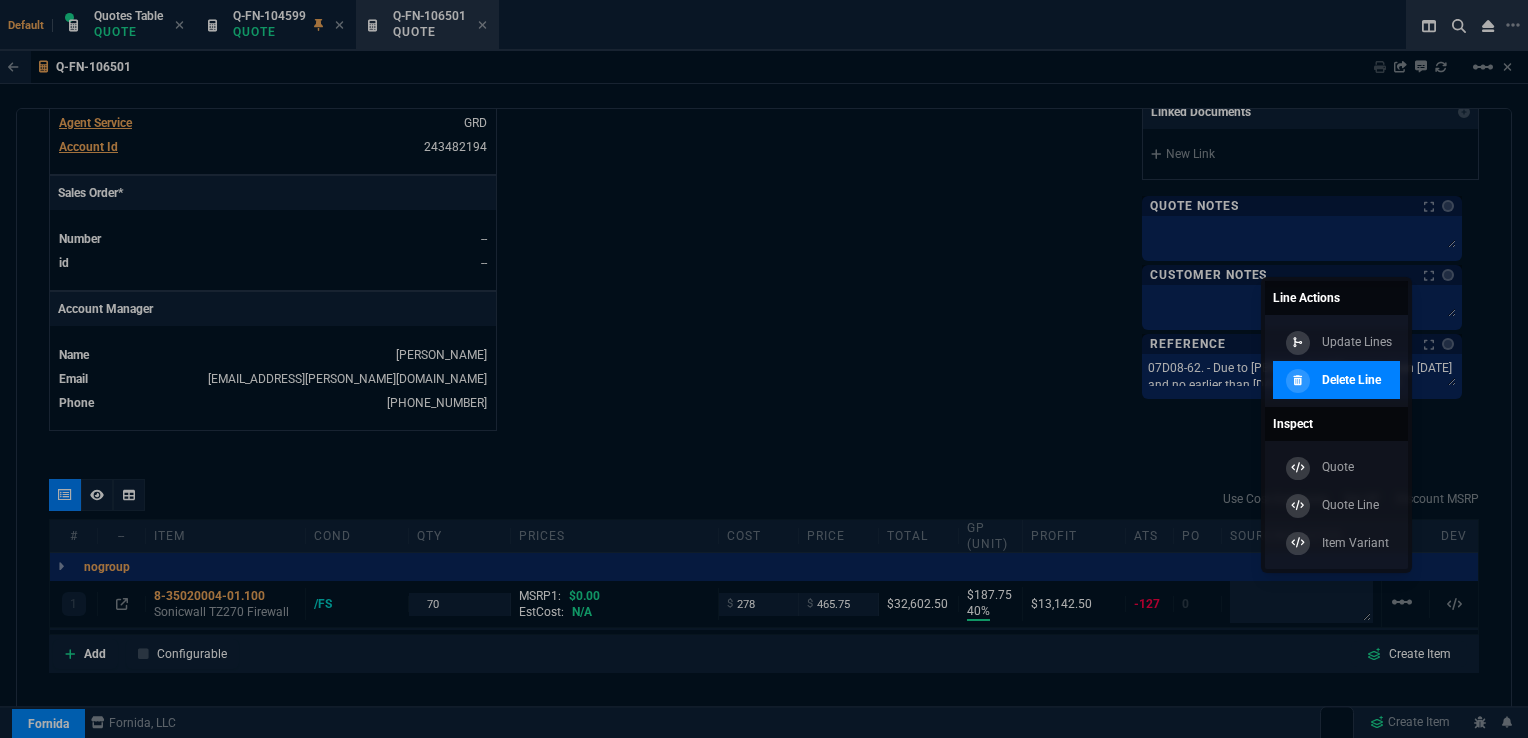 click on "Delete Line" at bounding box center [1351, 380] 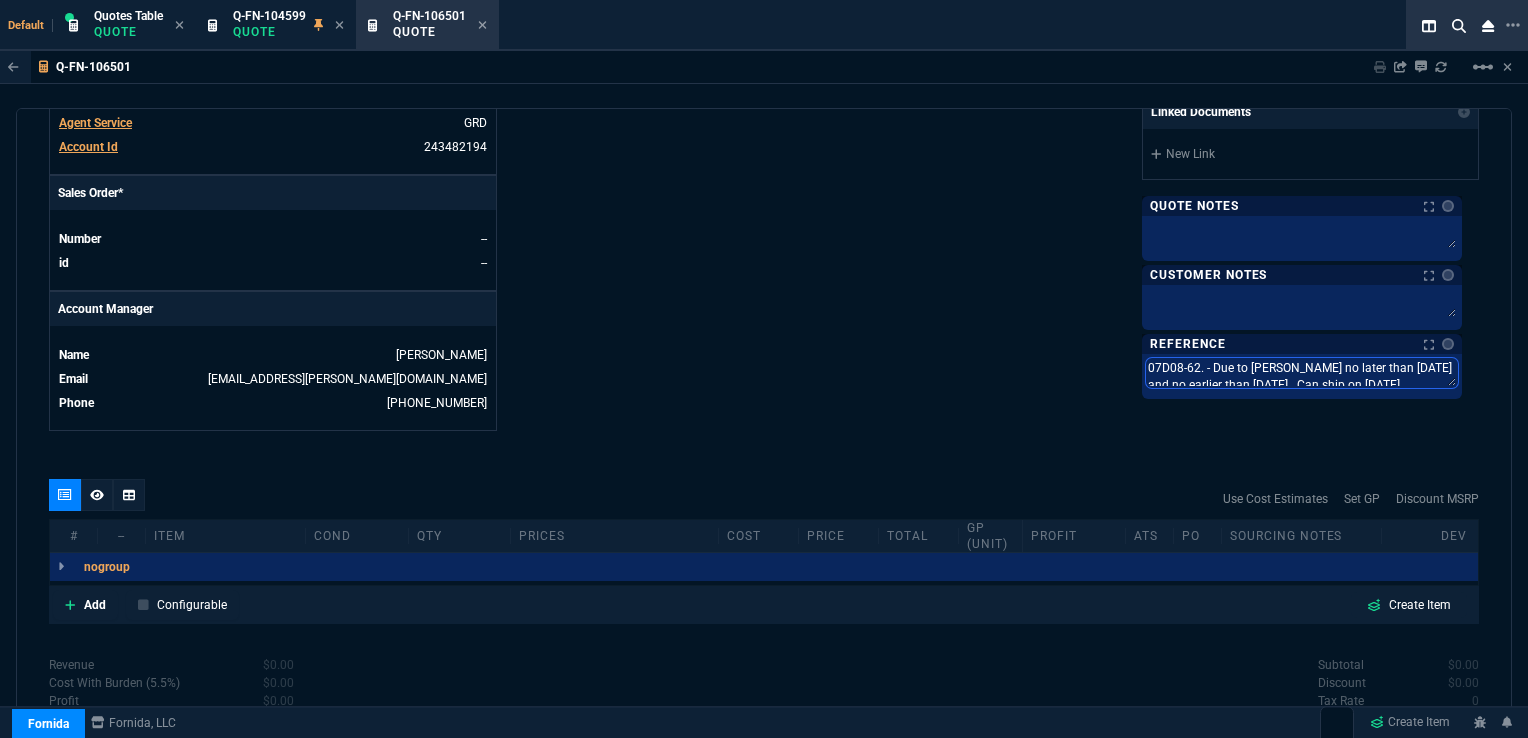 click on "07D08-62. - Due to [PERSON_NAME] no later than [DATE] and no earlier than [DATE].  Can ship on [DATE] ." at bounding box center [1302, 373] 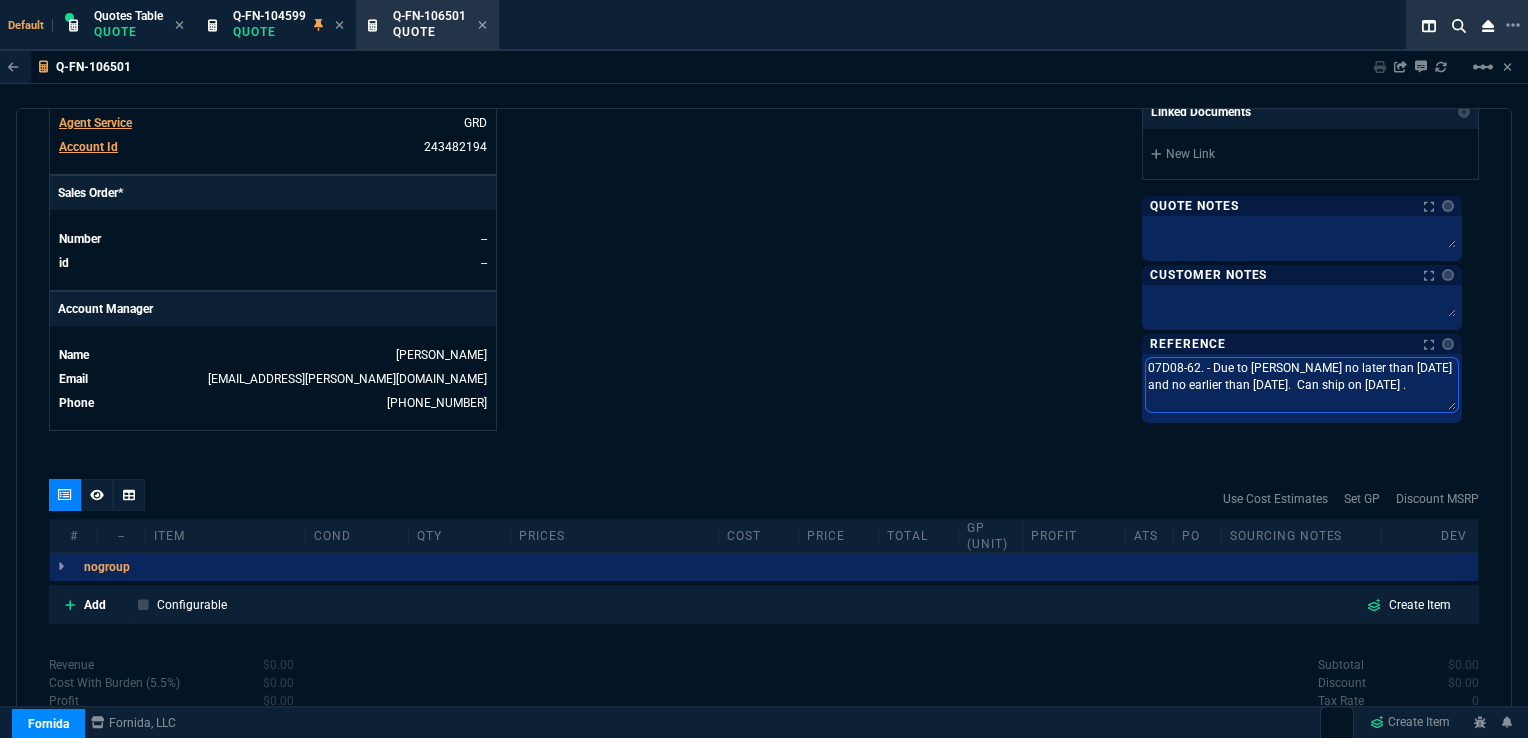 type on "07D08-62.A - Due to [PERSON_NAME] no later than [DATE] and no earlier than [DATE].  Can ship on [DATE] ." 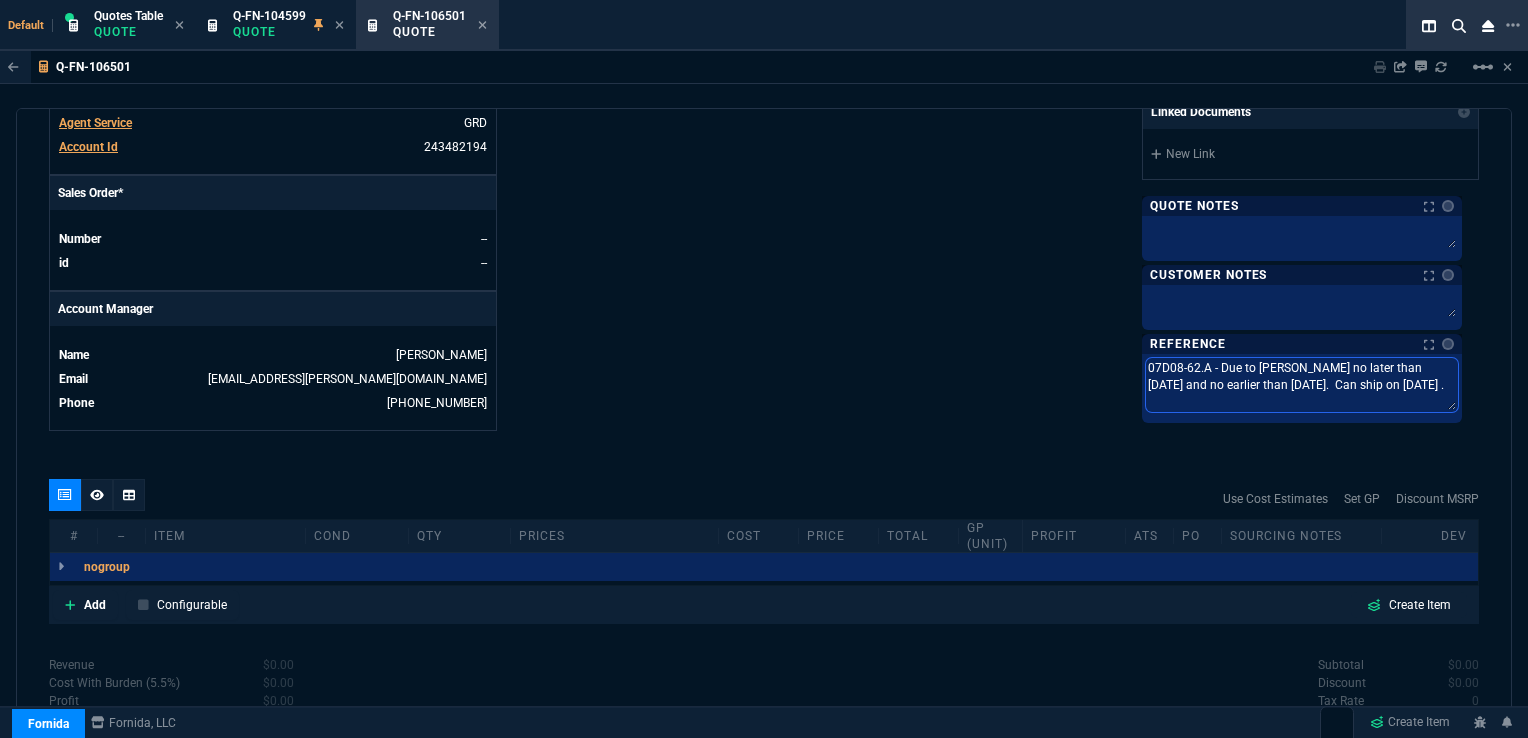 drag, startPoint x: 1372, startPoint y: 363, endPoint x: 1406, endPoint y: 361, distance: 34.058773 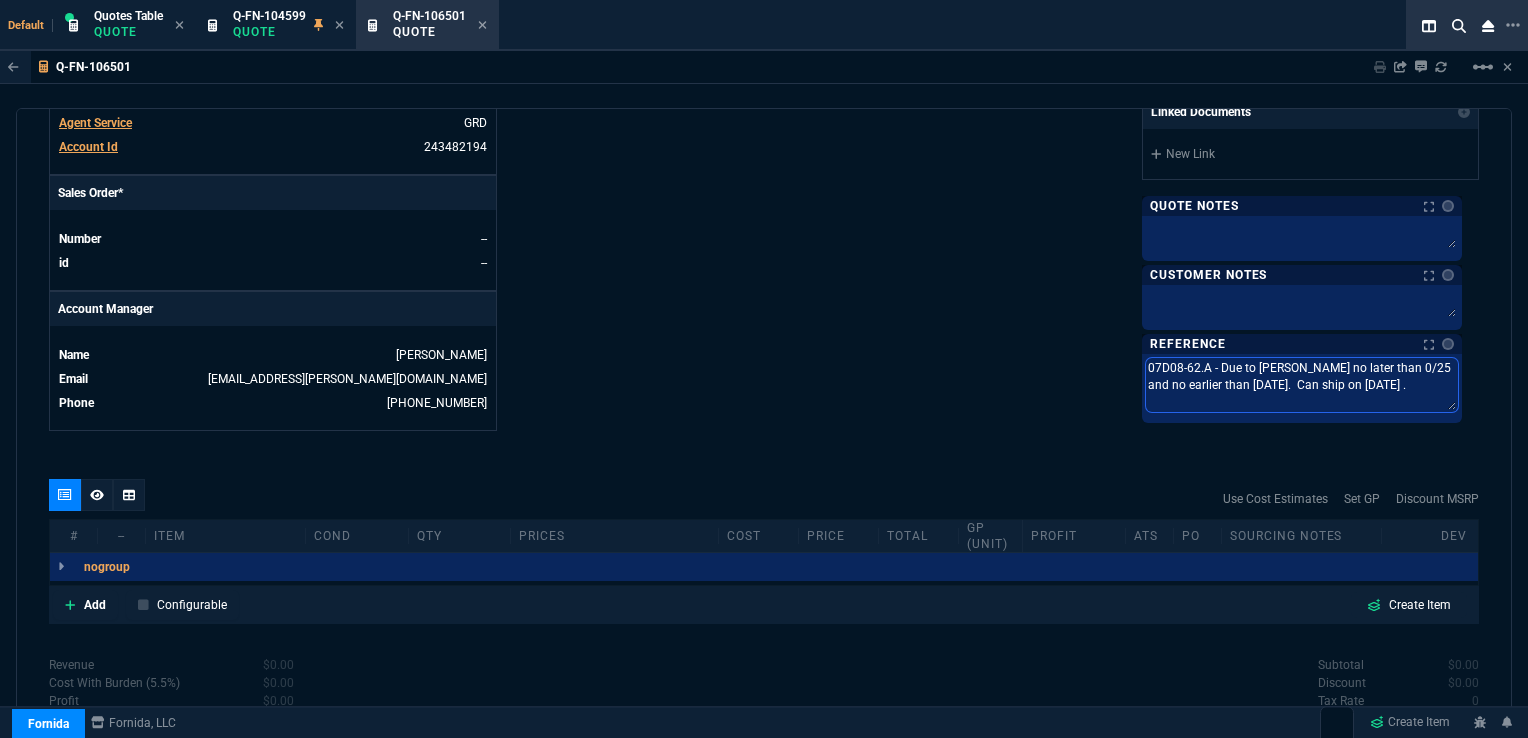 type on "07D08-62.A - Due to [PERSON_NAME] no later than 07/25 and no earlier than [DATE].  Can ship on [DATE] ." 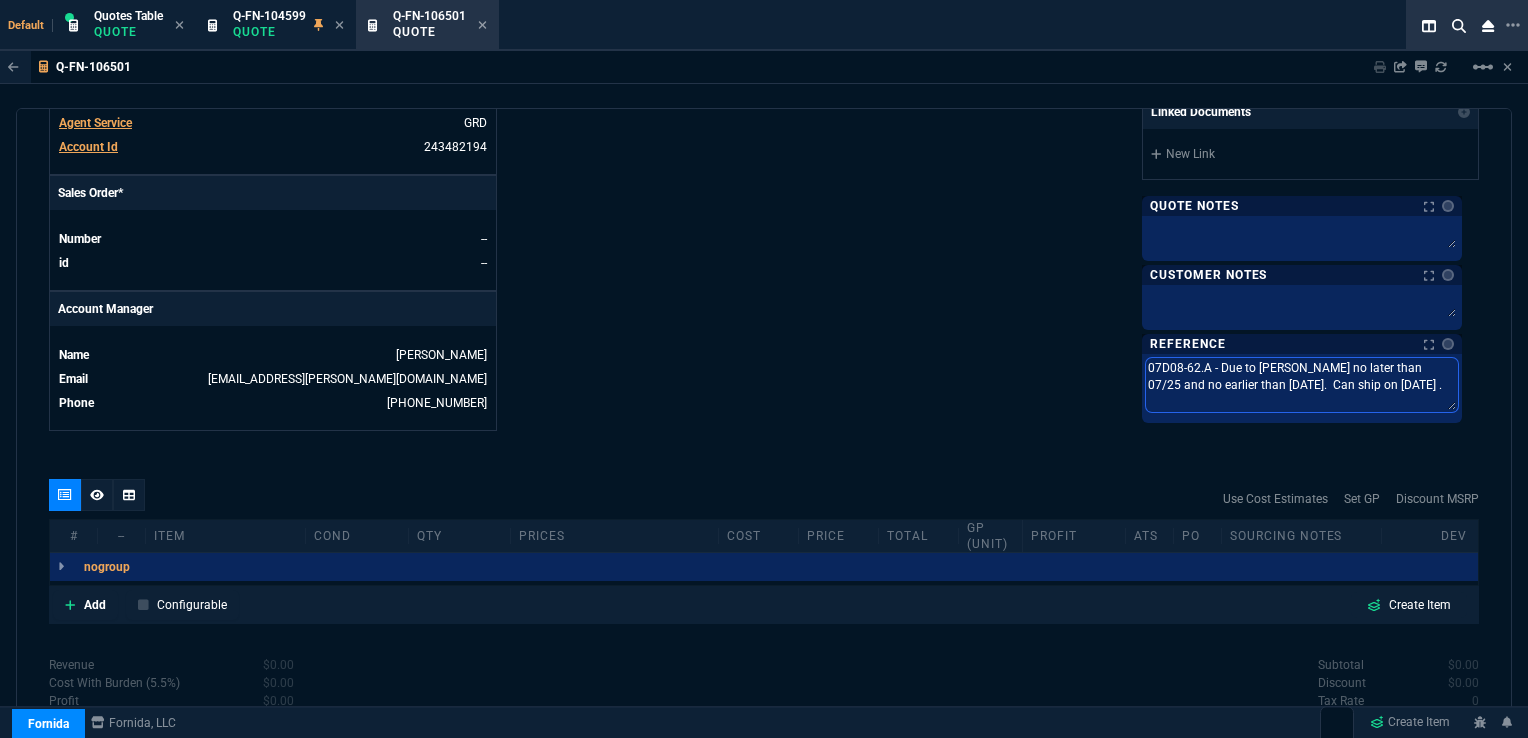 type on "07D08-62.A - Due to [PERSON_NAME] no later than 07//25 and no earlier than [DATE].  Can ship on [DATE] ." 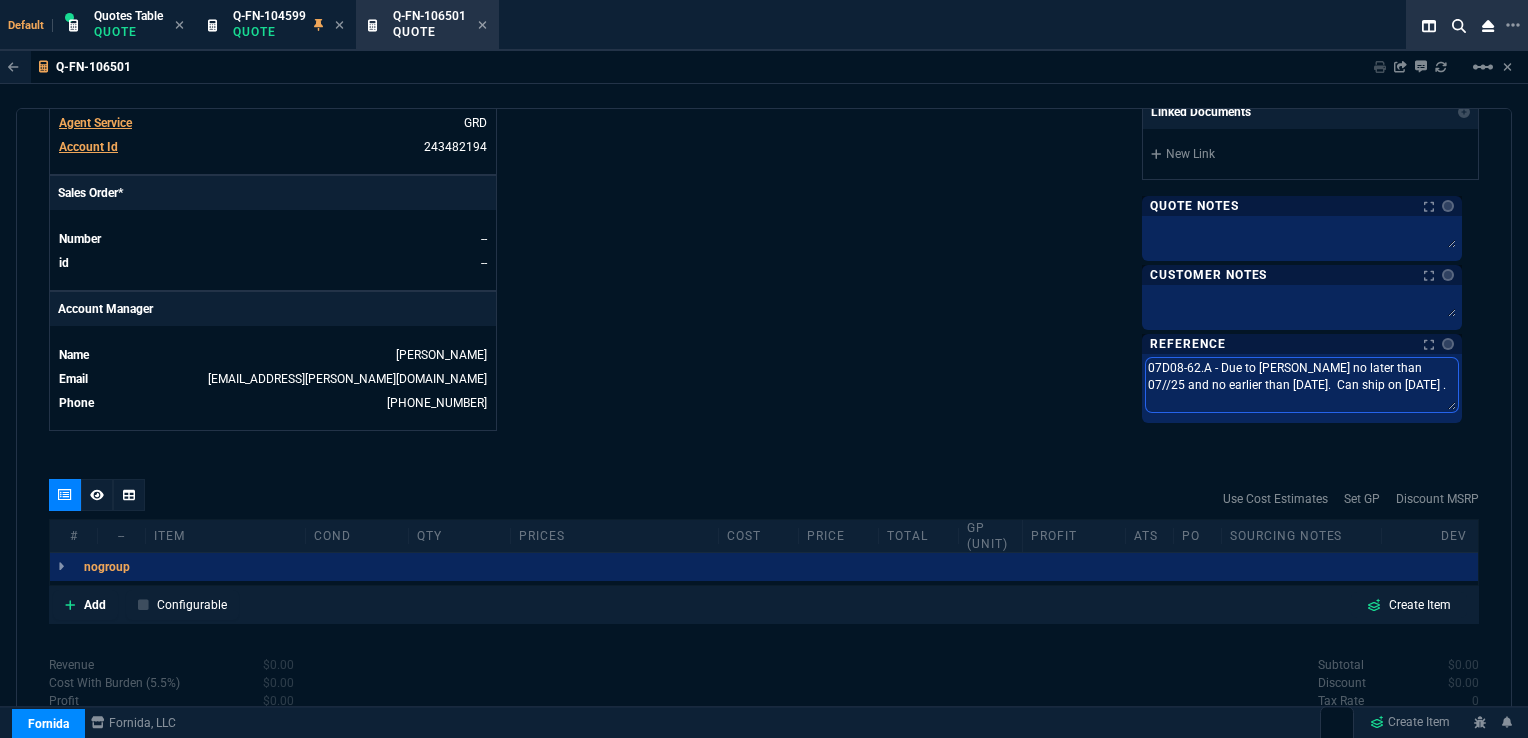 type on "07D08-62.A - Due to [PERSON_NAME] no later than [DATE] and no earlier than [DATE].  Can ship on [DATE] ." 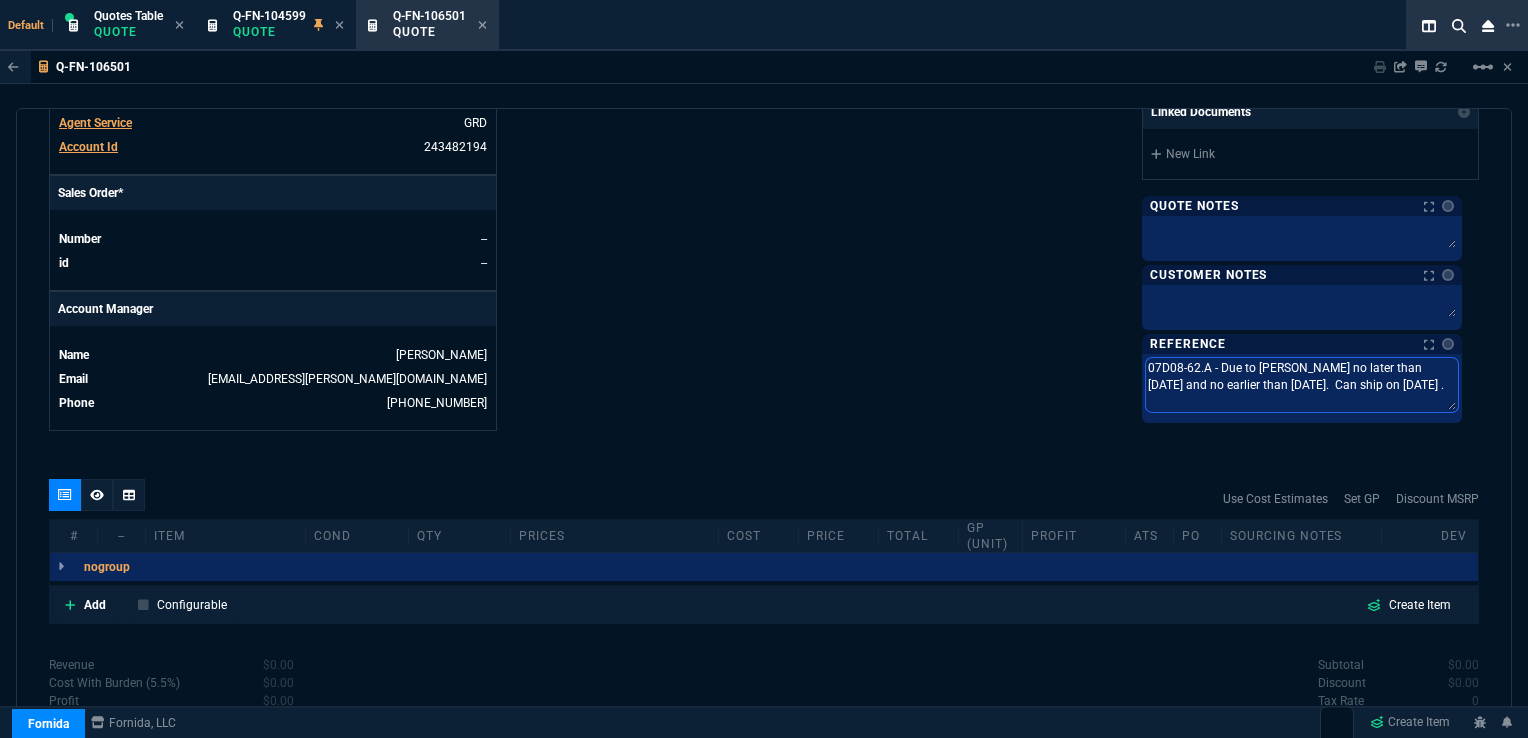 type on "07D08-62.A - Due to [PERSON_NAME] no later than [DATE] and no earlier than [DATE].  Can ship on [DATE] ." 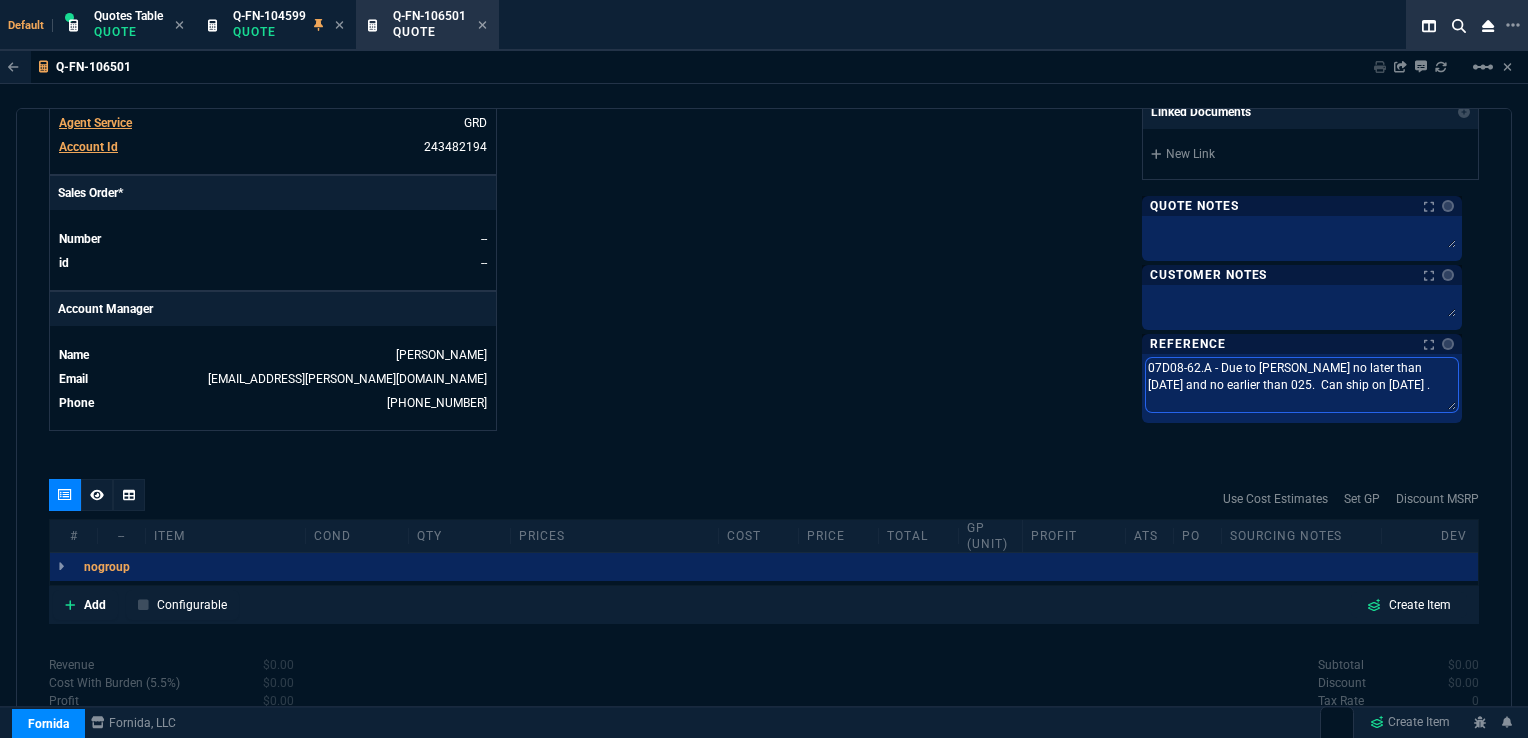 type on "07D08-62.A - Due to [PERSON_NAME] no later than [DATE] and no earlier than 0725.  Can ship on [DATE] ." 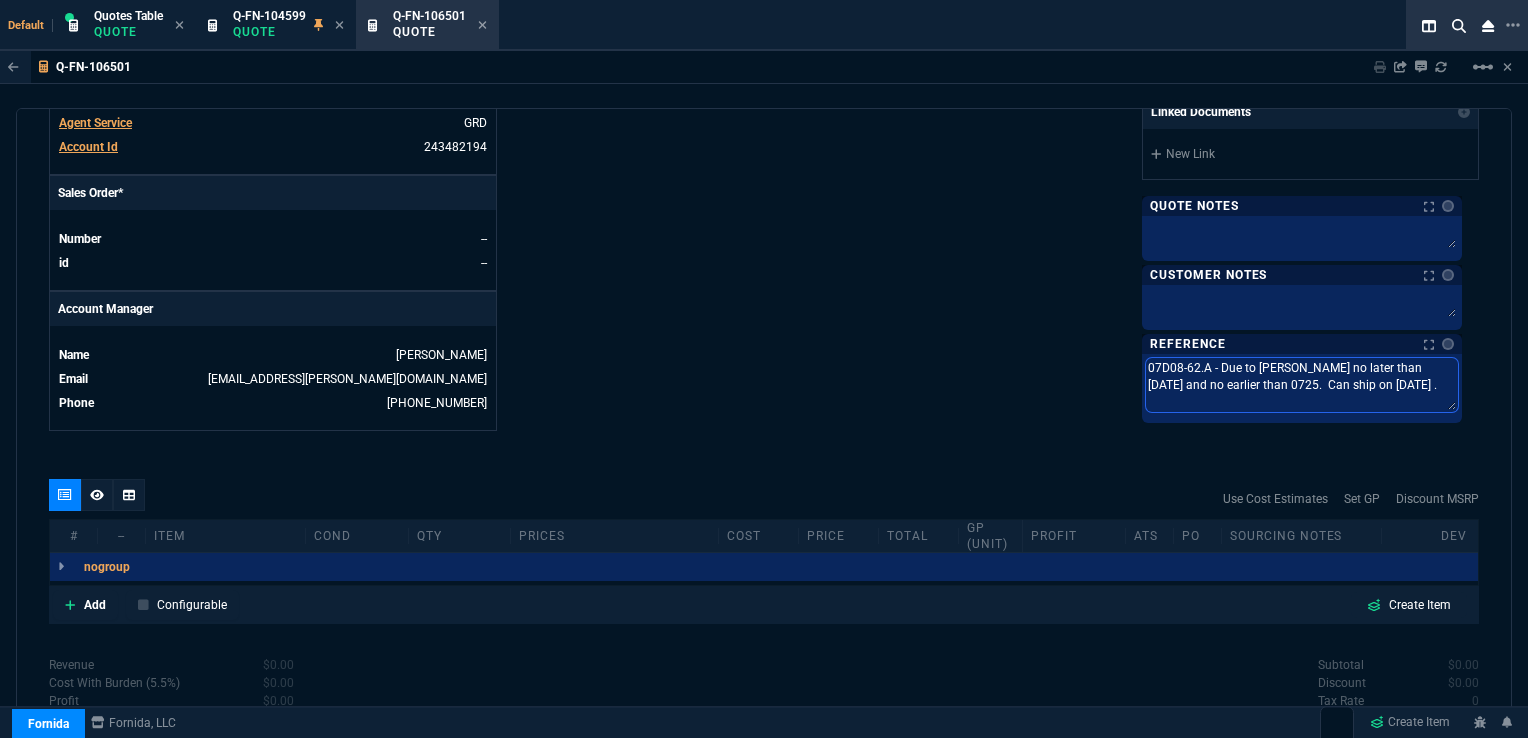 type on "07D08-62.A - Due to [PERSON_NAME] no later than [DATE] and no earlier than 07/25.  Can ship on [DATE] ." 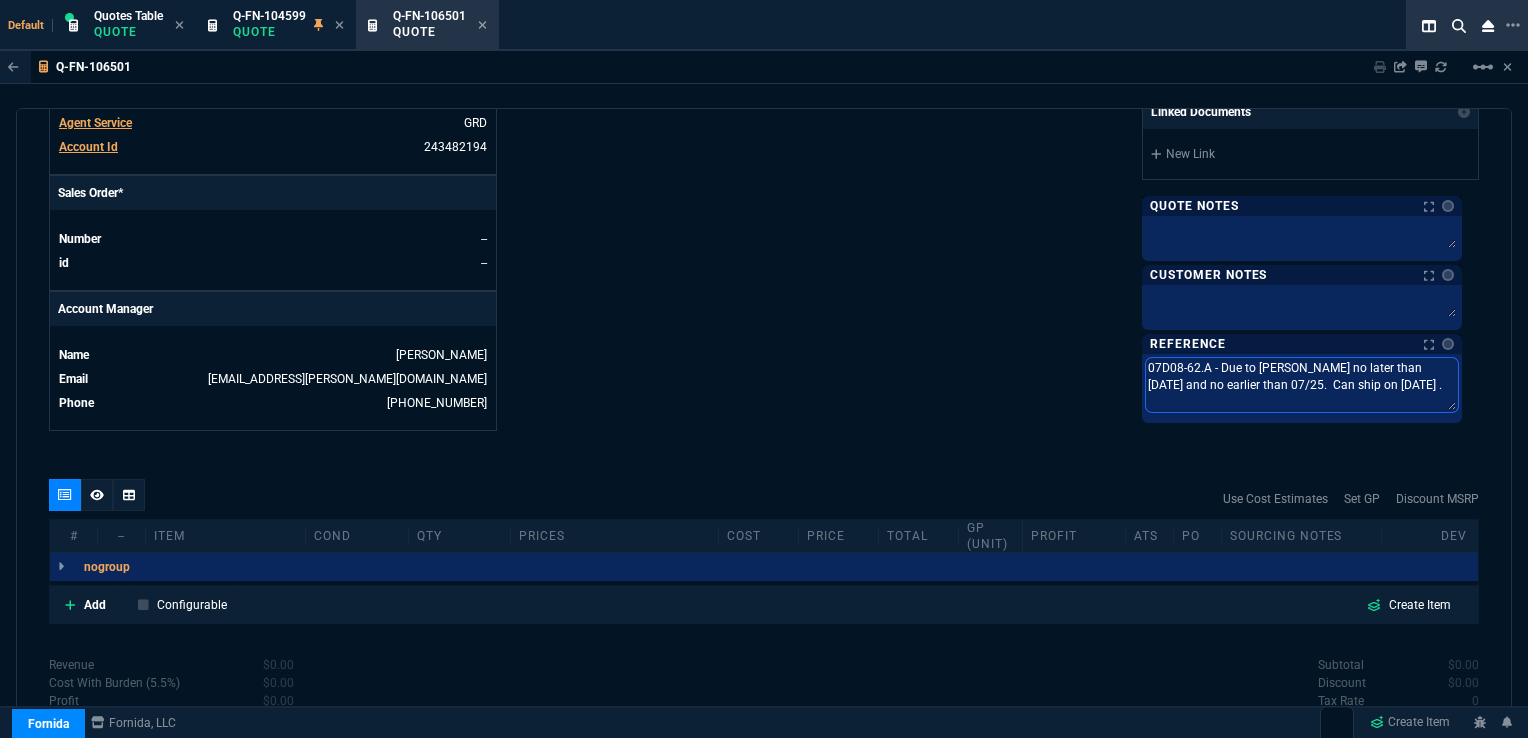 type on "07D08-62.A - Due to [PERSON_NAME] no later than [DATE] and no earlier than 07/225.  Can ship on [DATE] ." 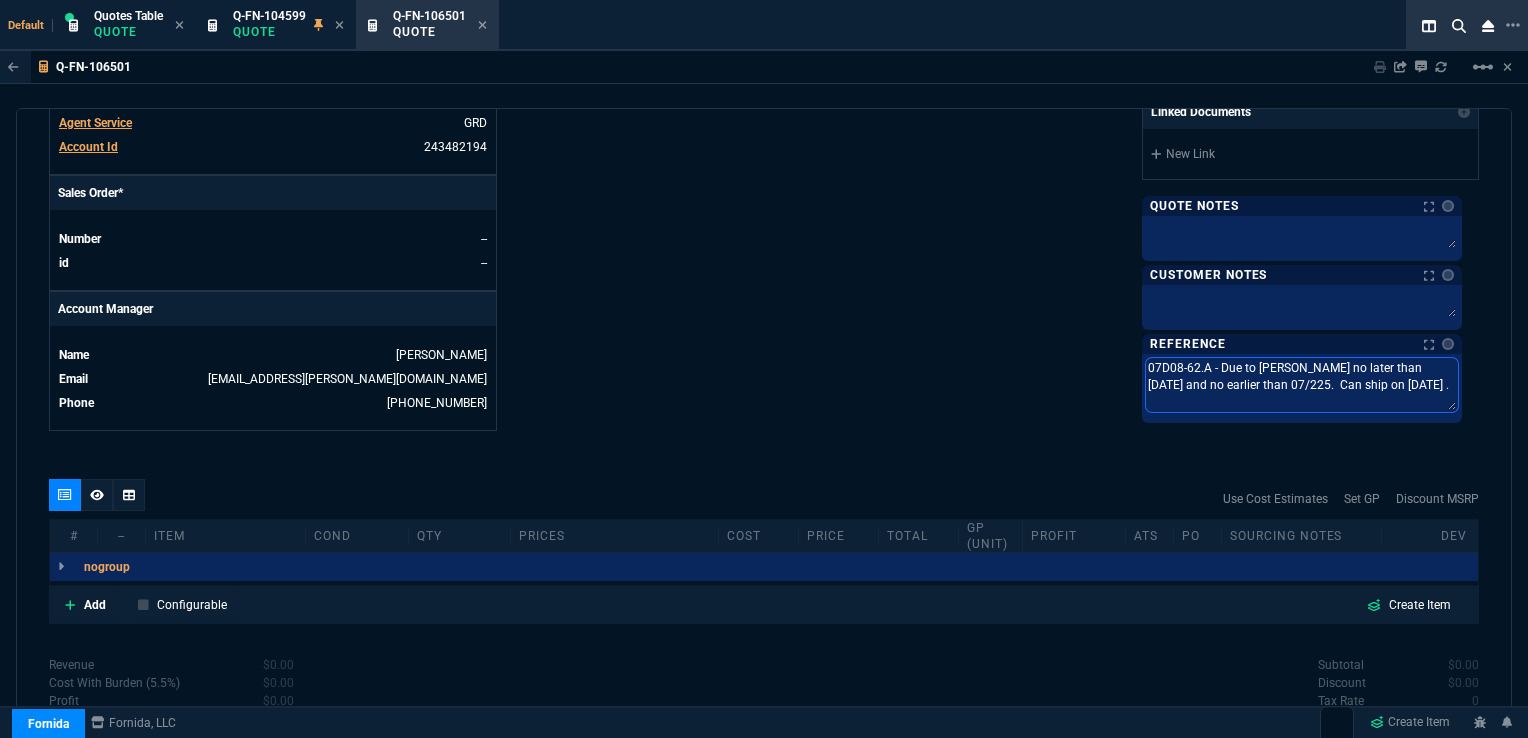 type on "07D08-62.A - Due to [PERSON_NAME] no later than [DATE] and no earlier than 07/2825.  Can ship on [DATE] ." 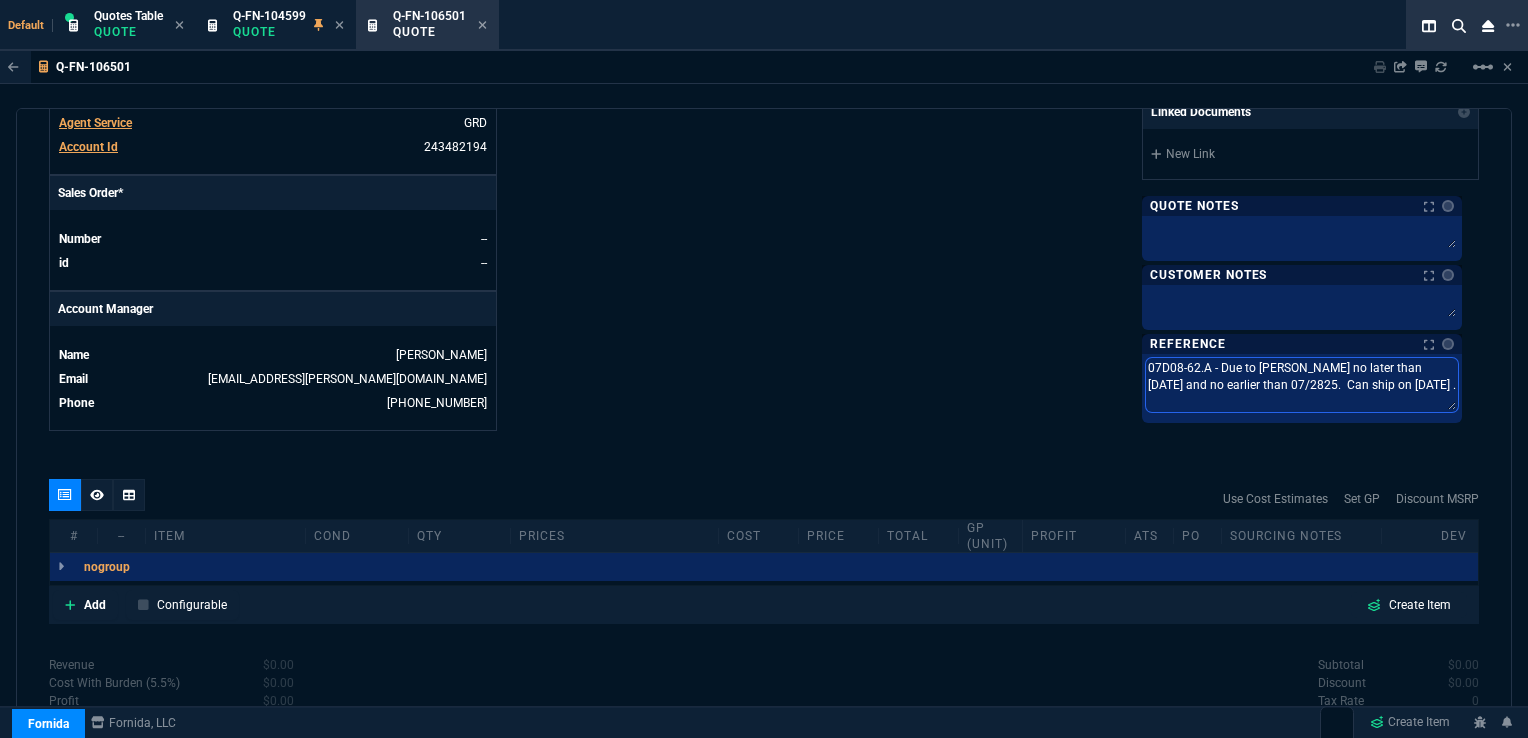 type on "07D08-62.A - Due to [PERSON_NAME] no later than [DATE] and no earlier than 07/2825.  Can ship on [DATE] ." 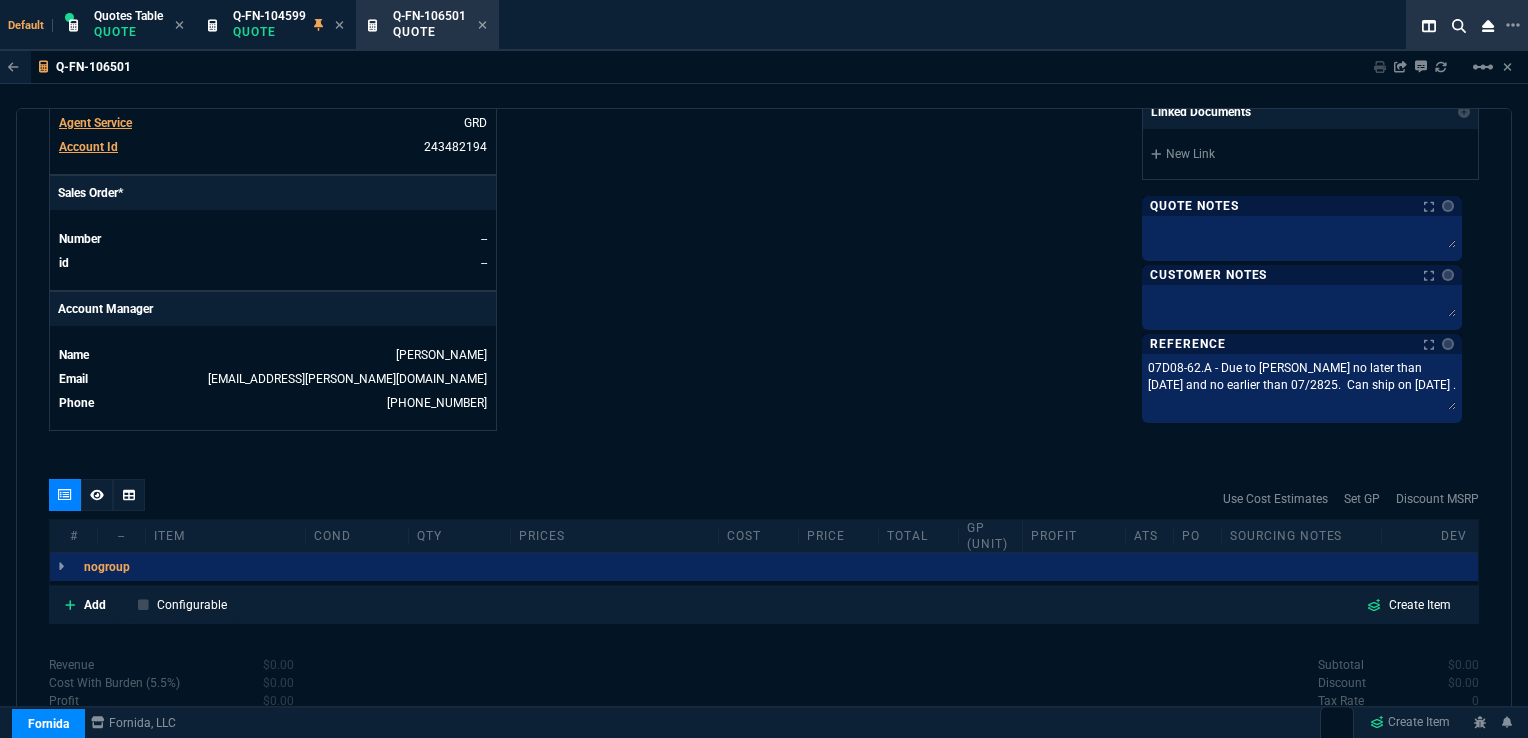 click on "Fornida, LLC [STREET_ADDRESS]  Share Link  [PERSON_NAME] oneOnOne chat SEND [PERSON_NAME] chat SEND [PERSON_NAME] oneOnOne chat SEND [PERSON_NAME] oneOnOne chat SEND  Show More Chats  Shipping Address [PERSON_NAME] Laboratories Diagnostics Division [STREET_ADDRESS][PERSON_NAME] Bill to Address P.O. [STREET_ADDRESS] End User -- -- -- Payment Link  Quote must be open to create payment link.  Linked Documents  New Link  Quote Notes Quote Notes    Customer Notes Customer Notes    Reference Notes Reference Notes 07D08-62.A - Due to [PERSON_NAME] no later than [DATE] and no earlier than 07/2825.  Can ship on [DATE] . 07D08-62.A - Due to [PERSON_NAME] no later than [DATE] and no earlier than 07/2825.  Can ship on [DATE] .  07D08-62.A - Due to [PERSON_NAME] no later than [DATE] and no earlier than 07/2825.  Can ship on [DATE] ." at bounding box center [1121, -92] 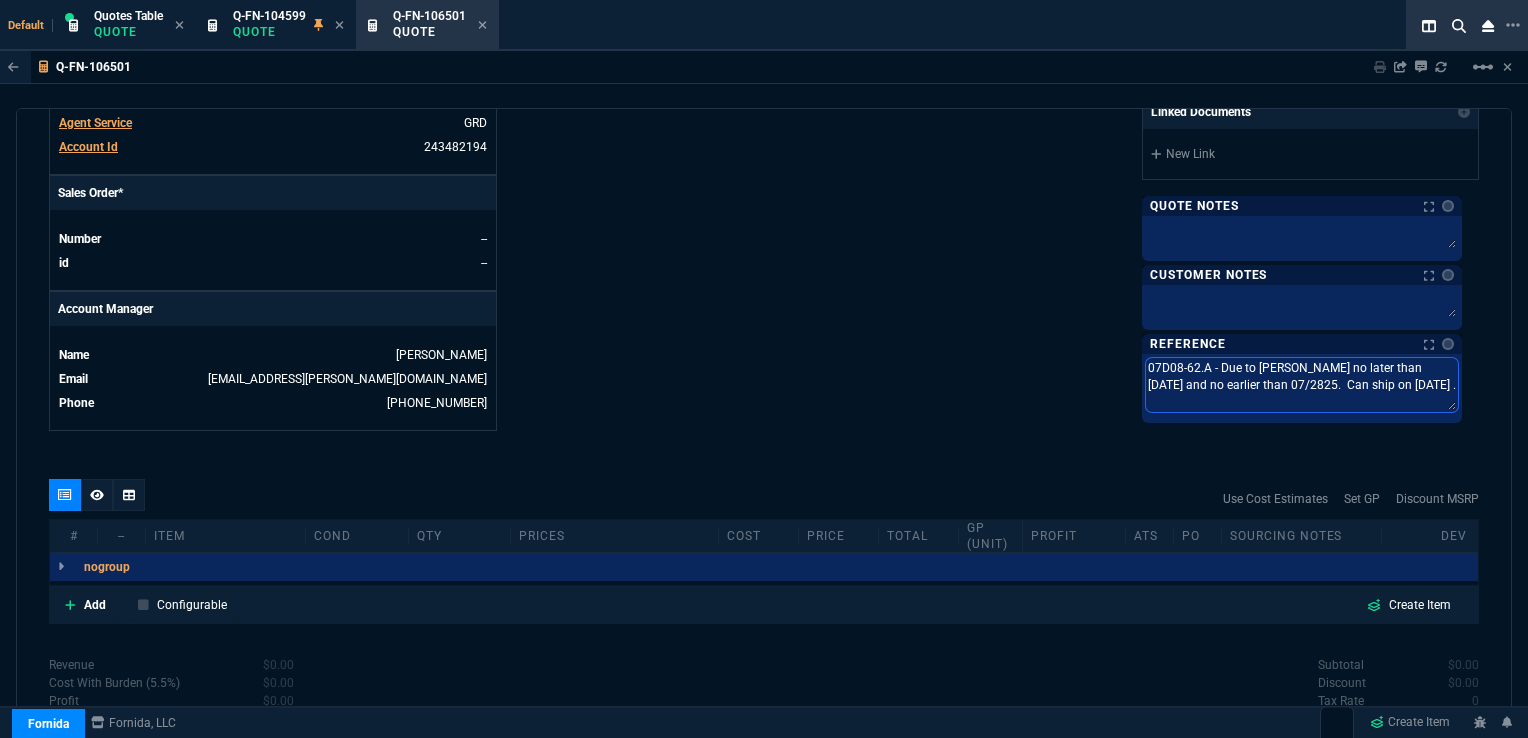click on "07D08-62.A - Due to [PERSON_NAME] no later than [DATE] and no earlier than 07/2825.  Can ship on [DATE] ." at bounding box center [1302, 385] 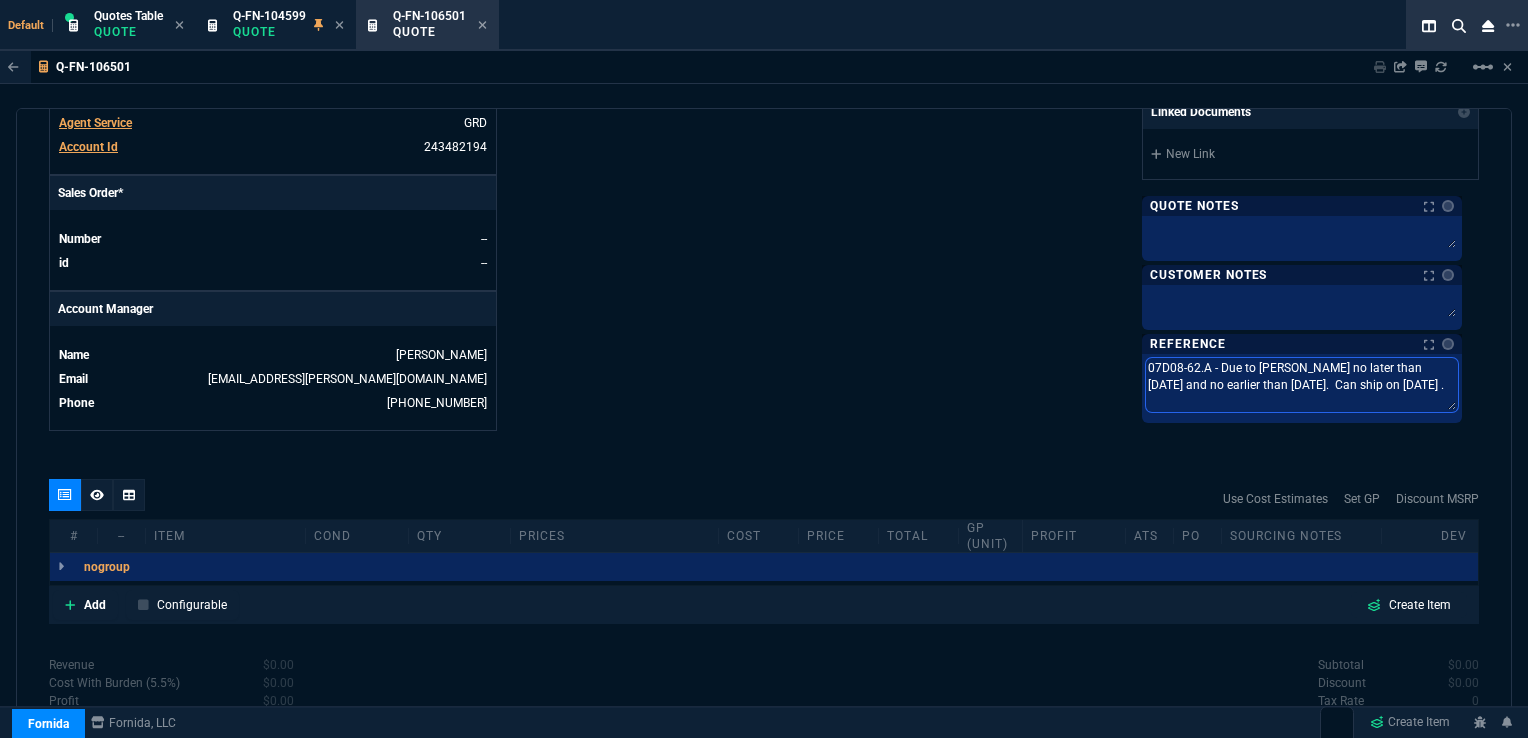 drag, startPoint x: 1346, startPoint y: 378, endPoint x: 1375, endPoint y: 377, distance: 29.017237 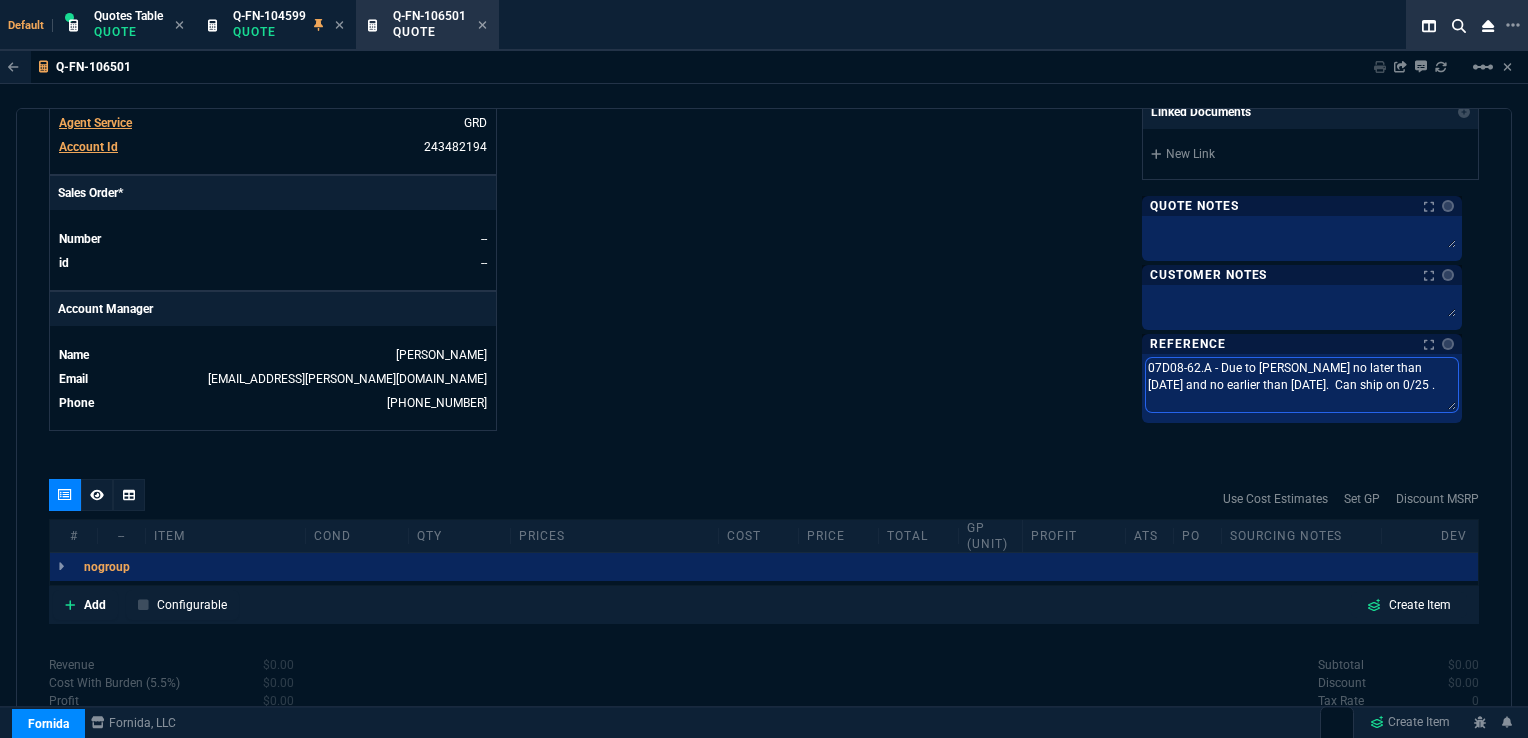 type on "07D08-62.A - Due to [PERSON_NAME] no later than [DATE] and no earlier than [DATE].  Can ship on 07/25 ." 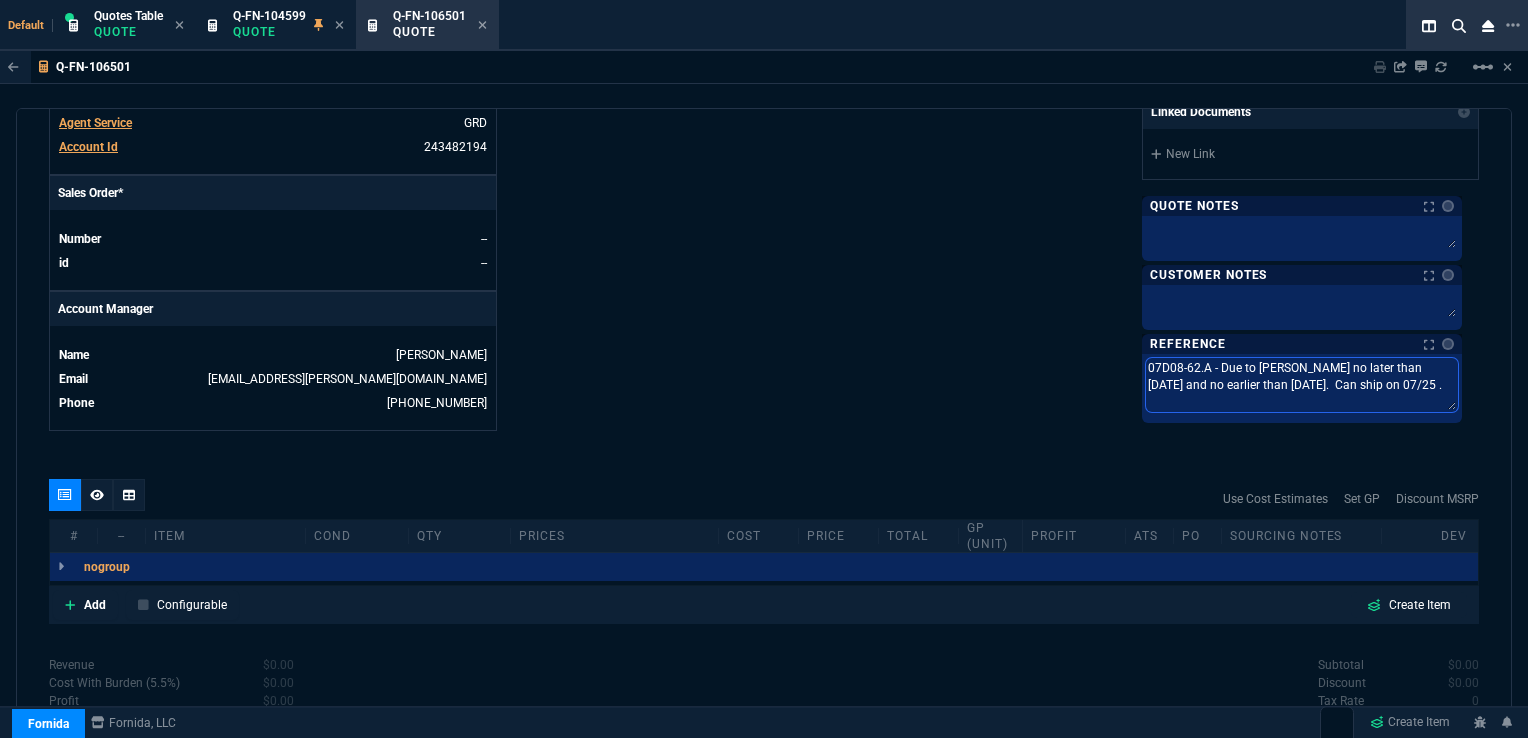 type on "07D08-62.A - Due to [PERSON_NAME] no later than [DATE] and no earlier than [DATE].  Can ship on 07//25 ." 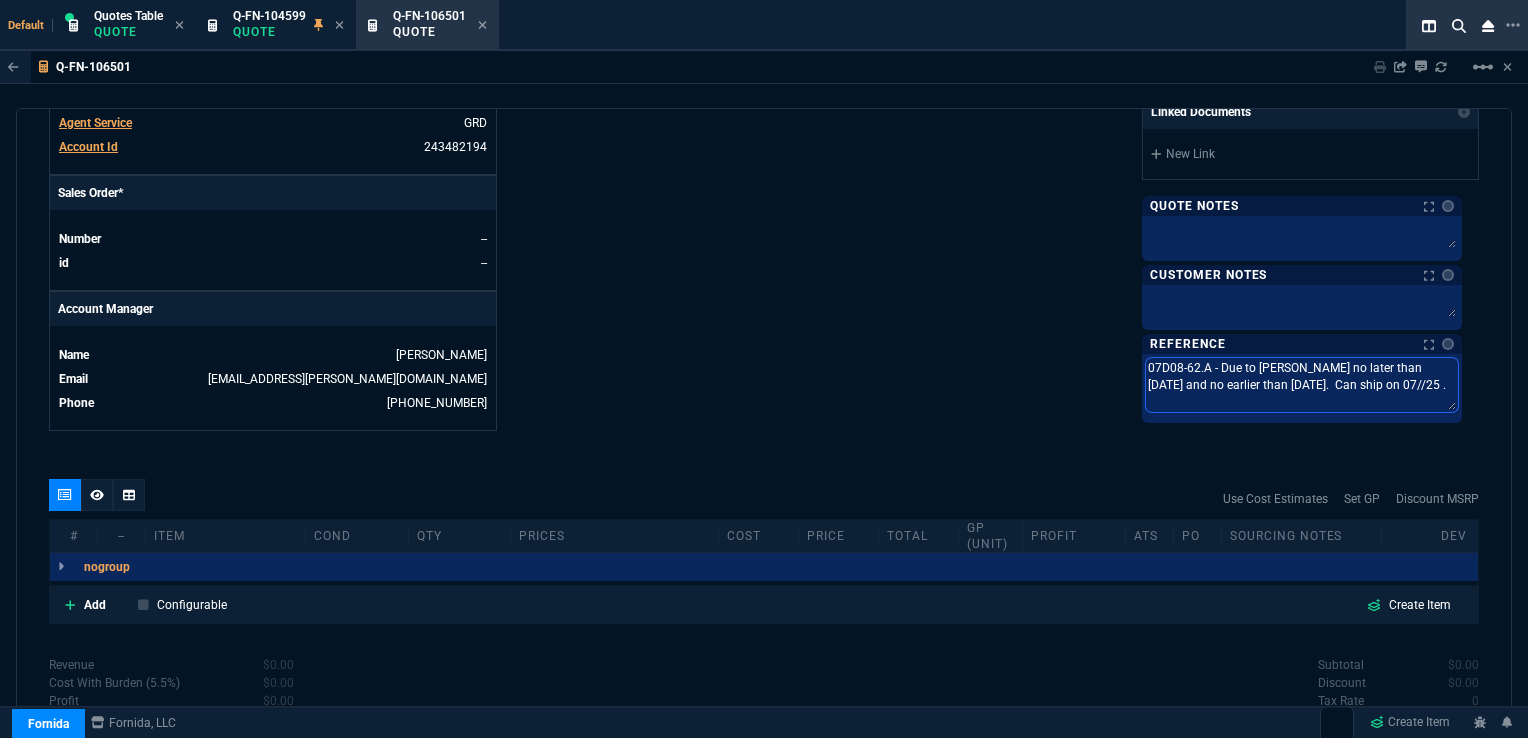 type on "07D08-62.A - Due to [PERSON_NAME] no later than [DATE] and no earlier than [DATE].  Can ship on [DATE] ." 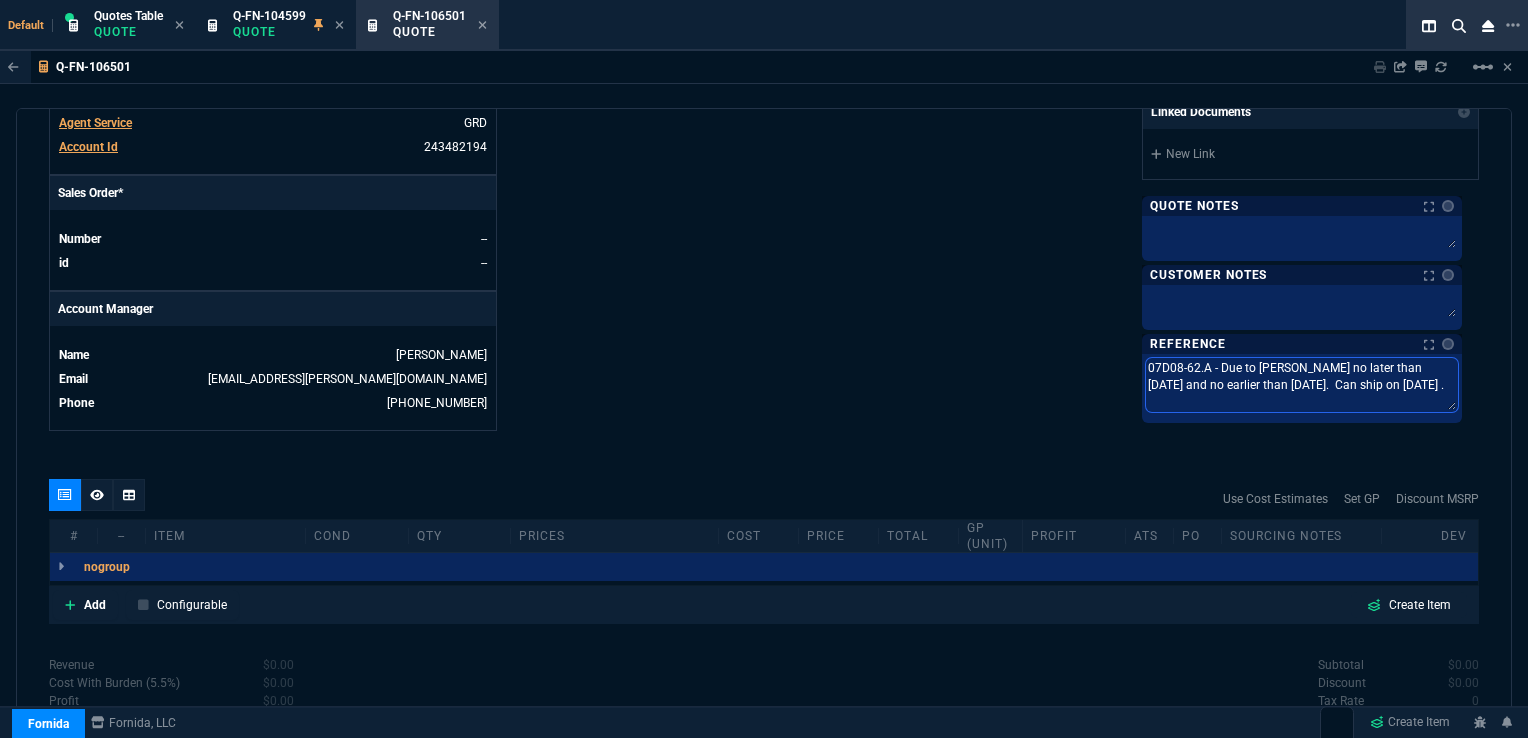 type on "07D08-62.A - Due to [PERSON_NAME] no later than [DATE] and no earlier than [DATE].  Can ship on [DATE] ." 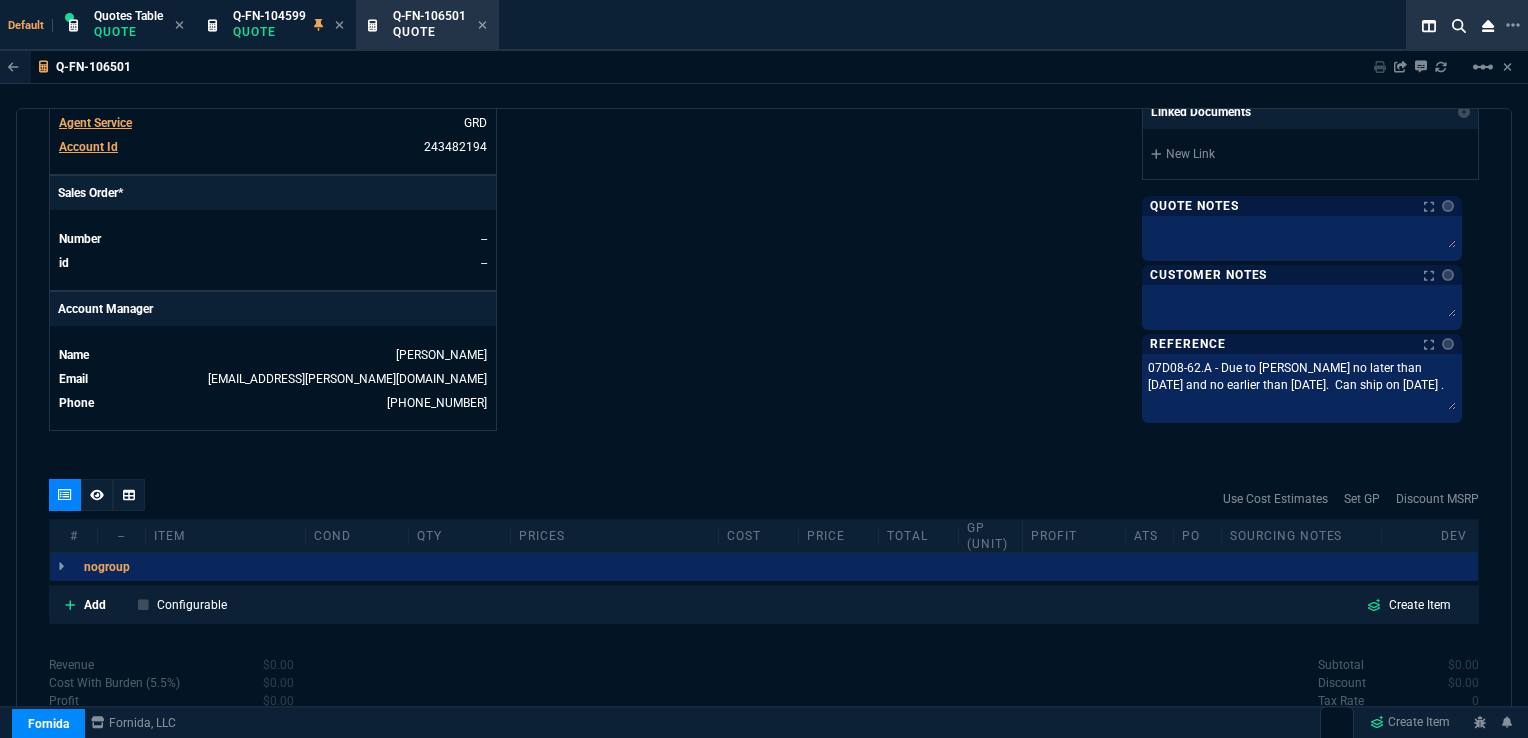 click on "Fornida, LLC [STREET_ADDRESS]  Share Link  [PERSON_NAME] oneOnOne chat SEND [PERSON_NAME] chat SEND [PERSON_NAME] oneOnOne chat SEND [PERSON_NAME] oneOnOne chat SEND  Show More Chats  Shipping Address [PERSON_NAME] Laboratories Diagnostics Division [STREET_ADDRESS][PERSON_NAME] Bill to Address P.O. [STREET_ADDRESS] End User -- -- -- Payment Link  Quote must be open to create payment link.  Linked Documents  New Link  Quote Notes Quote Notes    Customer Notes Customer Notes    Reference Notes Reference Notes 07D08-62.A - Due to [PERSON_NAME] no later than [DATE] and no earlier than [DATE].  Can ship on [DATE] . 07D08-62.A - Due to [PERSON_NAME] no later than [DATE] and no earlier than [DATE].  Can ship on [DATE] .  07D08-62.A - Due to [PERSON_NAME] no later than [DATE] and no earlier than [DATE].  Can ship on [DATE] ." at bounding box center (1121, -92) 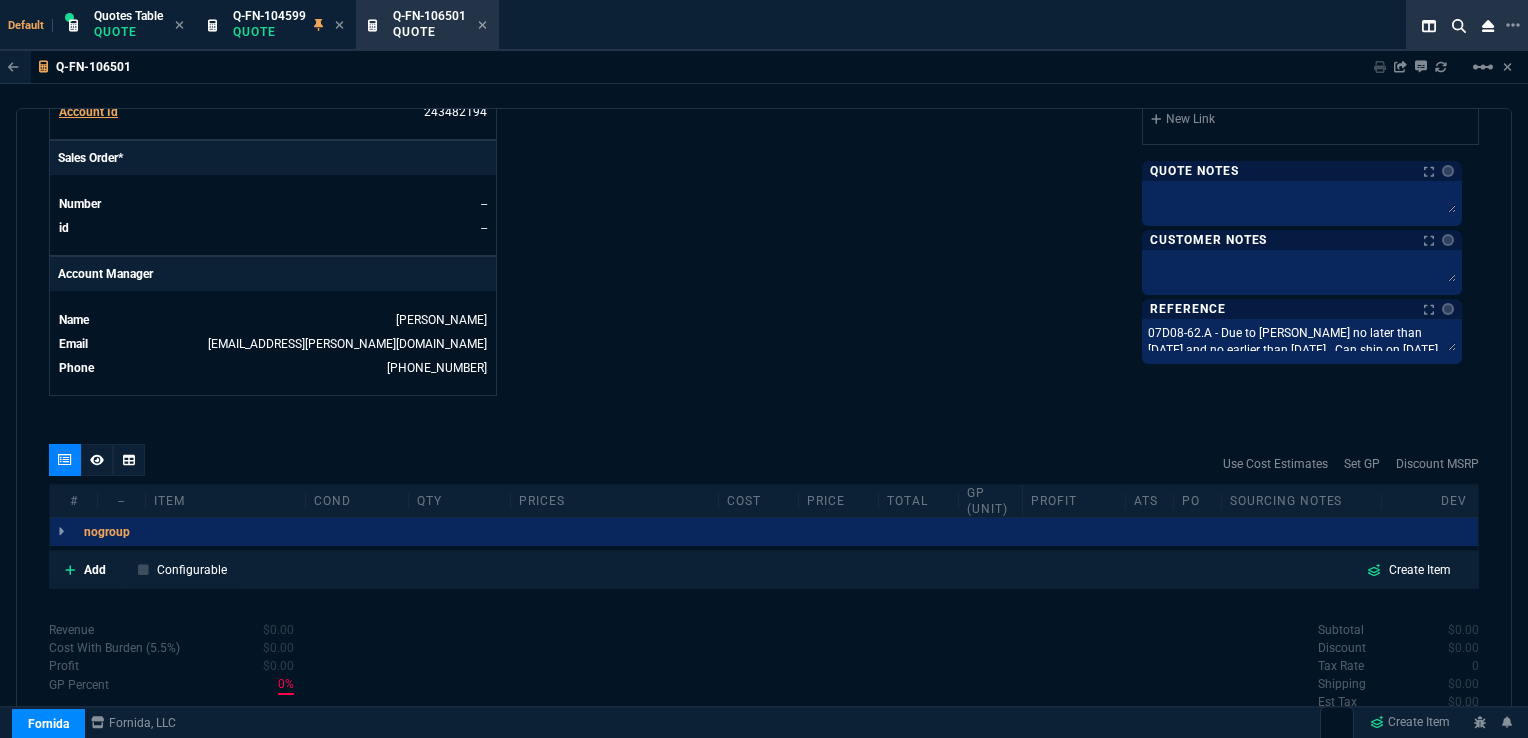scroll, scrollTop: 807, scrollLeft: 0, axis: vertical 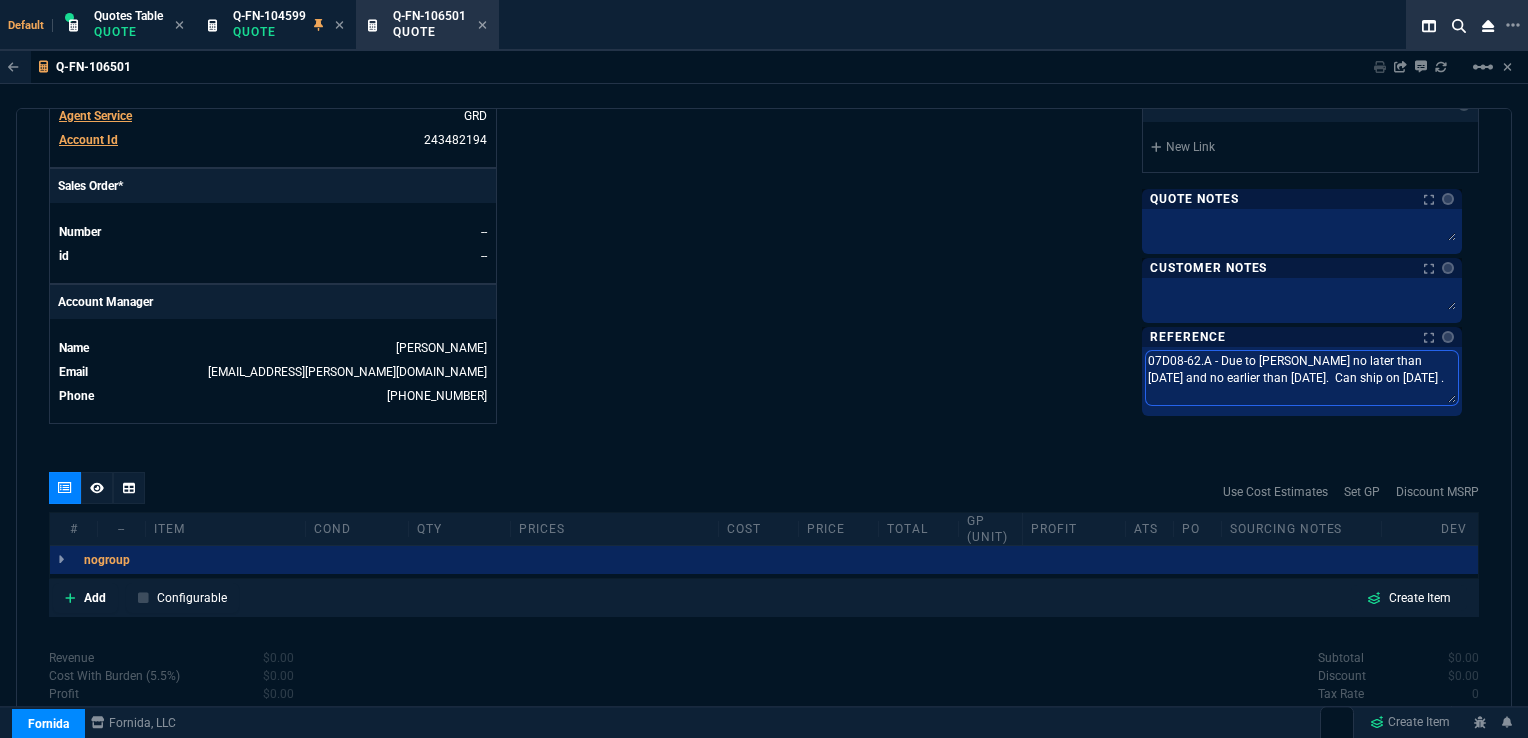 click on "07D08-62.A - Due to [PERSON_NAME] no later than [DATE] and no earlier than [DATE].  Can ship on [DATE] ." at bounding box center (1302, 378) 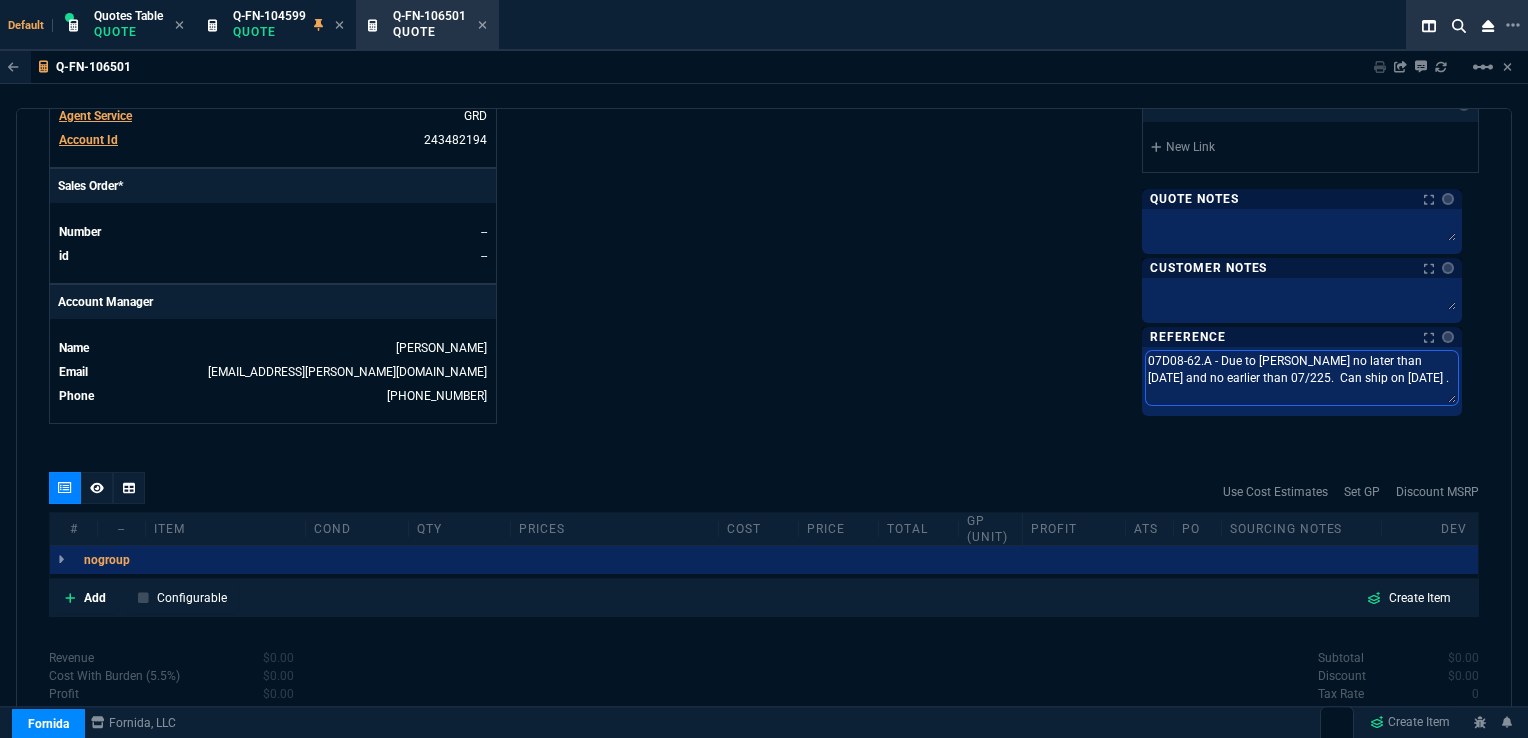 type on "07D08-62.A - Due to [PERSON_NAME] no later than [DATE] and no earlier than 07/2725.  Can ship on [DATE] ." 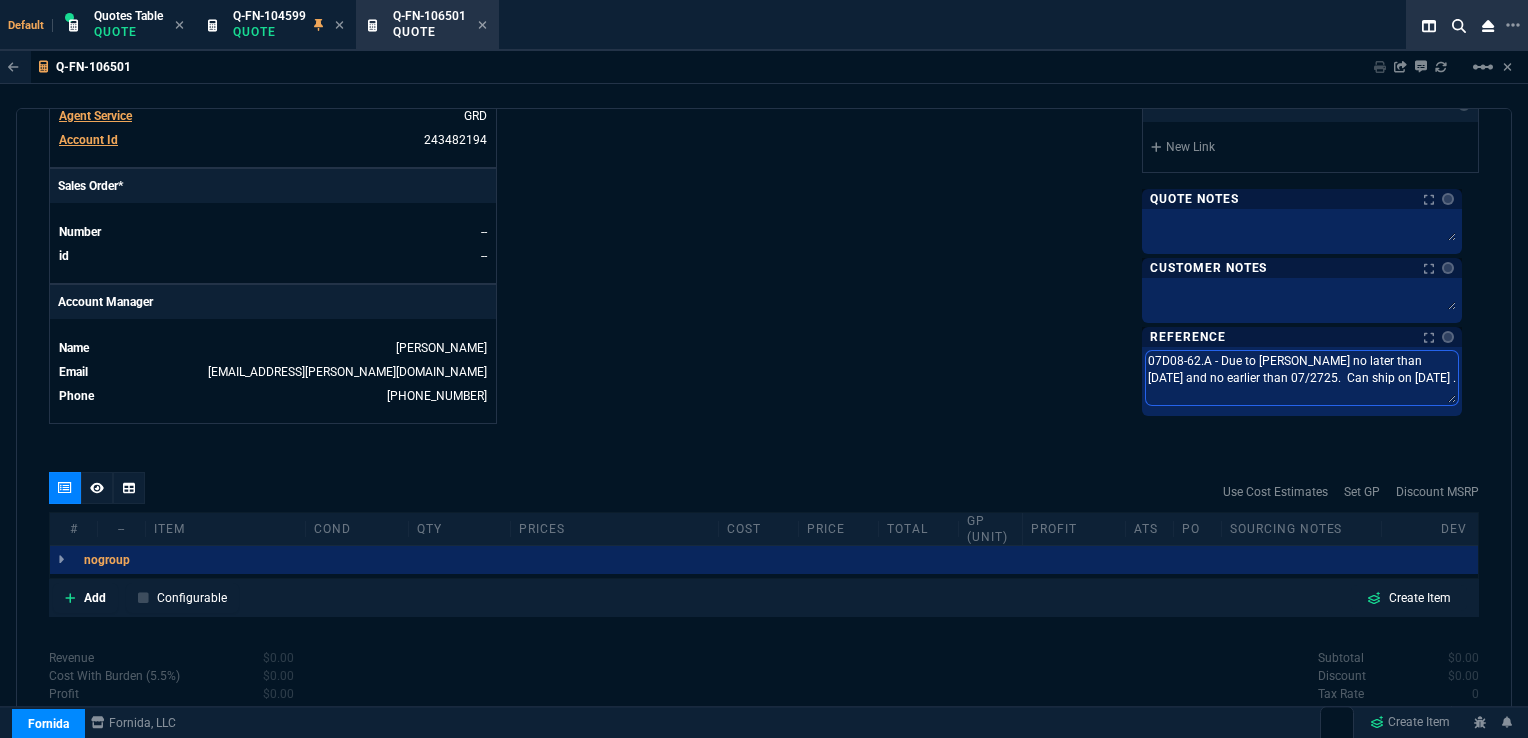 type on "07D08-62.A - Due to [PERSON_NAME] no later than [DATE] and no earlier than 07/2725.  Can ship on [DATE] ." 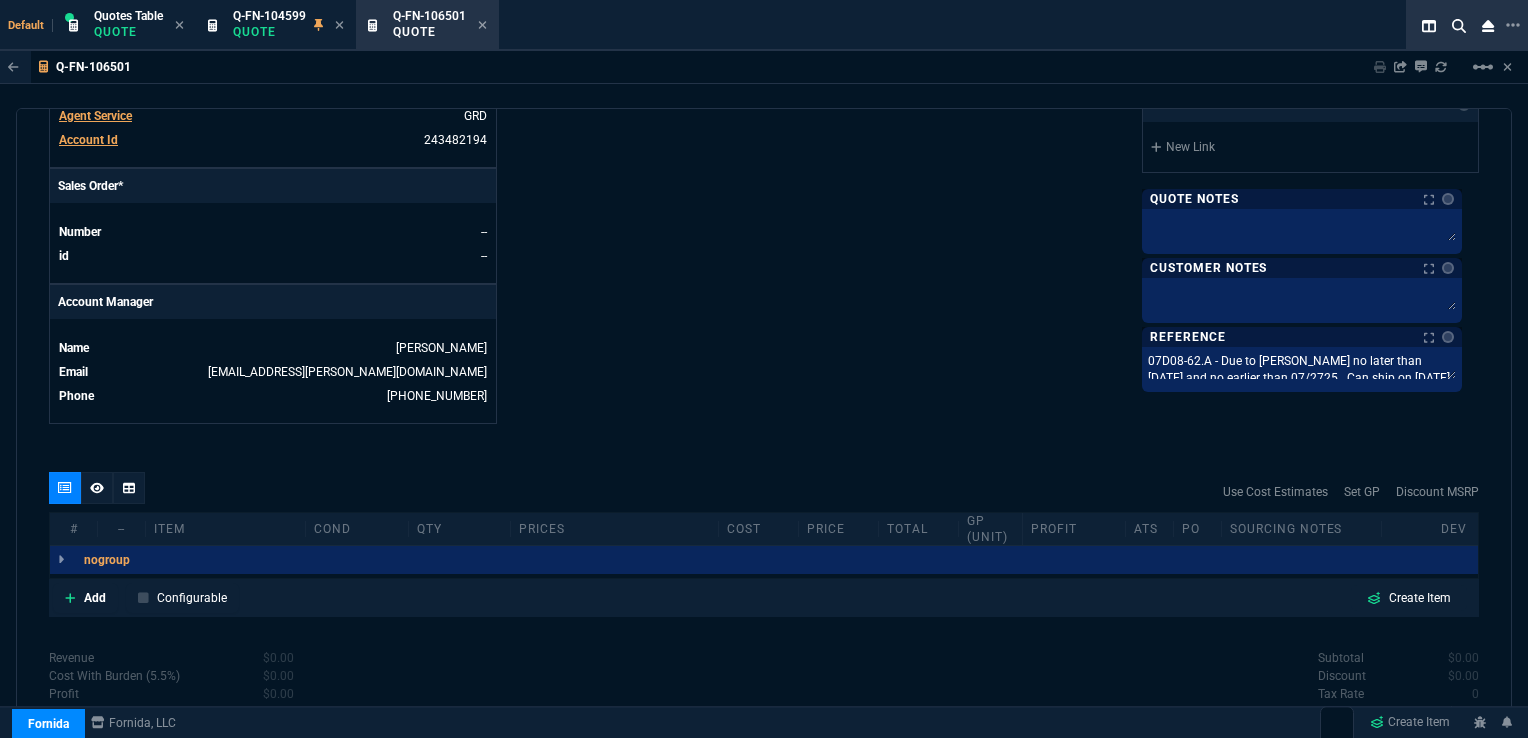 click on "Fornida, LLC [STREET_ADDRESS]  Share Link  [PERSON_NAME] oneOnOne chat SEND [PERSON_NAME] chat SEND [PERSON_NAME] oneOnOne chat SEND [PERSON_NAME] oneOnOne chat SEND  Show More Chats  Shipping Address [PERSON_NAME] Laboratories Diagnostics Division [STREET_ADDRESS][PERSON_NAME] Bill to Address P.O. [STREET_ADDRESS] End User -- -- -- Payment Link  Quote must be open to create payment link.  Linked Documents  New Link  Quote Notes Quote Notes    Customer Notes Customer Notes    Reference Notes Reference Notes 07D08-62.A - Due to [PERSON_NAME] no later than [DATE] and no earlier than 07/2725.  Can ship on [DATE] . 07D08-62.A - Due to [PERSON_NAME] no later than [DATE] and no earlier than 07/2725.  Can ship on [DATE] .  07D08-62.A - Due to [PERSON_NAME] no later than [DATE] and no earlier than 07/2725.  Can ship on [DATE] ." at bounding box center [1121, -99] 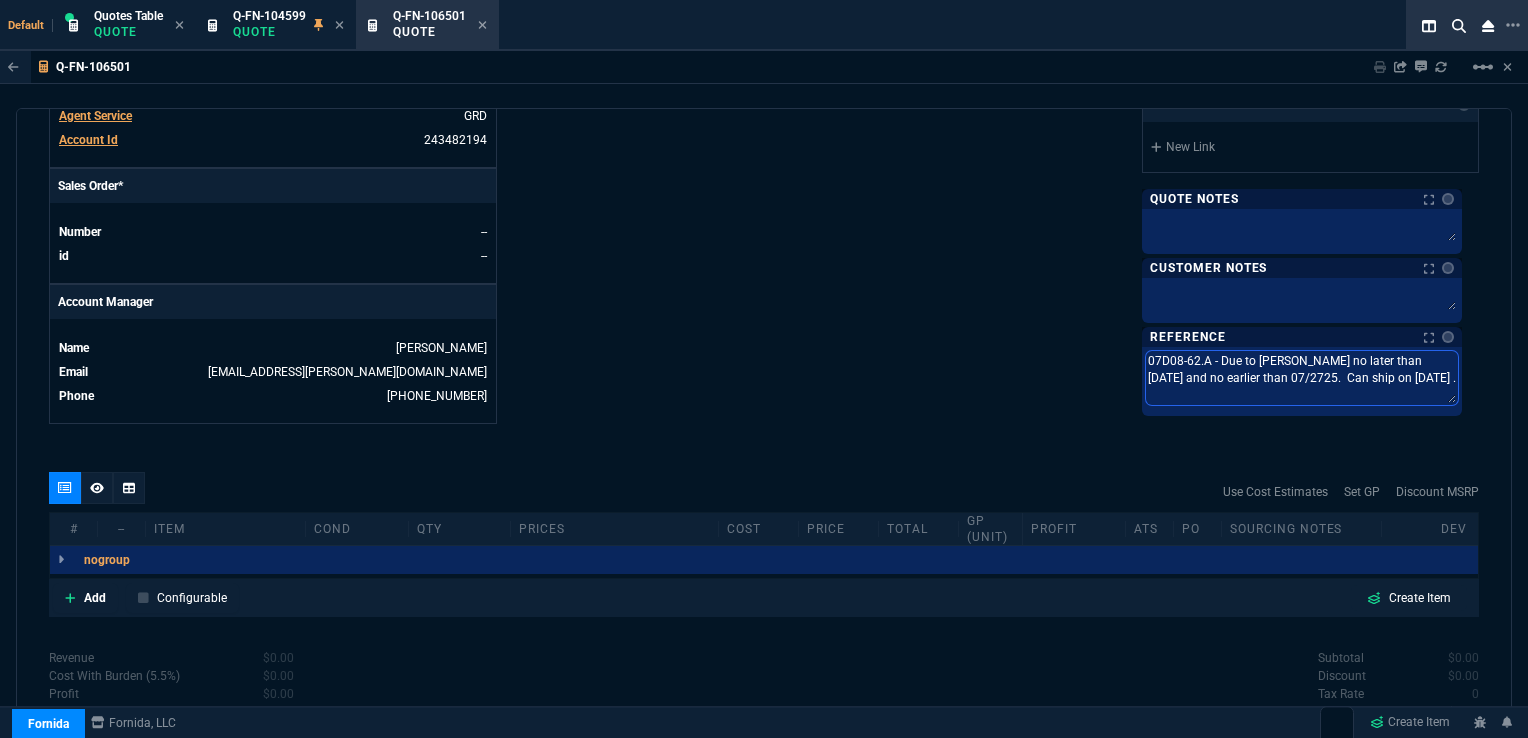click on "07D08-62.A - Due to [PERSON_NAME] no later than [DATE] and no earlier than 07/2725.  Can ship on [DATE] ." at bounding box center [1302, 378] 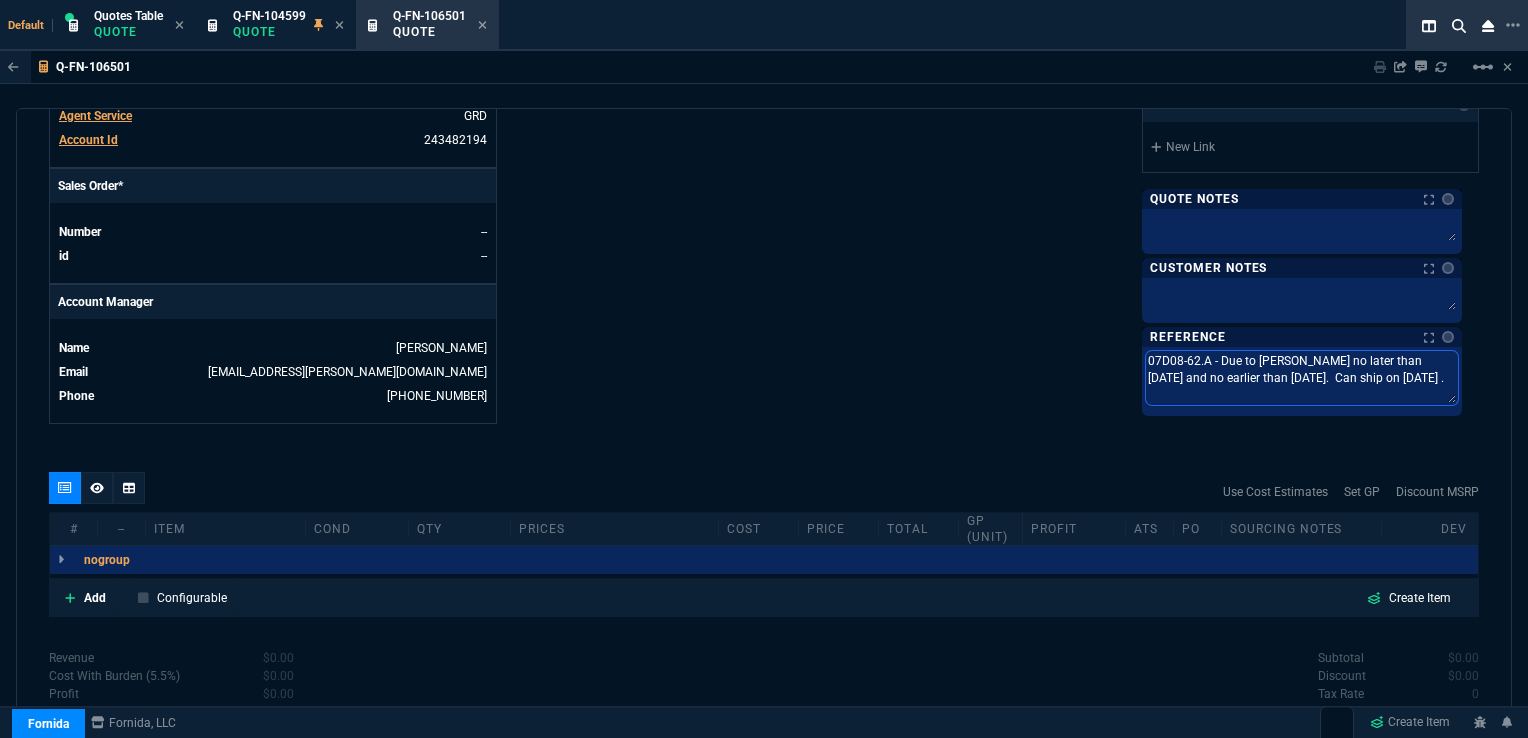 type on "07D08-62.A - Due to [PERSON_NAME] no later than [DATE] and no earlier than [DATE].  Can ship on [DATE] ." 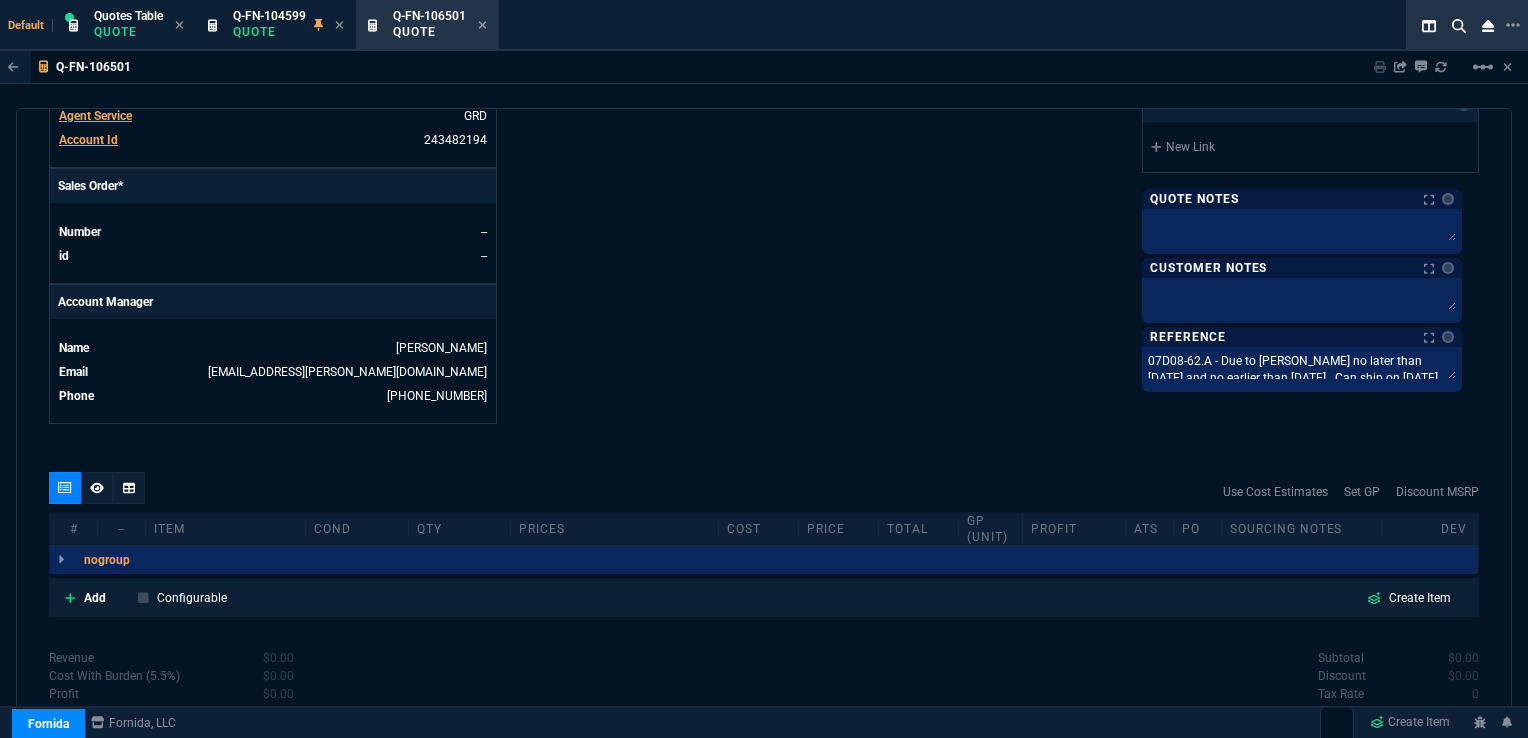 click on "Fornida, LLC [STREET_ADDRESS]  Share Link  [PERSON_NAME] oneOnOne chat SEND [PERSON_NAME] chat SEND [PERSON_NAME] oneOnOne chat SEND [PERSON_NAME] oneOnOne chat SEND  Show More Chats  Shipping Address [PERSON_NAME] Laboratories Diagnostics Division [STREET_ADDRESS][PERSON_NAME] Bill to Address P.O. [STREET_ADDRESS] End User -- -- -- Payment Link  Quote must be open to create payment link.  Linked Documents  New Link  Quote Notes Quote Notes    Customer Notes Customer Notes    Reference Notes Reference Notes 07D08-62.A - Due to [PERSON_NAME] no later than [DATE] and no earlier than [DATE].  Can ship on [DATE] . 07D08-62.A - Due to [PERSON_NAME] no later than [DATE] and no earlier than [DATE].  Can ship on [DATE] .  07D08-62.A - Due to [PERSON_NAME] no later than [DATE] and no earlier than [DATE].  Can ship on [DATE] ." at bounding box center [1121, -99] 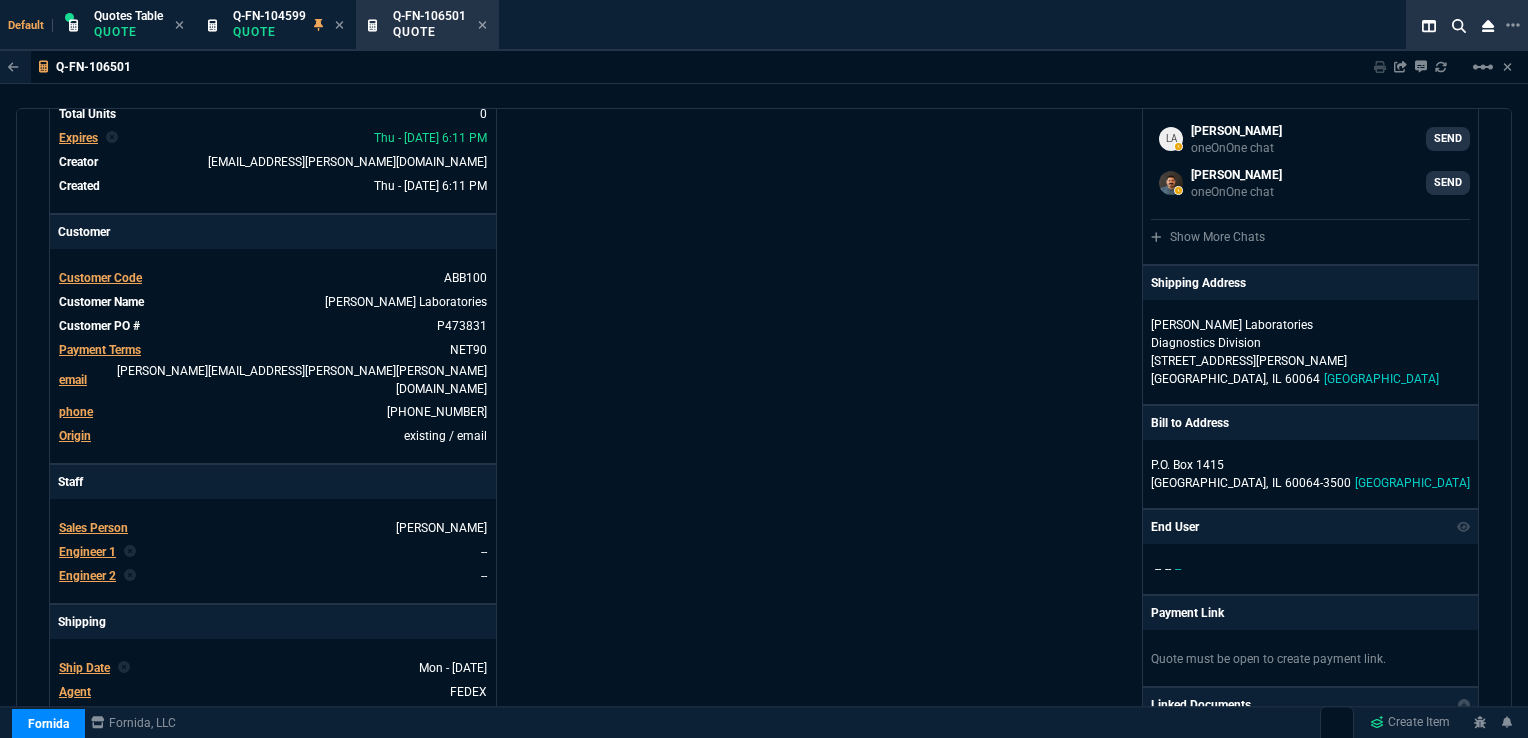 scroll, scrollTop: 0, scrollLeft: 0, axis: both 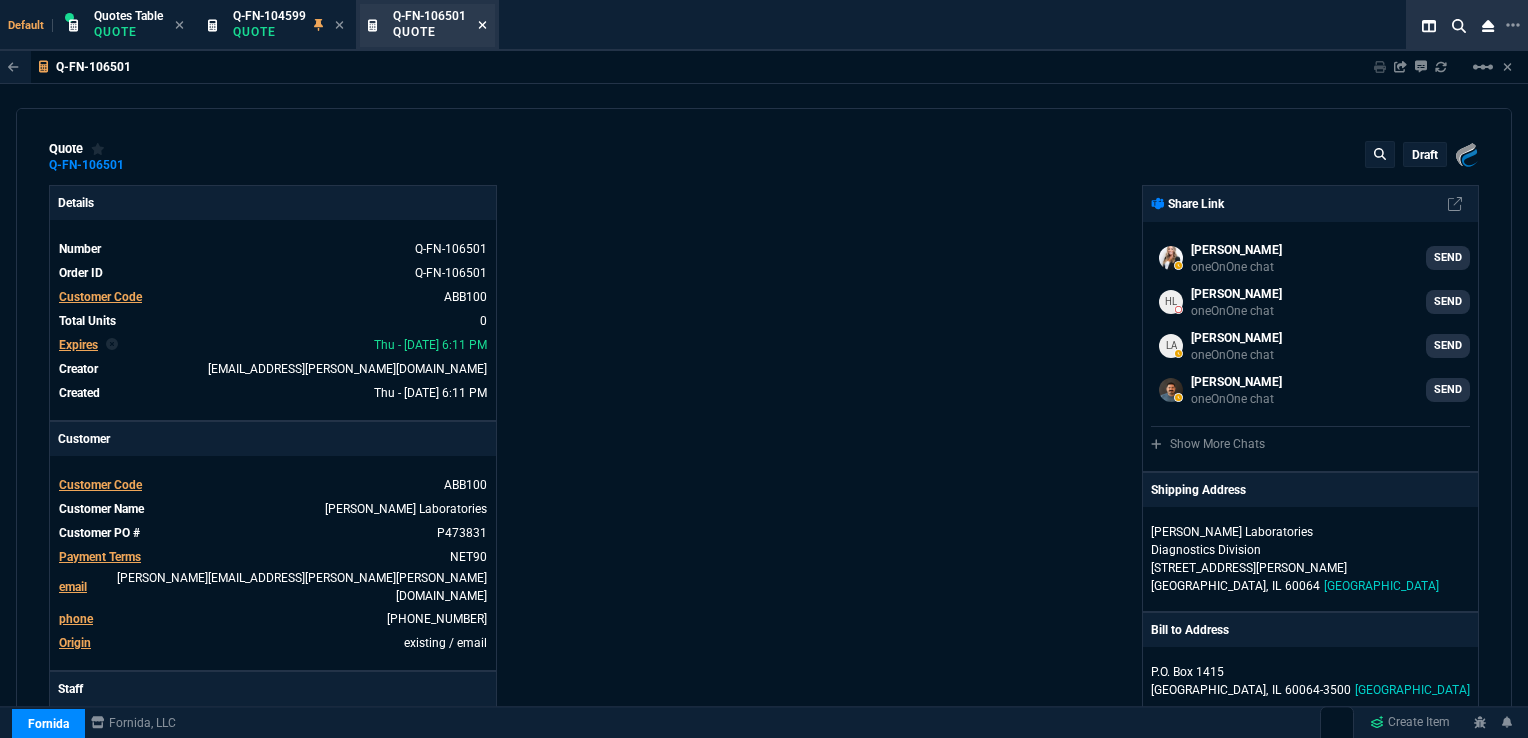 click 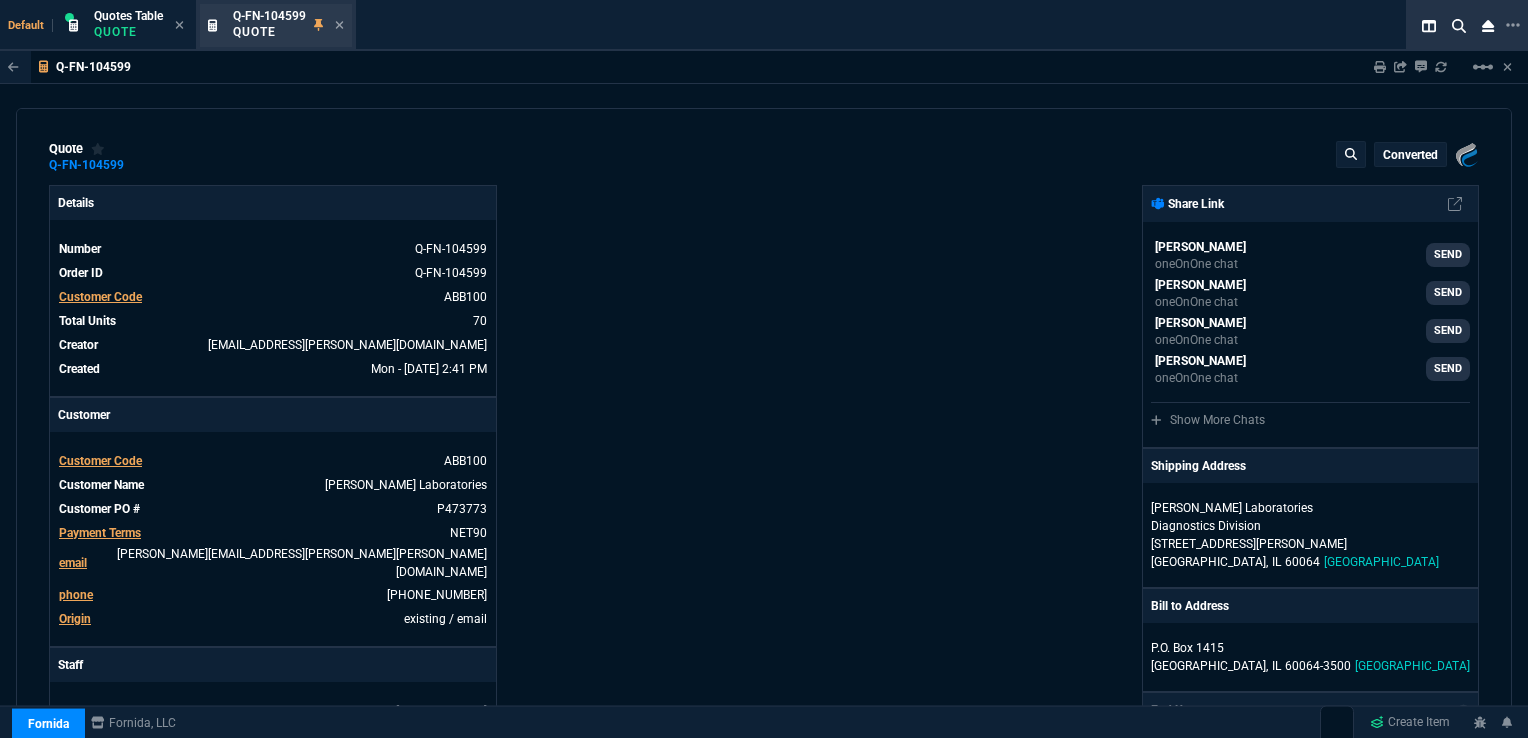 type on "40" 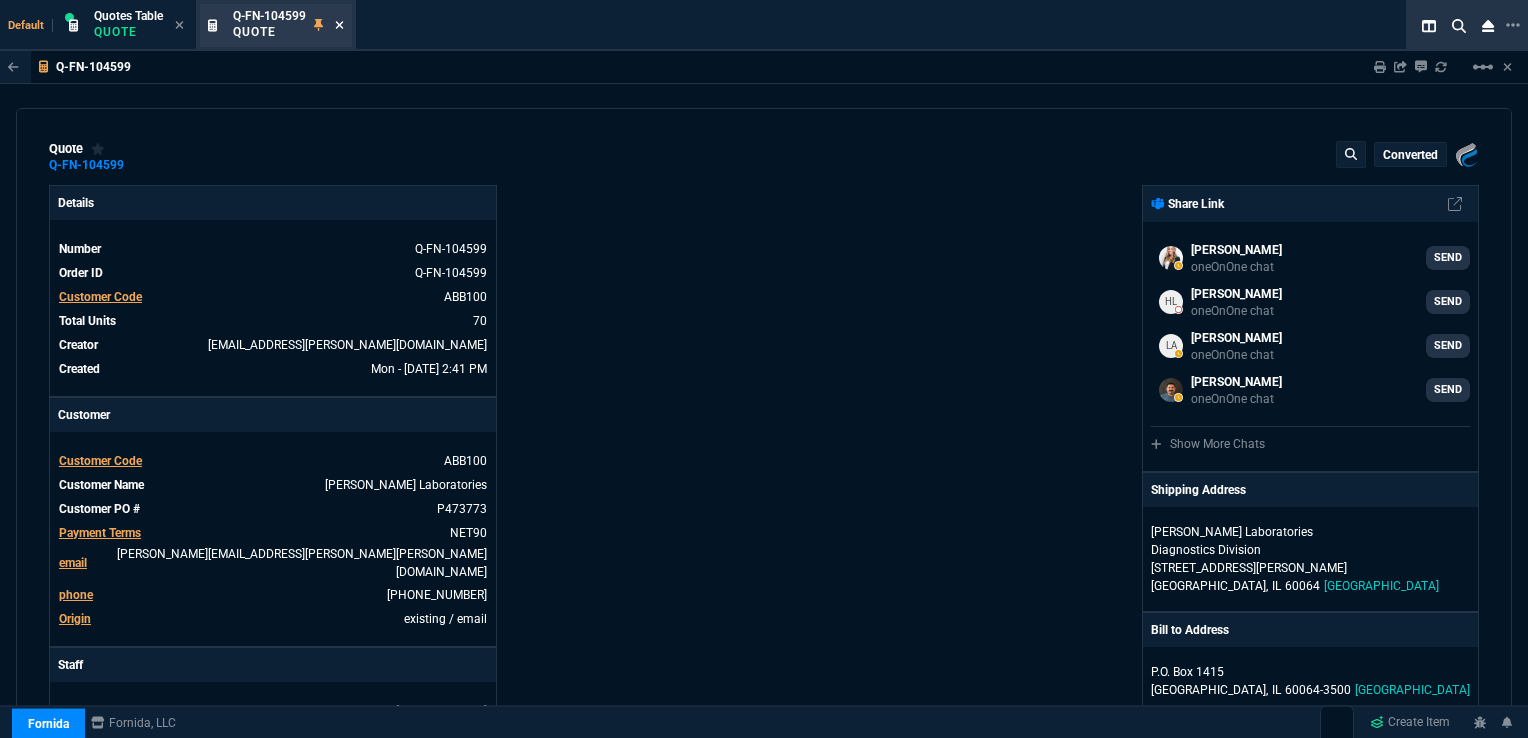 click 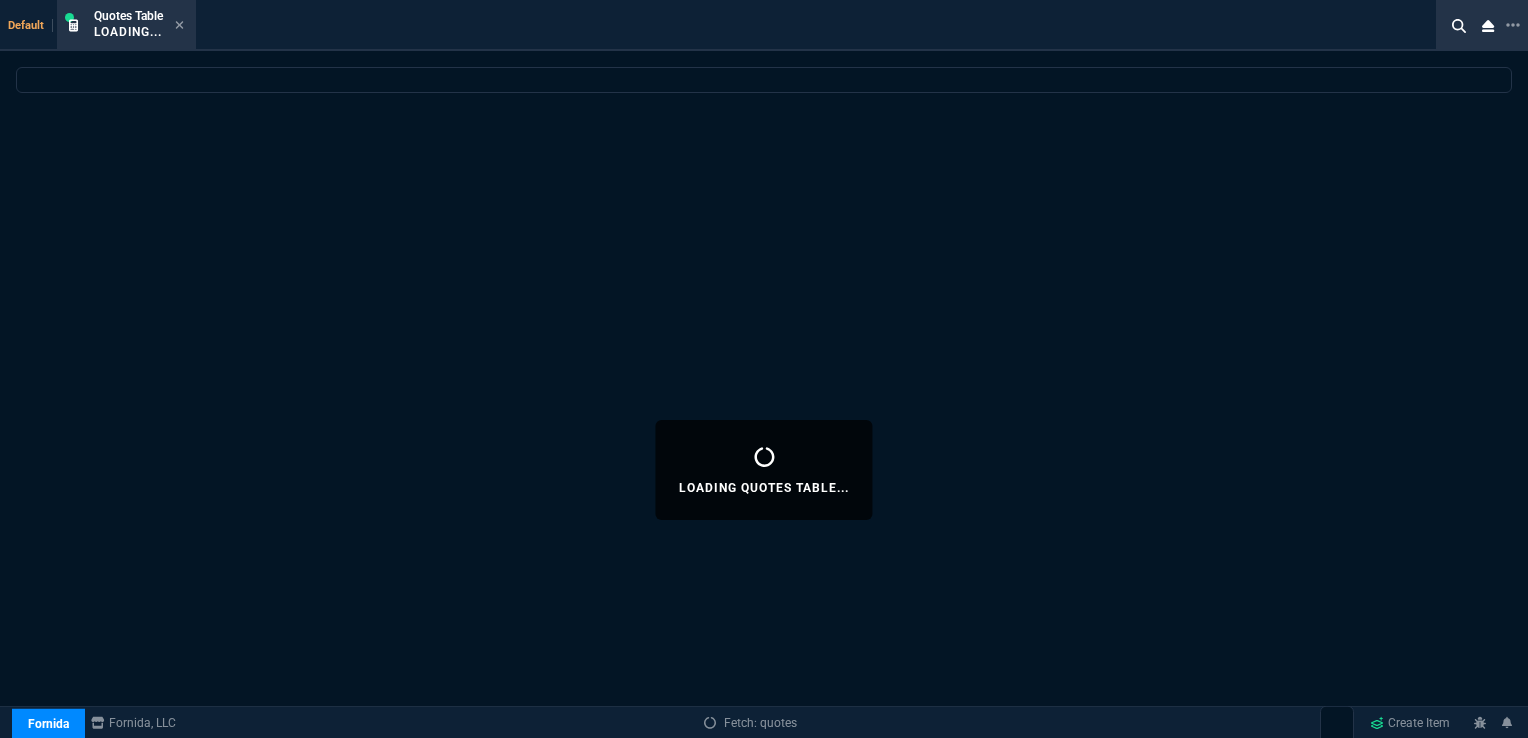 select 